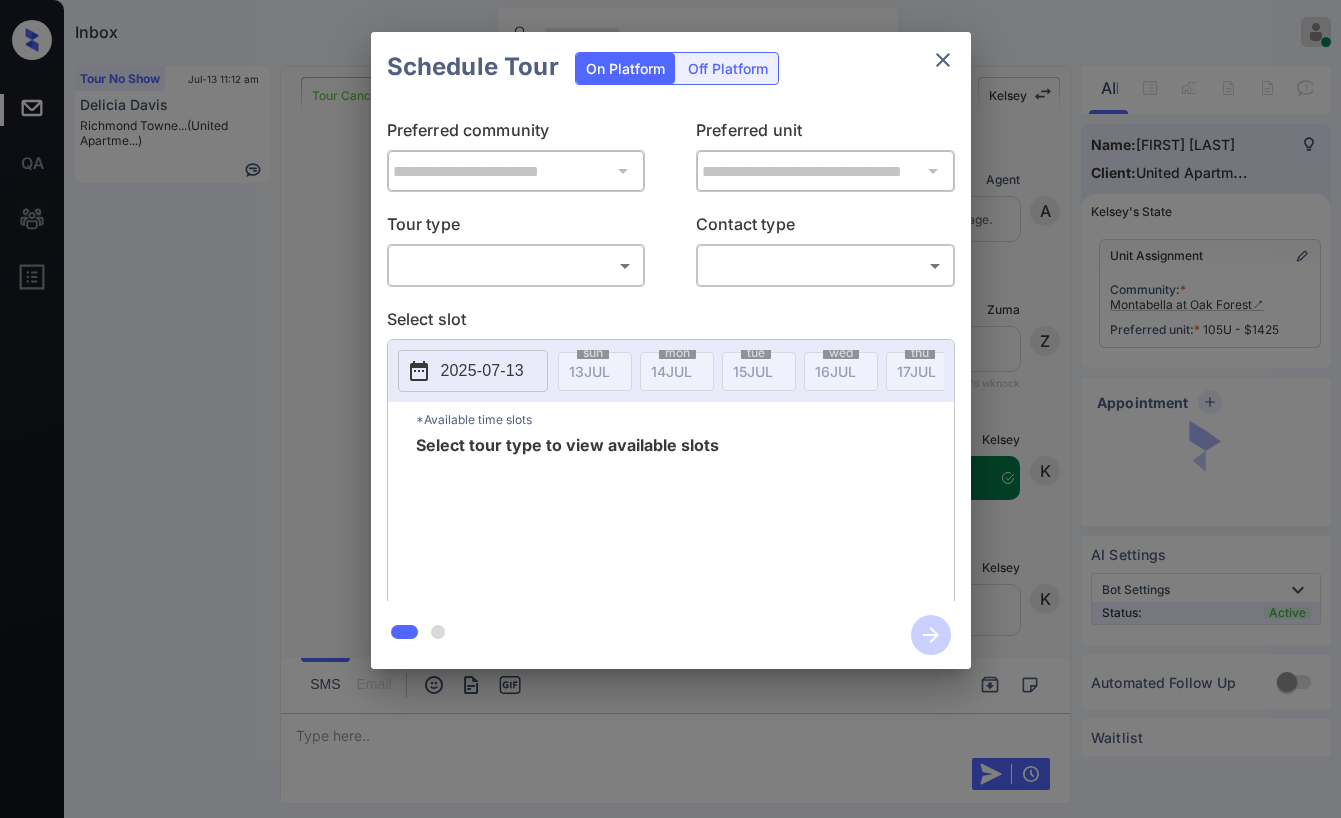 scroll, scrollTop: 0, scrollLeft: 0, axis: both 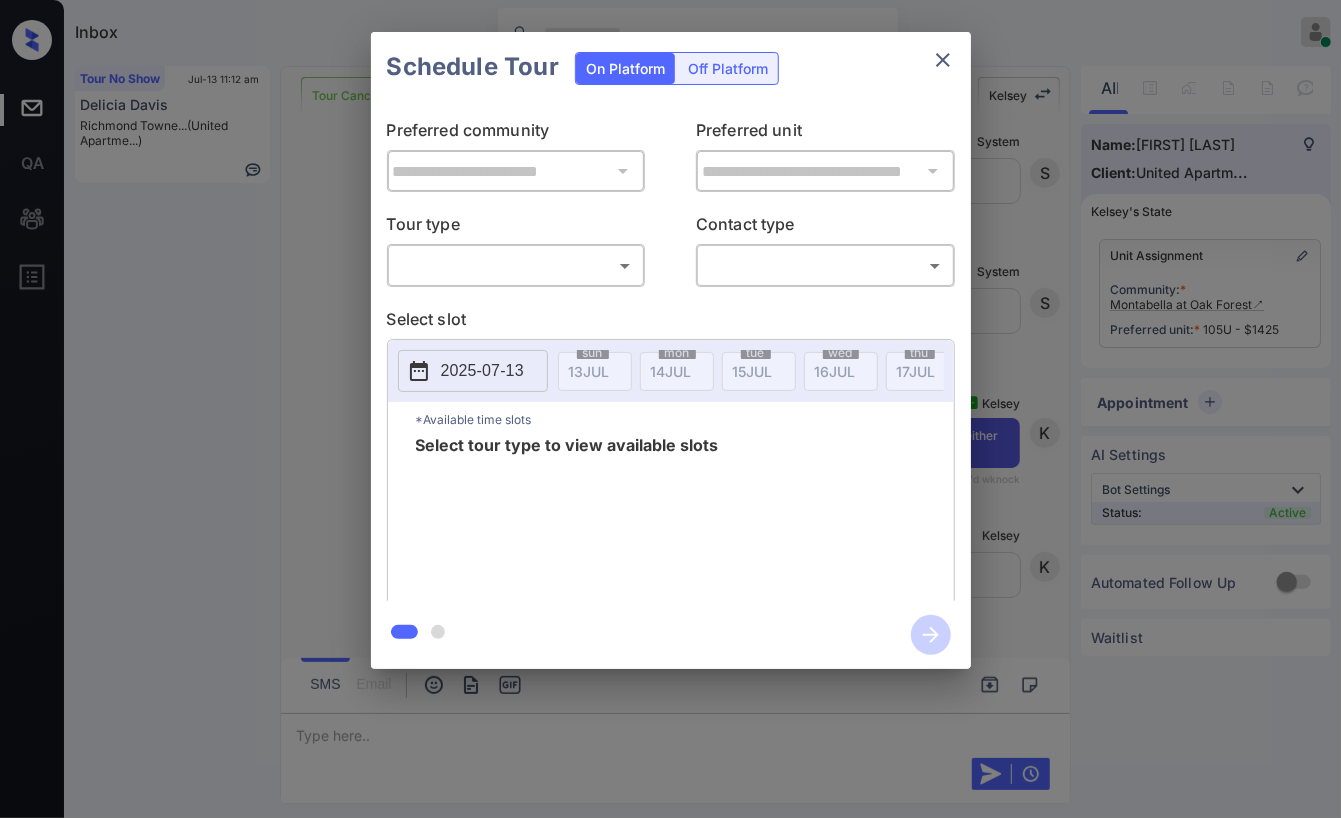 click on "Inbox Danielle Dela Cruz Online Set yourself   offline Set yourself   on break Profile Switch to  dark  mode Sign out Tour No Show Jul-13 11:12 am   Delicia Davis Richmond Towne...  (United Apartme...) Tour Cancelled Lost Lead Sentiment: Angry Upon sliding the acknowledgement:  Lead will move to lost stage. * ​ SMS and call option will be set to opt out. AFM will be turned off for the lead. Kelsey New Message Agent Lead created via zuma-chatbot in Inbound stage. Jul 09, 2025 03:39 pm A New Message Zuma Lead transferred to leasing agent: kelsey Jul 09, 2025 03:39 pm  Sync'd w  knock Z New Message Kelsey Tour booking successful Jul 09, 2025 03:39 pm K New Message Kelsey Lead status changed from "Inbound" to "Tour Scheduled" Jul 09, 2025 03:39 pm K New Message Kelsey Jul 09, 2025 03:39 pm   | conversationalSms  Sync'd w  knock K New Message Agent Lead transferred to Montabella at Oak Forest Jul 09, 2025 03:39 pm A New Message Michae Cooks Cancel my appointment  Jul 09, 2025 03:41 pm   | conversational M Kelsey" at bounding box center [670, 409] 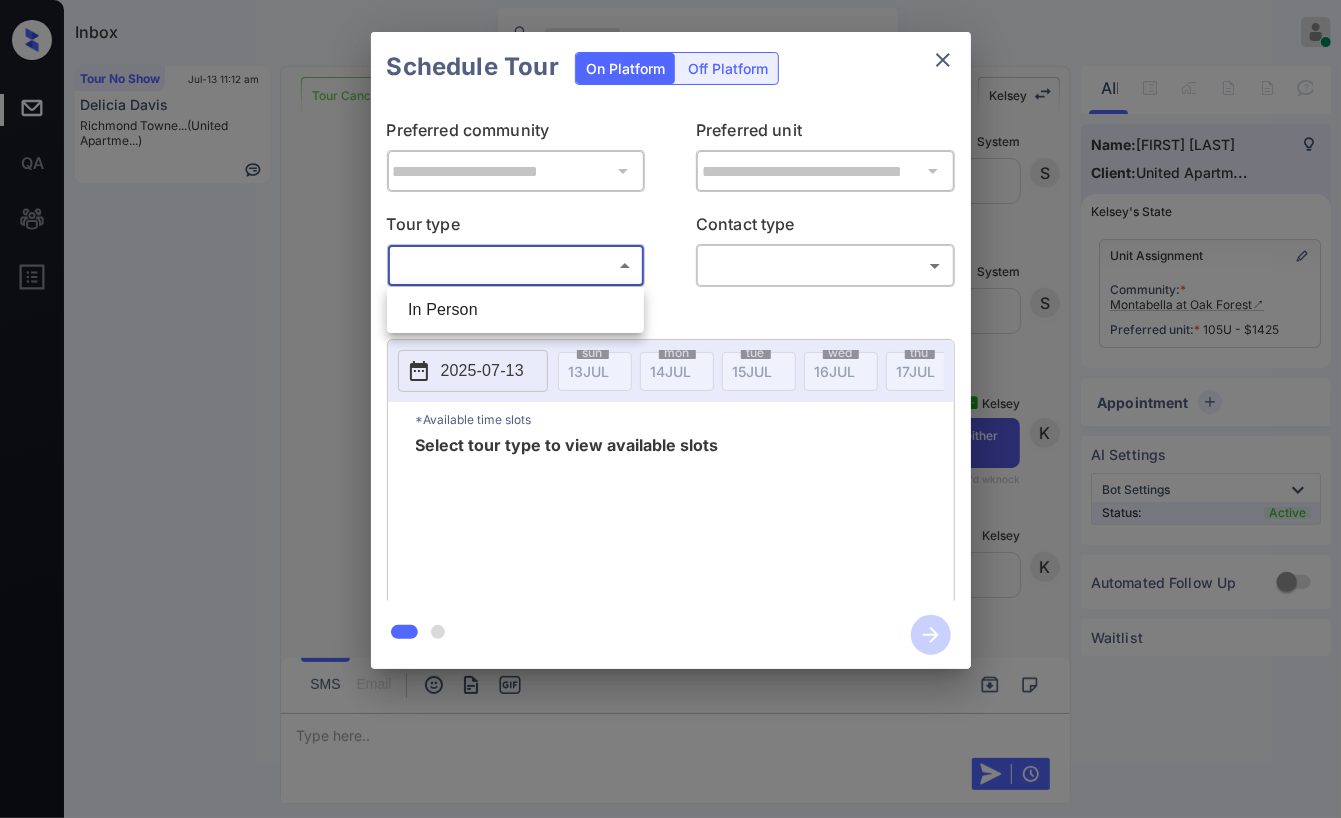 click on "In Person" at bounding box center [515, 310] 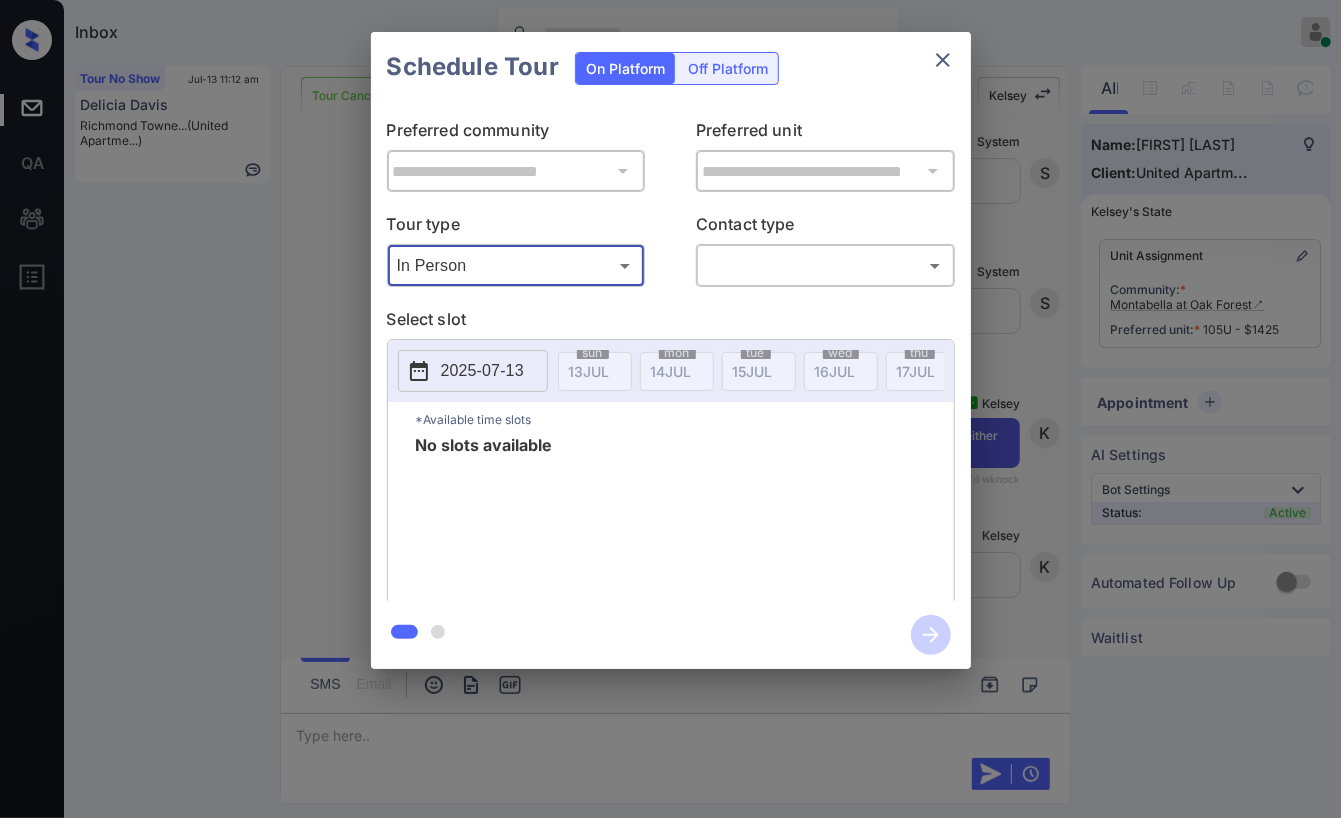type on "********" 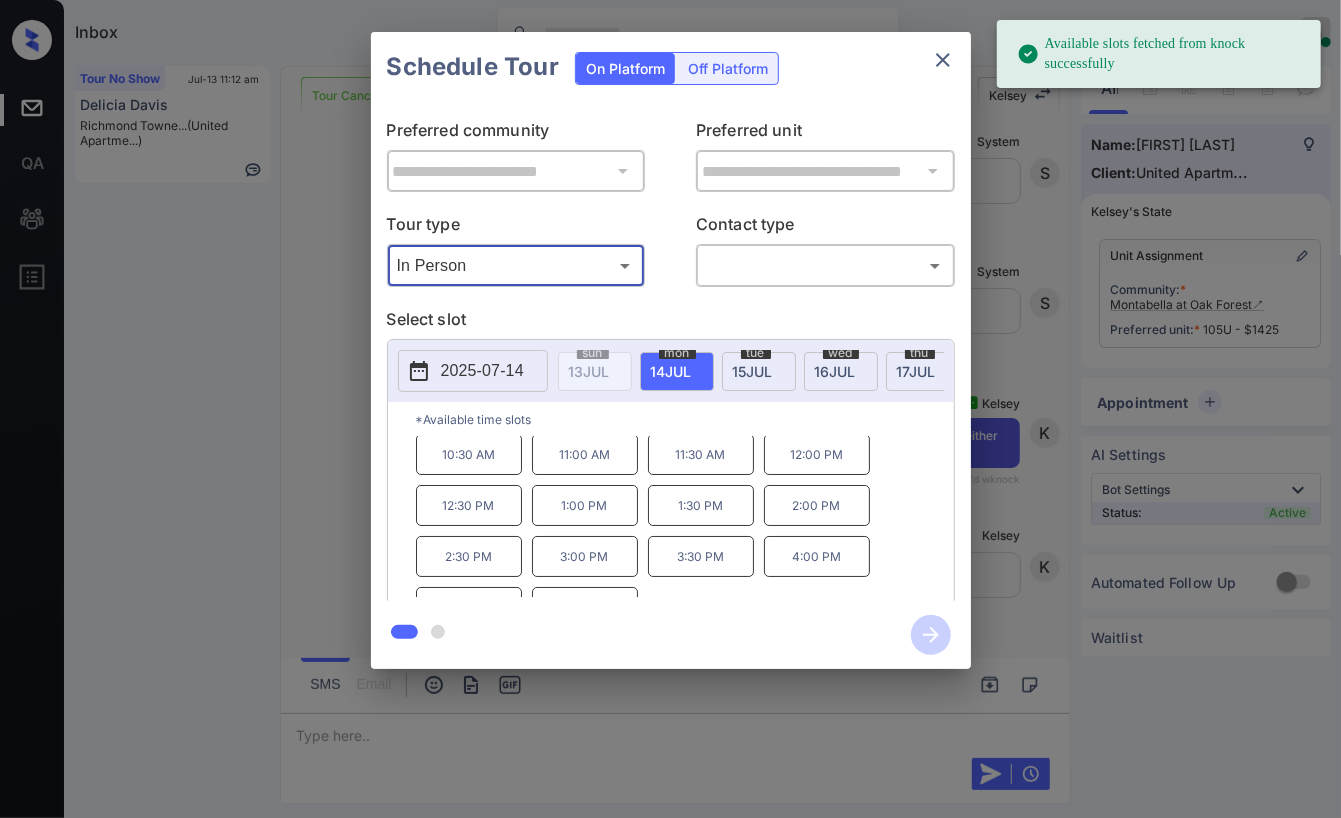 scroll, scrollTop: 83, scrollLeft: 0, axis: vertical 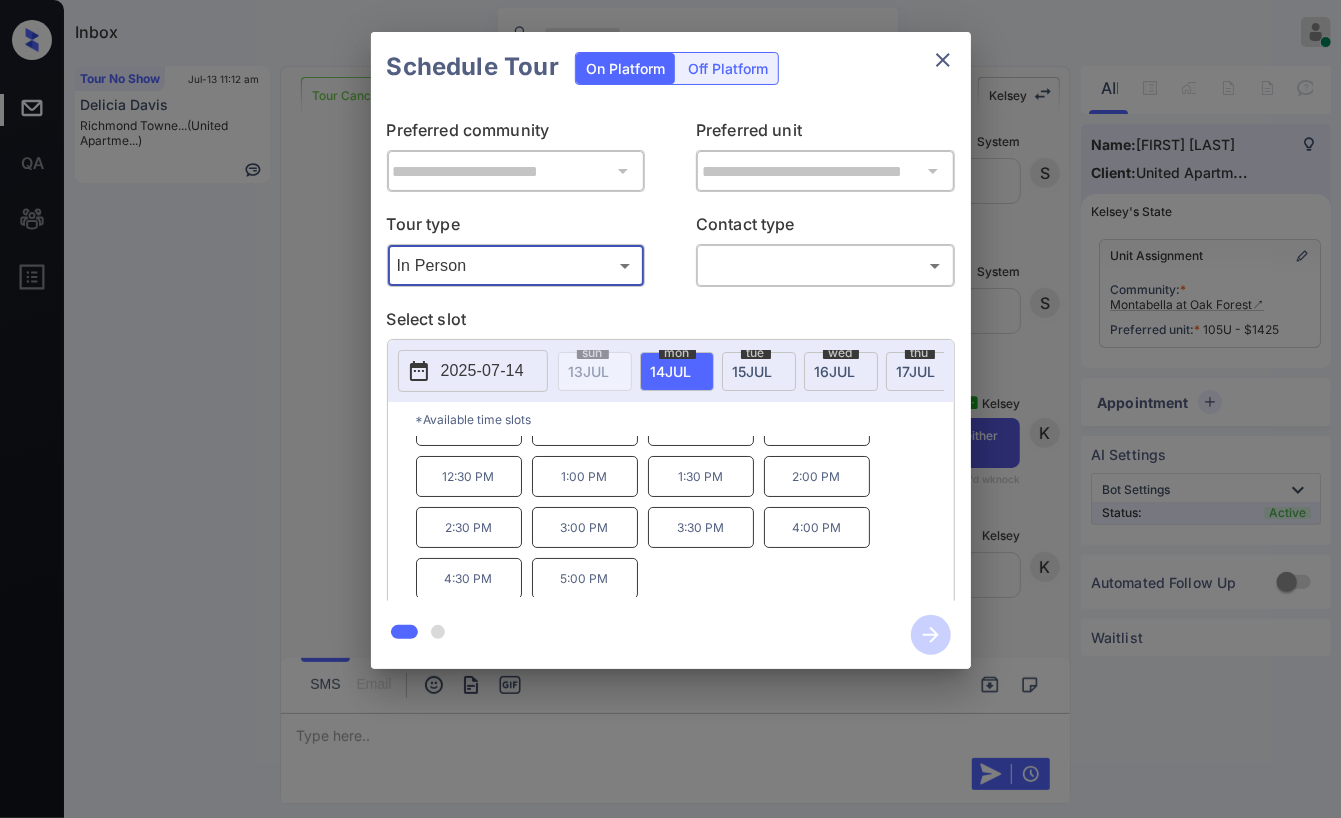 click on "4:00 PM" at bounding box center (817, 527) 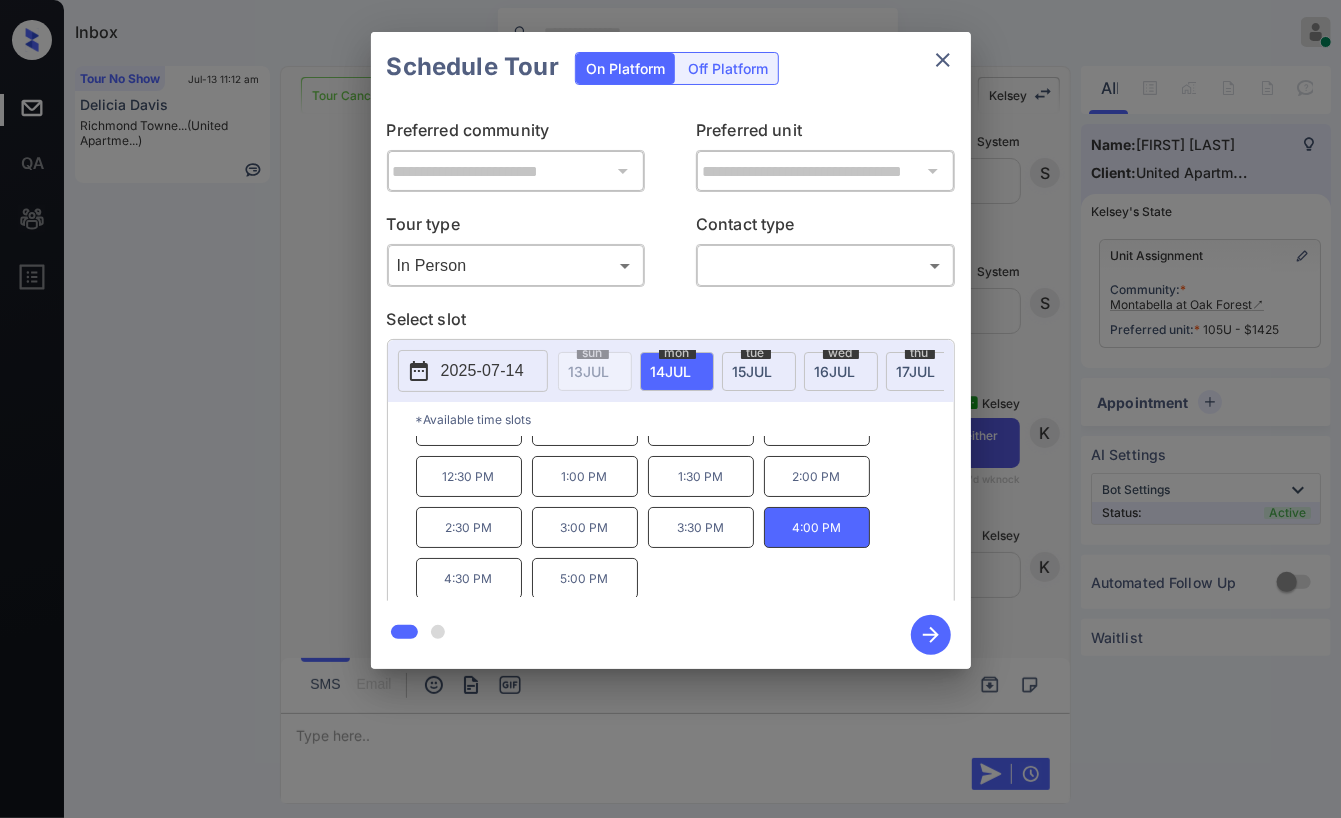 click on "Inbox Danielle Dela Cruz Online Set yourself   offline Set yourself   on break Profile Switch to  dark  mode Sign out Tour No Show Jul-13 11:12 am   Delicia Davis Richmond Towne...  (United Apartme...) Tour Cancelled Lost Lead Sentiment: Angry Upon sliding the acknowledgement:  Lead will move to lost stage. * ​ SMS and call option will be set to opt out. AFM will be turned off for the lead. Kelsey New Message Agent Lead created via zuma-chatbot in Inbound stage. Jul 09, 2025 03:39 pm A New Message Zuma Lead transferred to leasing agent: kelsey Jul 09, 2025 03:39 pm  Sync'd w  knock Z New Message Kelsey Tour booking successful Jul 09, 2025 03:39 pm K New Message Kelsey Lead status changed from "Inbound" to "Tour Scheduled" Jul 09, 2025 03:39 pm K New Message Kelsey Jul 09, 2025 03:39 pm   | conversationalSms  Sync'd w  knock K New Message Agent Lead transferred to Montabella at Oak Forest Jul 09, 2025 03:39 pm A New Message Michae Cooks Cancel my appointment  Jul 09, 2025 03:41 pm   | conversational M Kelsey" at bounding box center (670, 409) 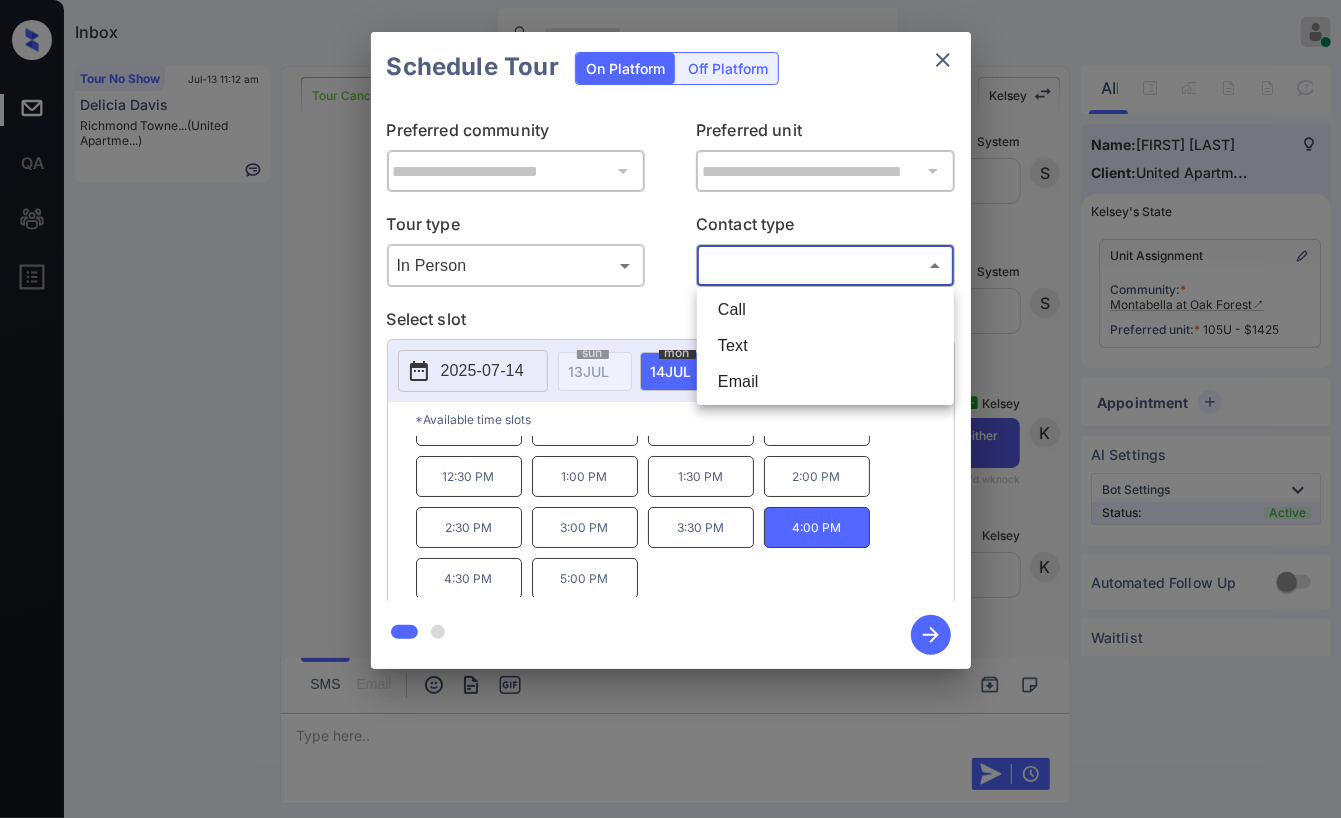 click on "Text" at bounding box center (825, 346) 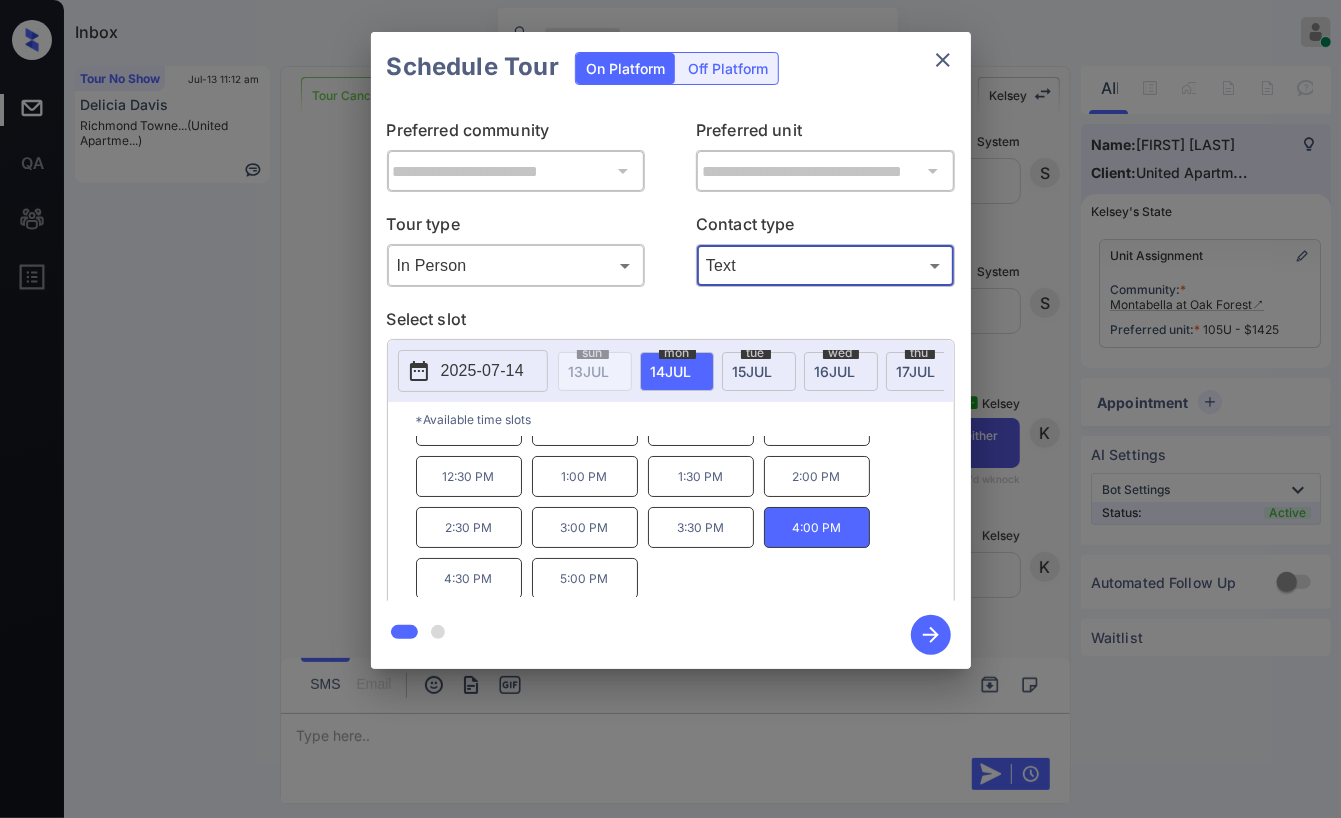 click on "4:00 PM" at bounding box center [817, 527] 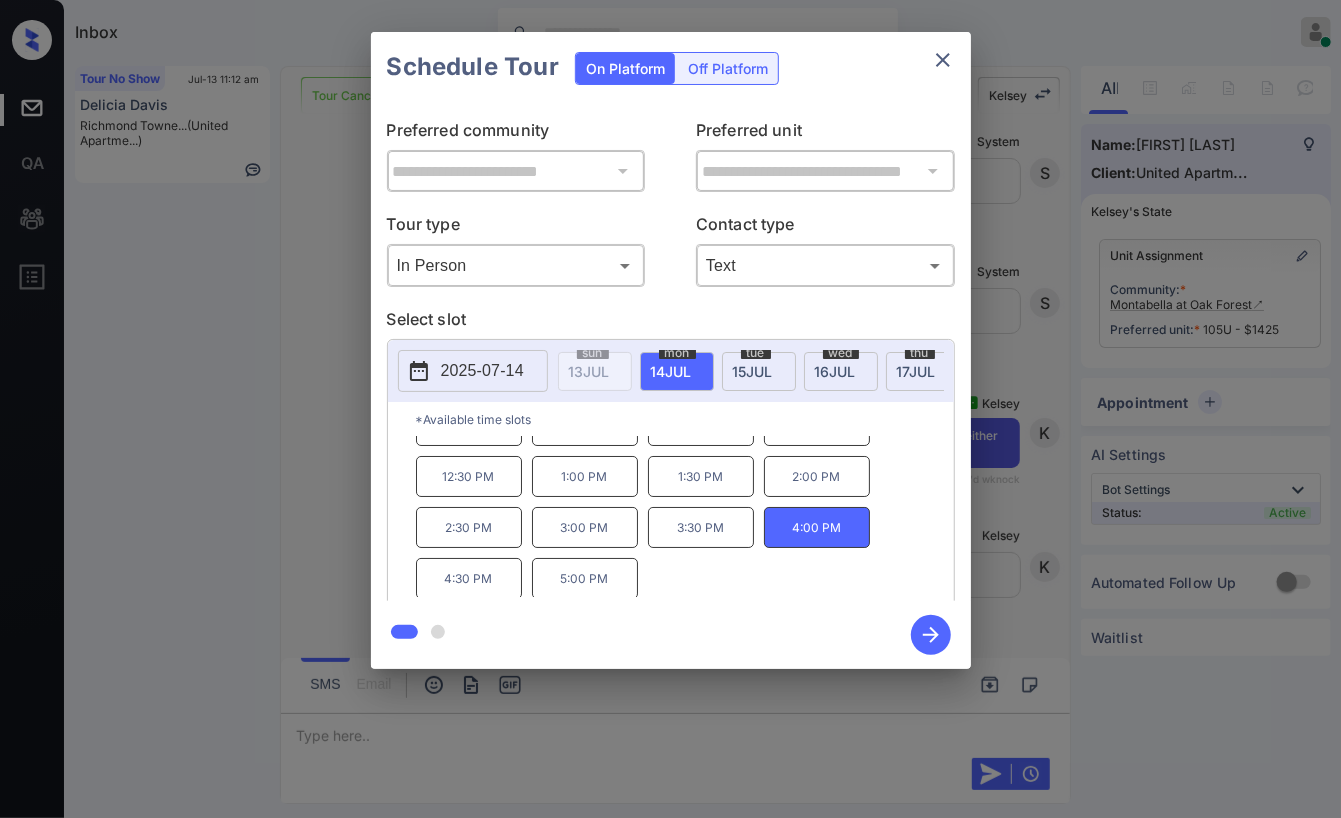 click 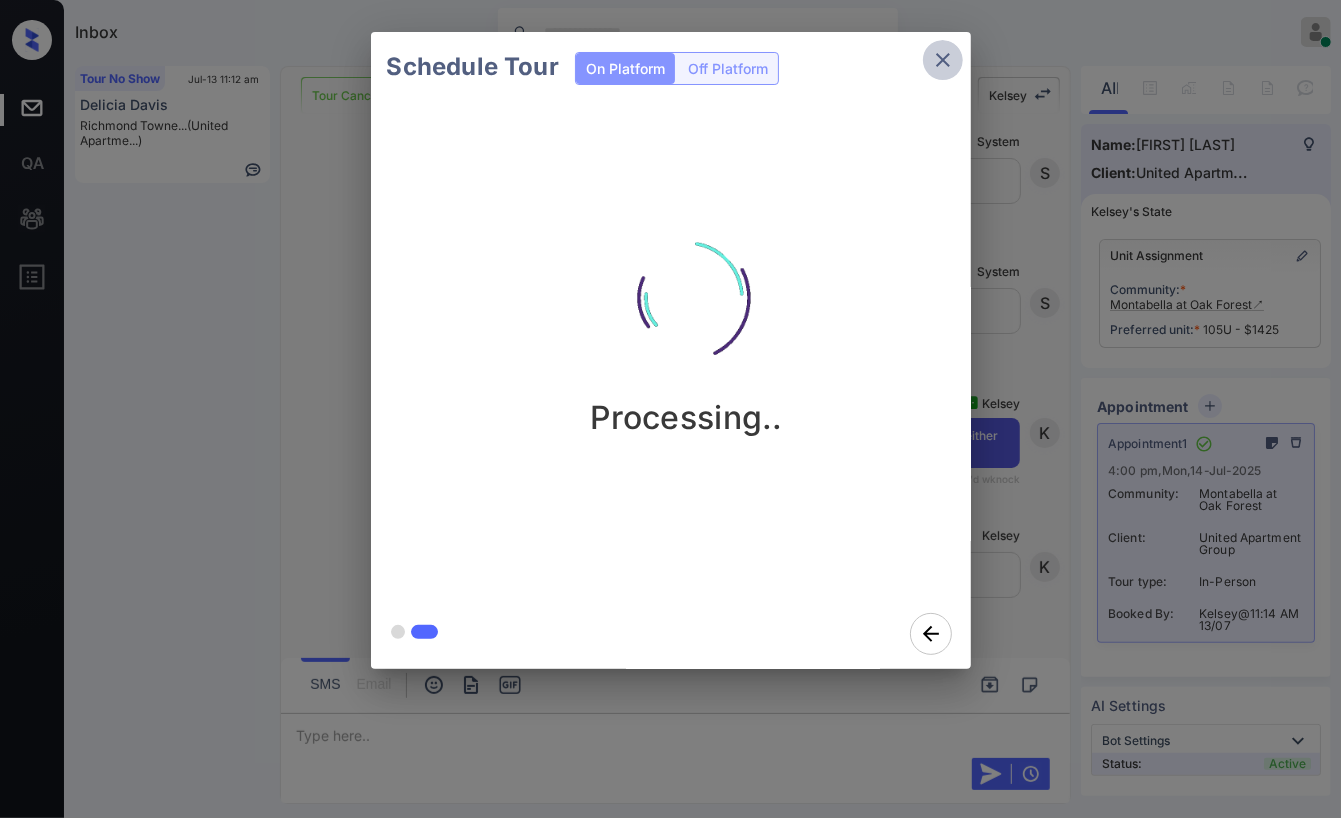 click 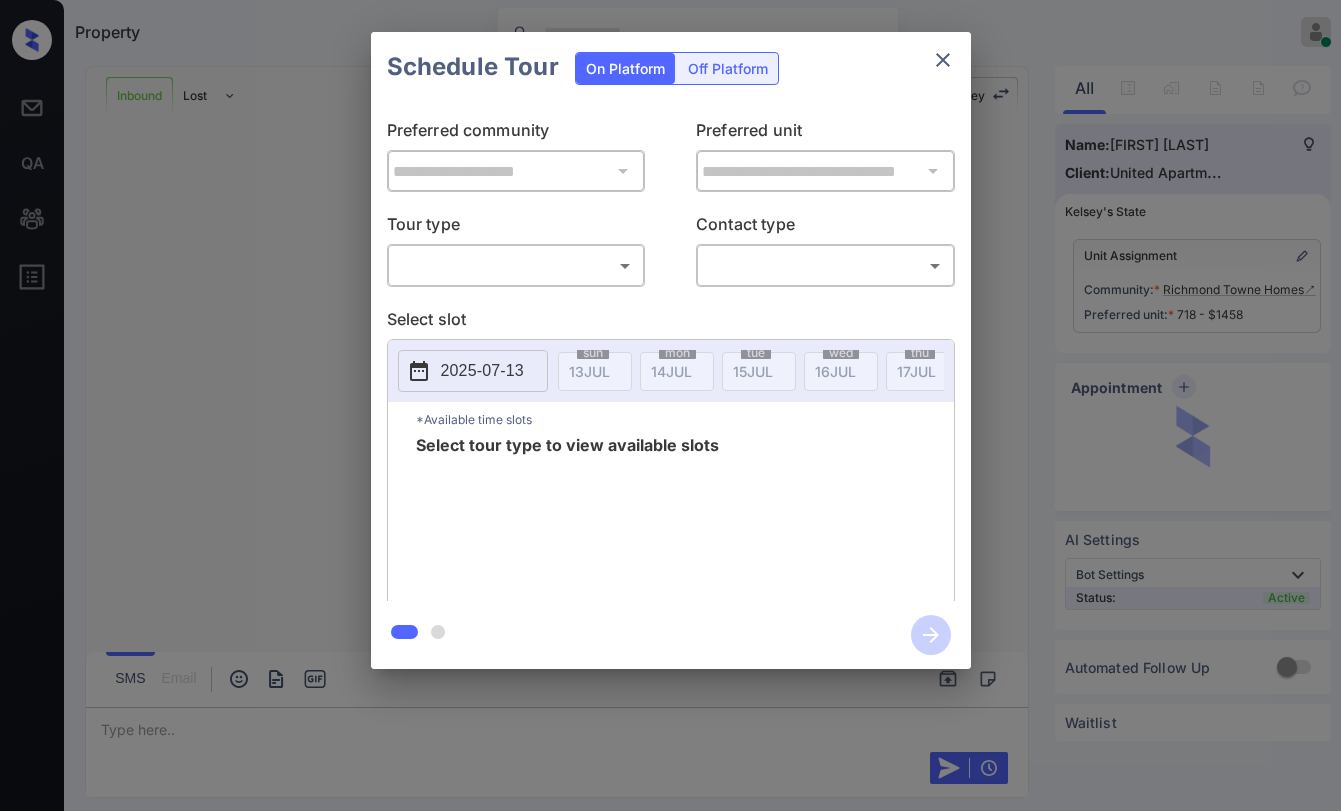scroll, scrollTop: 0, scrollLeft: 0, axis: both 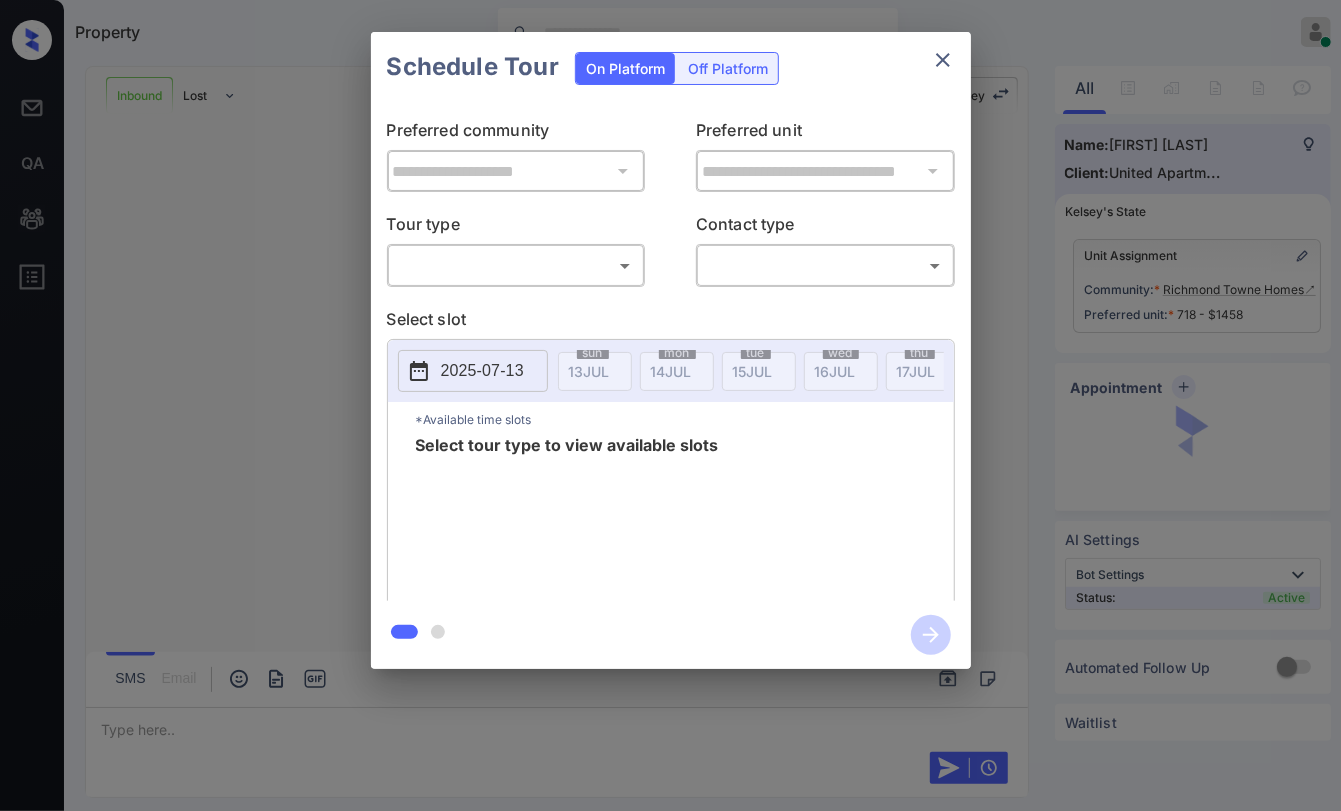 click on "**********" at bounding box center [670, 405] 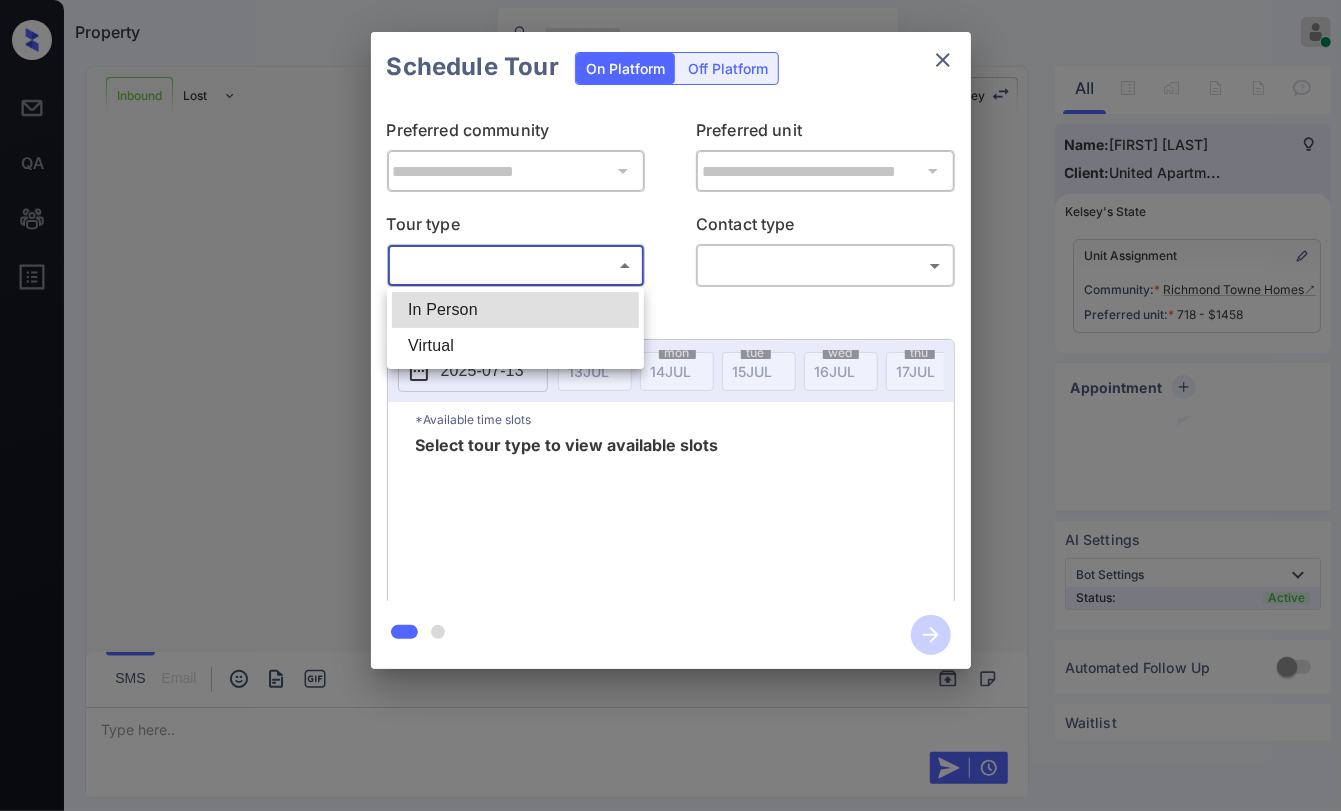 click on "In Person" at bounding box center [515, 310] 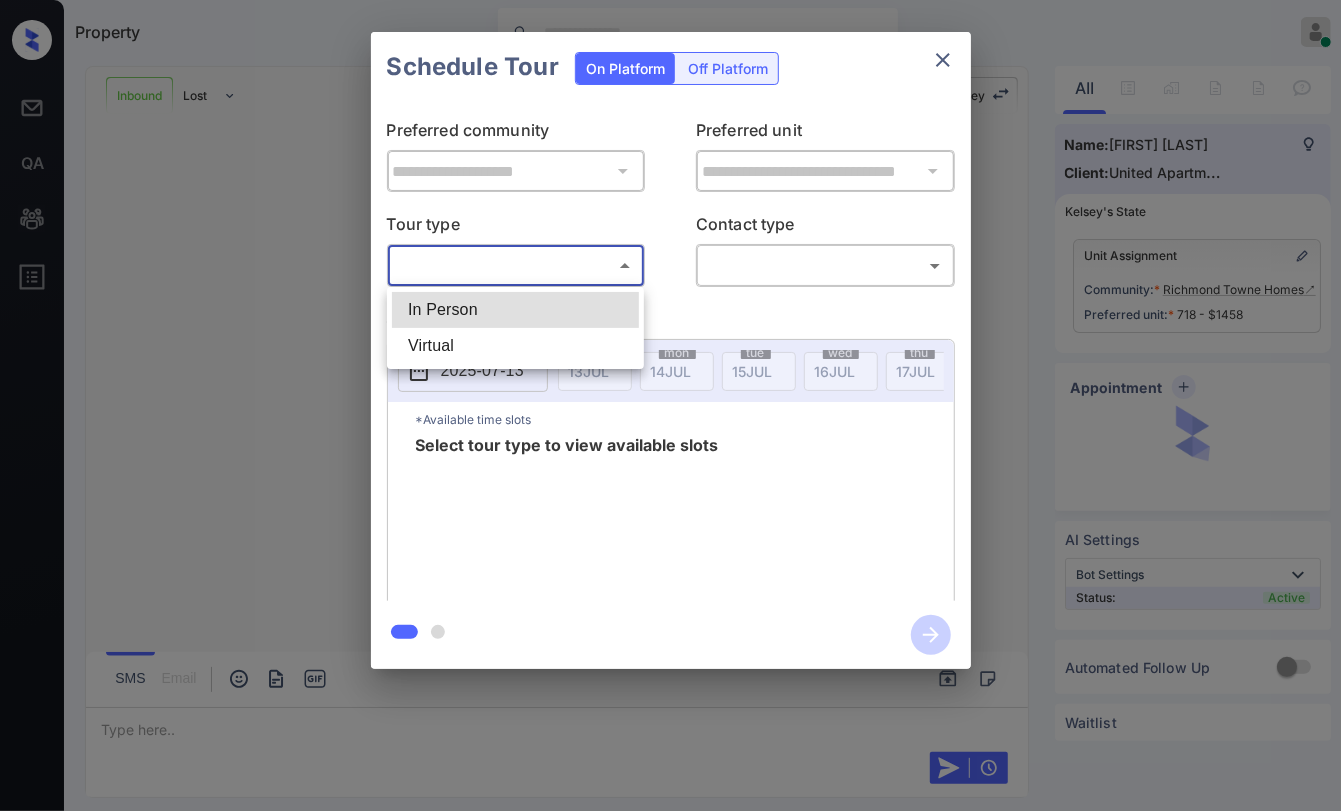 type on "********" 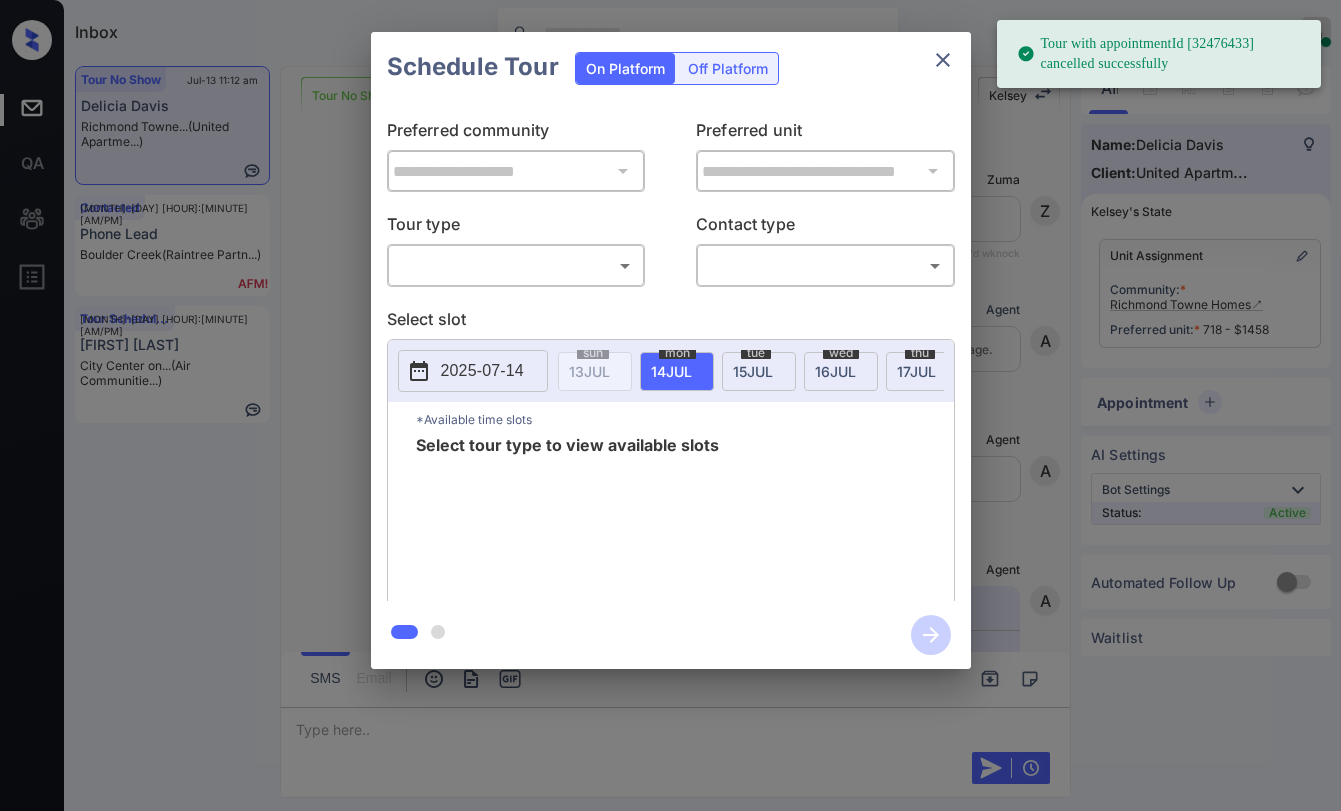 scroll, scrollTop: 0, scrollLeft: 0, axis: both 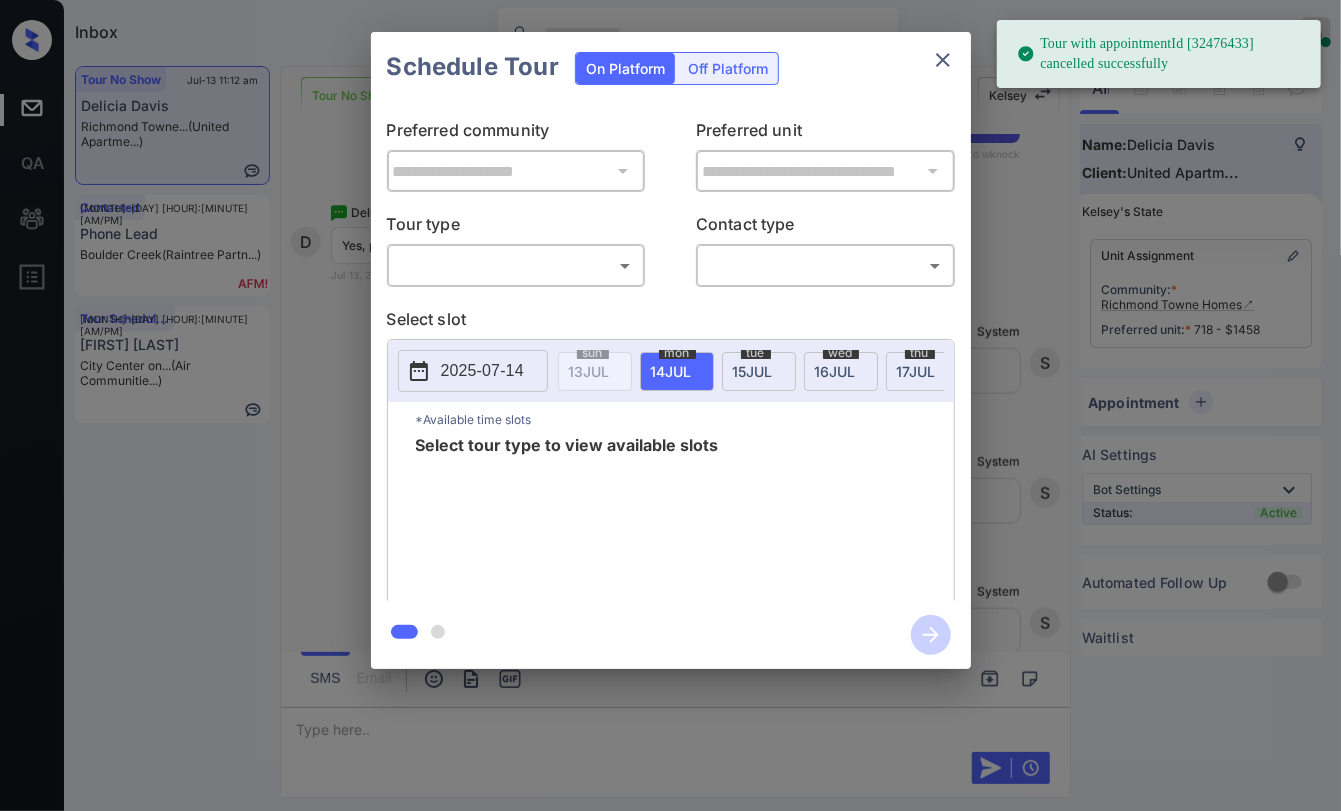click on "Tour with appointmentId [32476433] cancelled successfully Inbox Danielle Dela Cruz Online Set yourself   offline Set yourself   on break Profile Switch to  dark  mode Sign out Tour No Show Jul-13 11:12 am   Delicia Davis Richmond Towne...  (United Apartme...) Contacted Jul-13 11:15 am   Phone Lead Boulder Creek  (Raintree Partn...) Tour Scheduled Jul-13 11:15 am   Bharat Sharma City Center on...  (Air Communitie...) Tour No Show Lost Lead Sentiment: Angry Upon sliding the acknowledgement:  Lead will move to lost stage. * ​ SMS and call option will be set to opt out. AFM will be turned off for the lead. Kelsey New Message Zuma Lead transferred to leasing agent: kelsey Jul 09, 2025 04:27 pm  Sync'd w  knock Z New Message Agent Lead created via zuma-chatbot in Inbound stage. Jul 09, 2025 04:27 pm A New Message Agent AFM Request sent to Kelsey. Jul 09, 2025 04:27 pm A New Message Agent Notes Note: Structured Note:
Move In Date: 2025-07-09
ILS Note:
This is a lead from the chatbot Jul 09, 2025 04:27 pm A K   K" at bounding box center [670, 405] 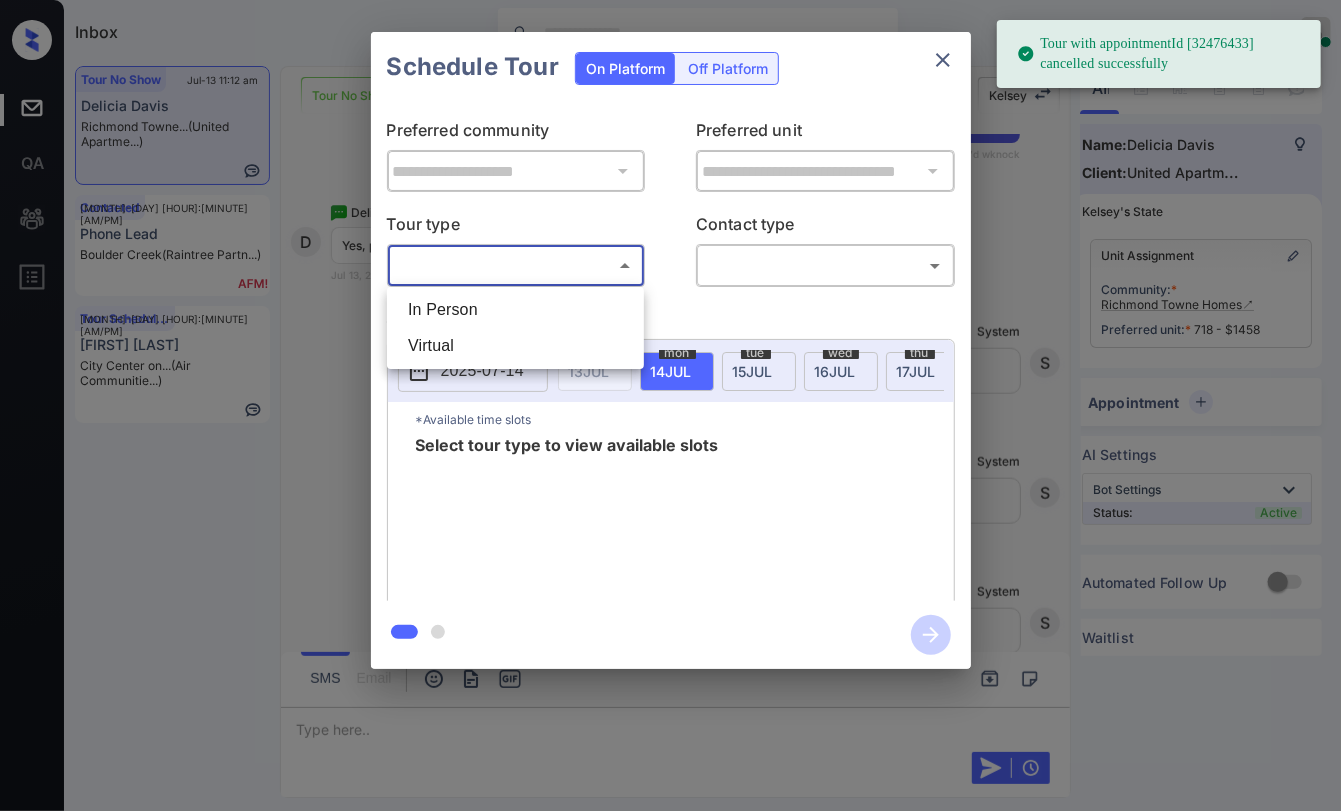 click on "In Person" at bounding box center (515, 310) 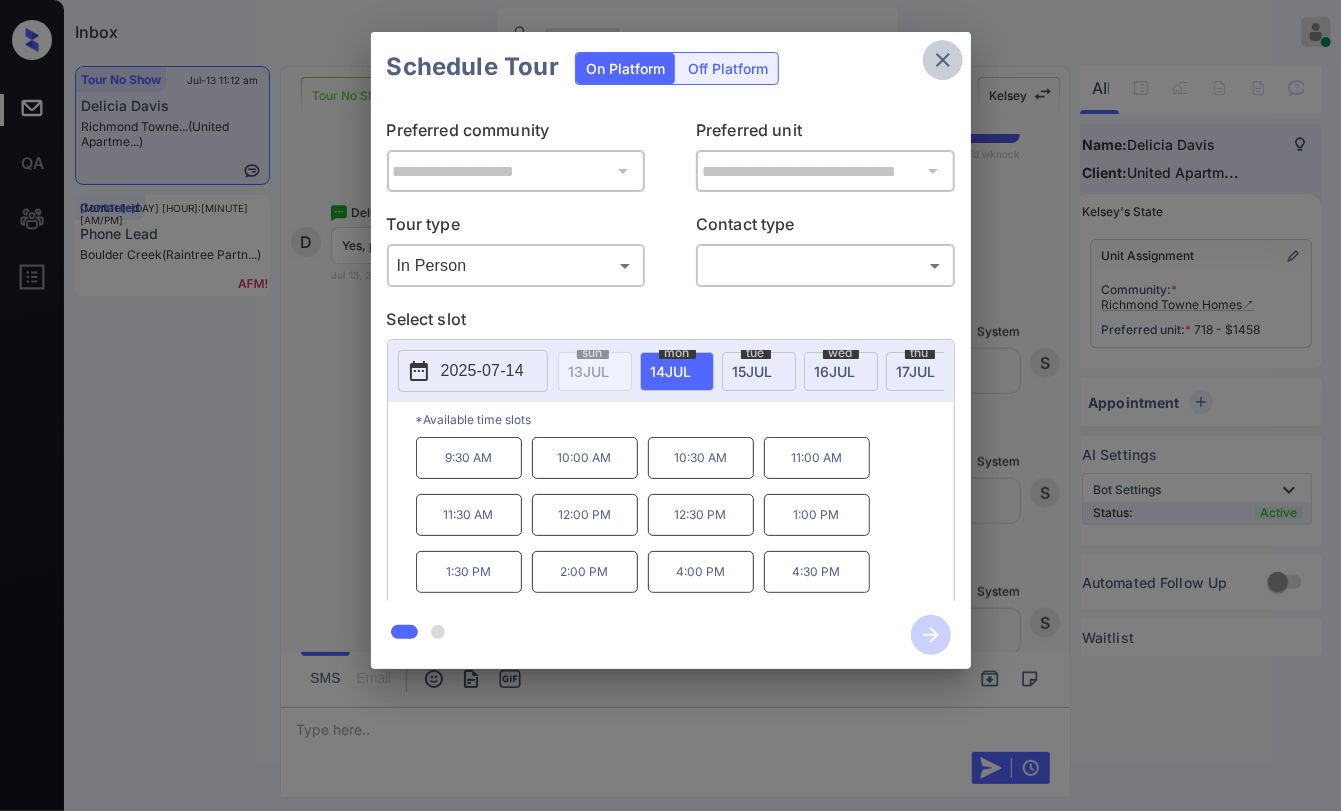 click 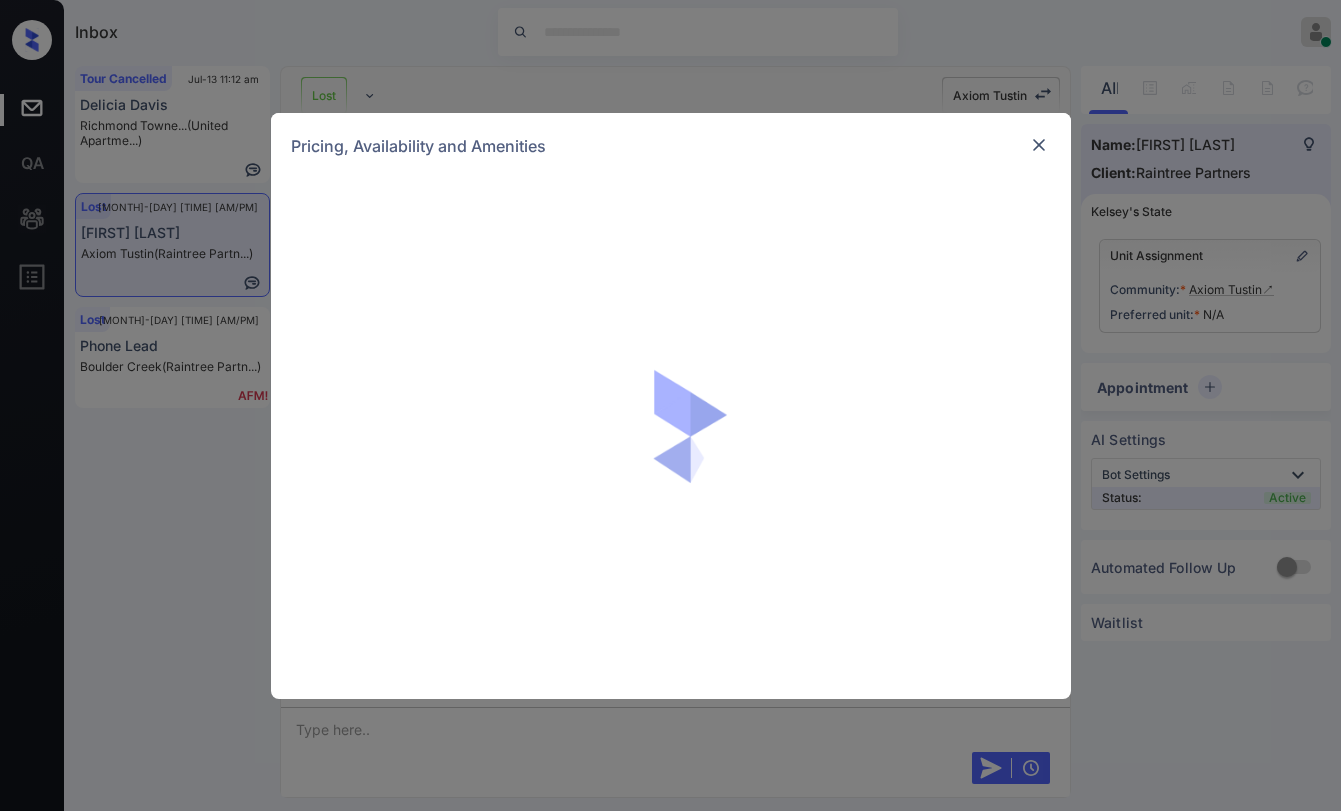 scroll, scrollTop: 0, scrollLeft: 0, axis: both 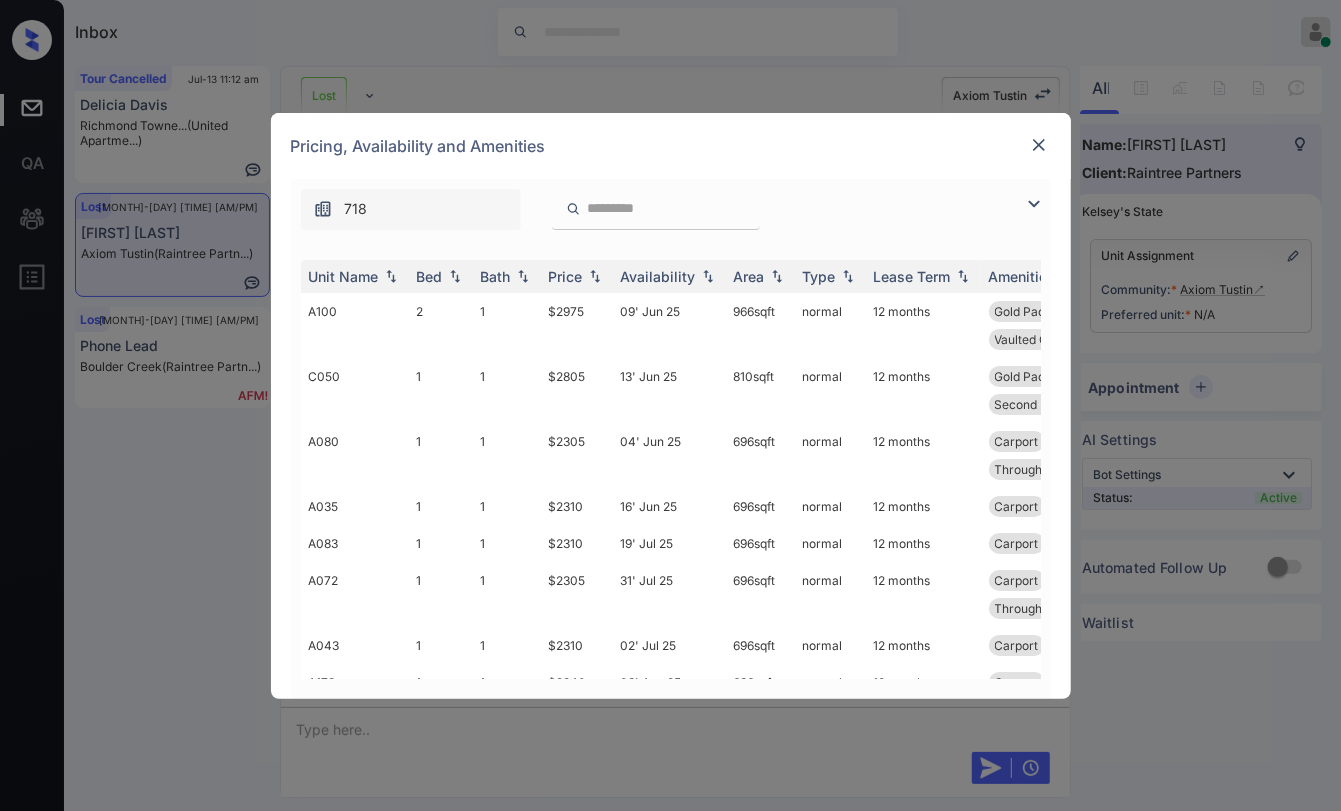 click at bounding box center [1039, 145] 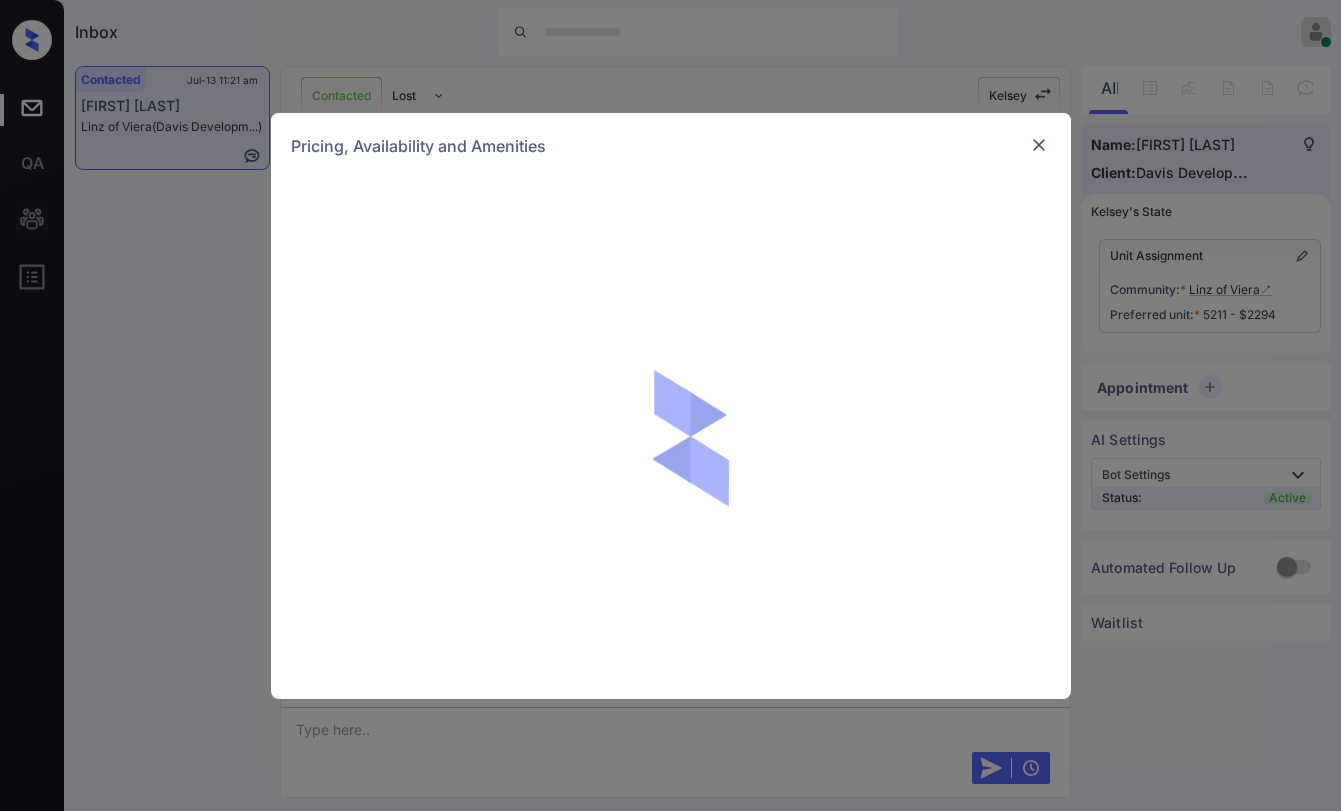 scroll, scrollTop: 0, scrollLeft: 0, axis: both 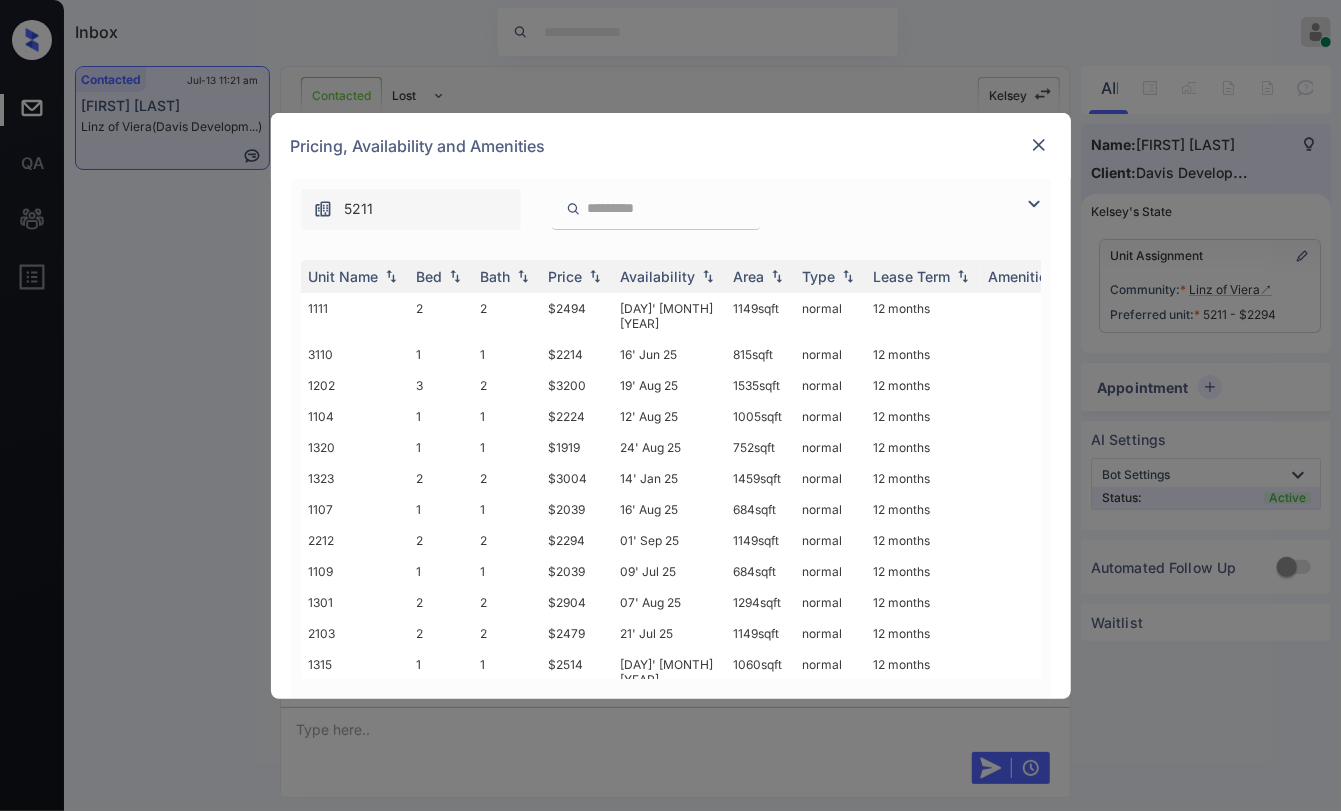 click at bounding box center (1039, 145) 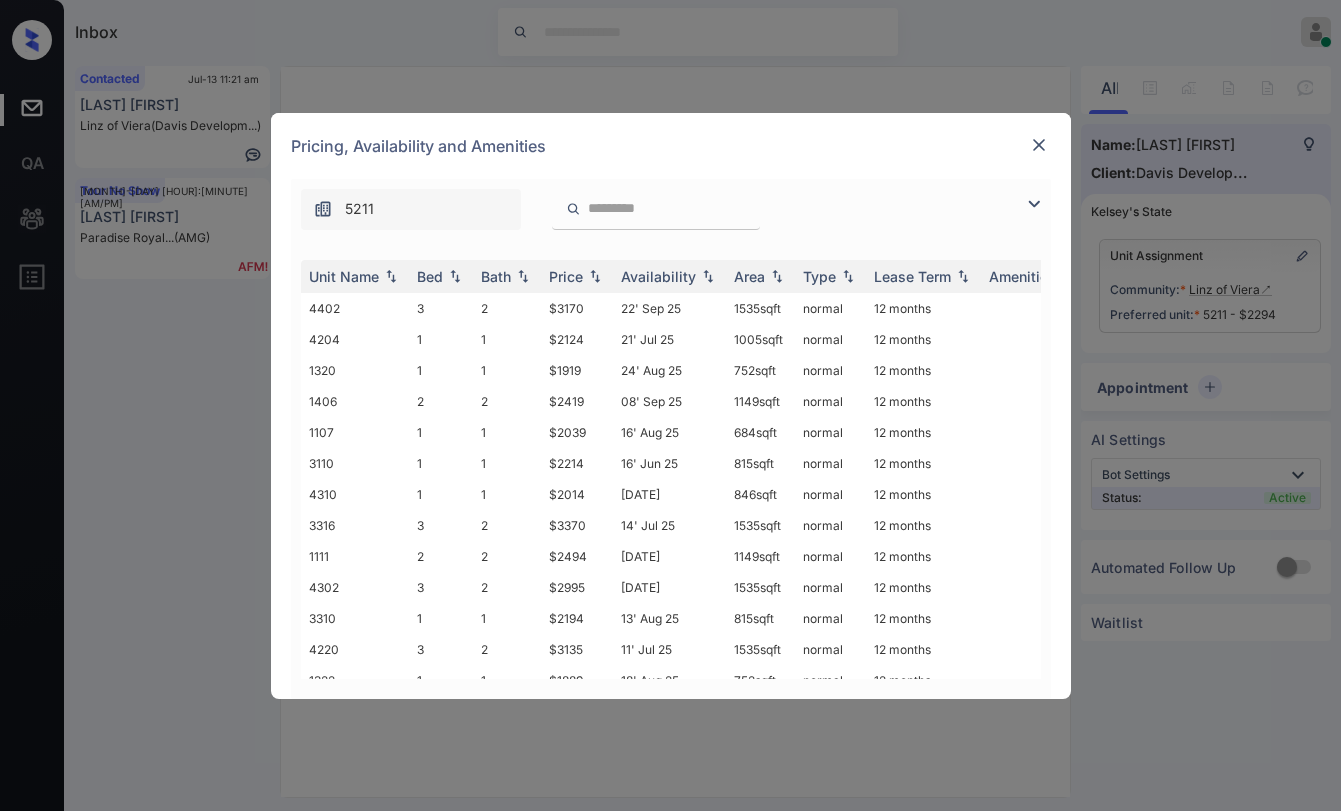 scroll, scrollTop: 0, scrollLeft: 0, axis: both 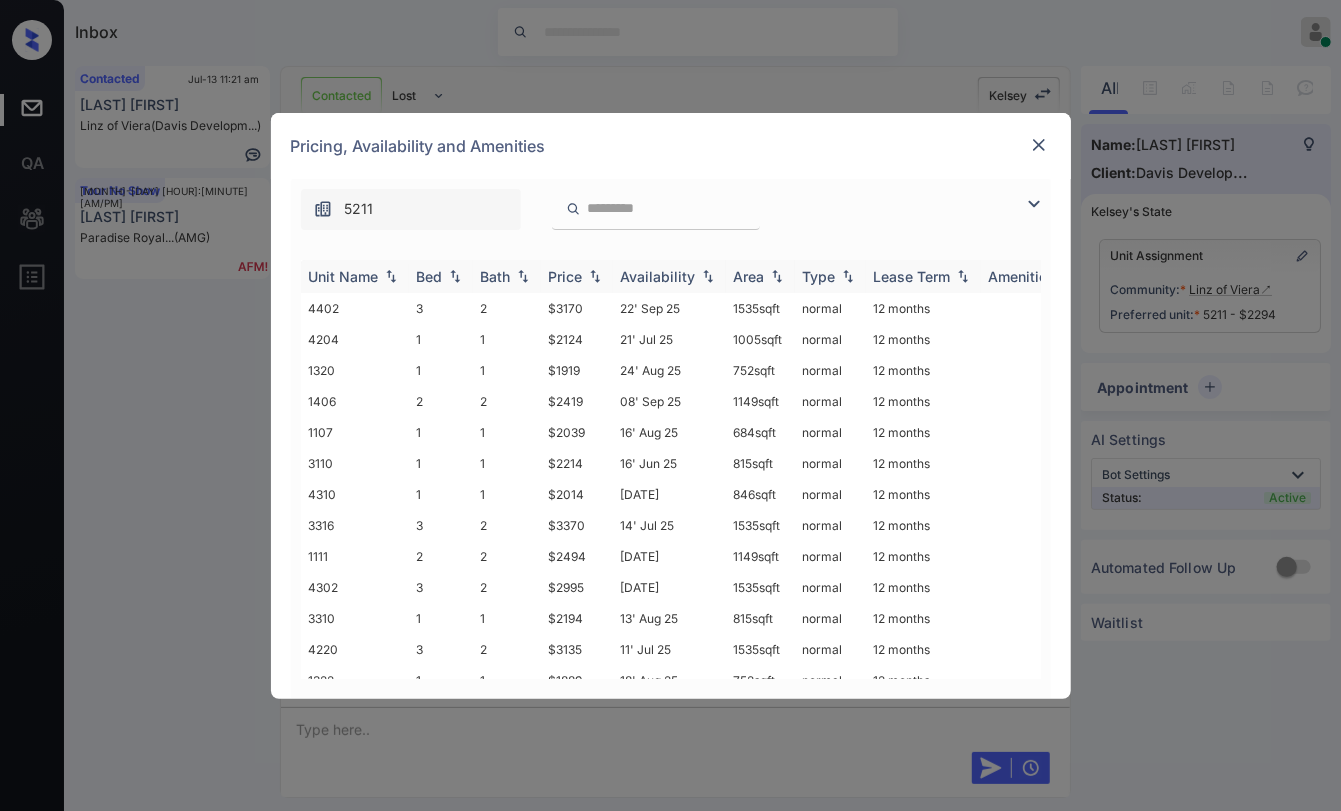 click on "Bed" at bounding box center [430, 276] 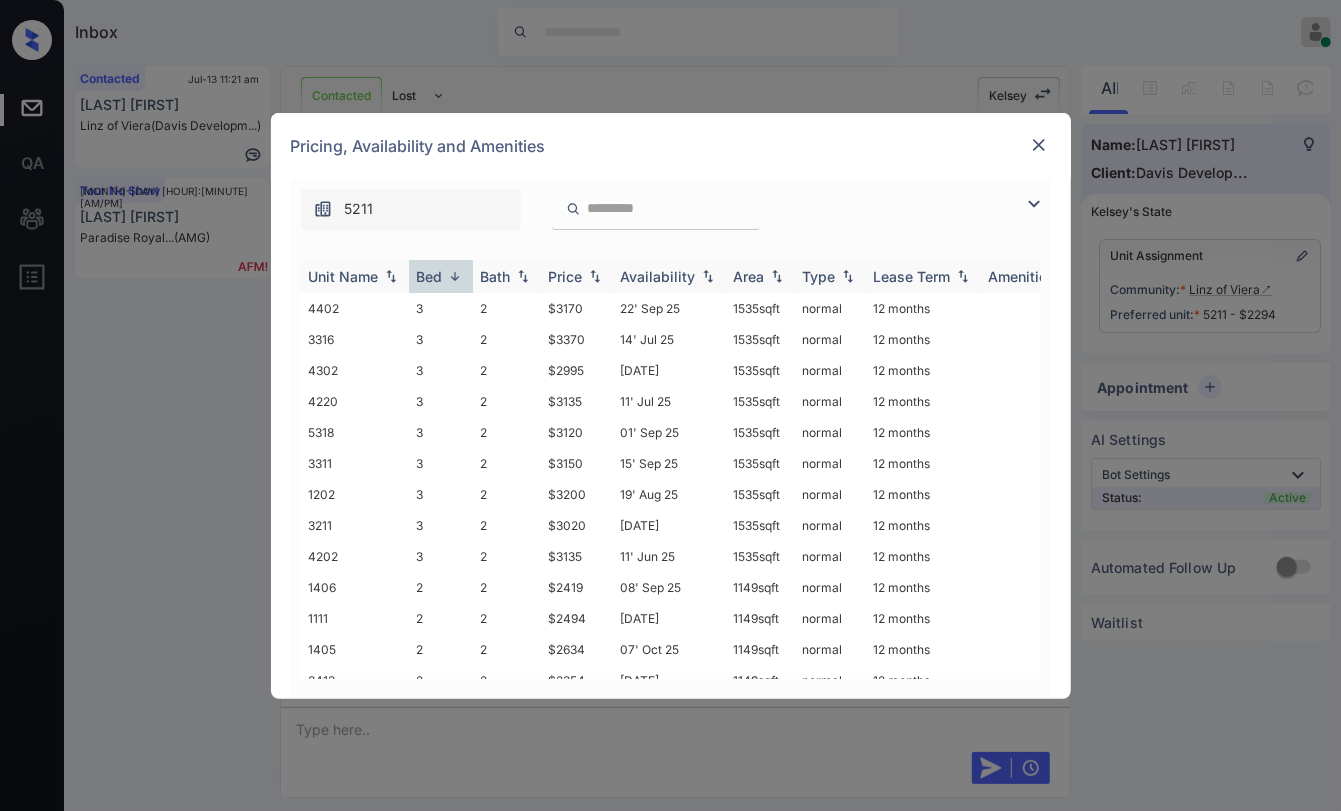 click on "Bed" at bounding box center [430, 276] 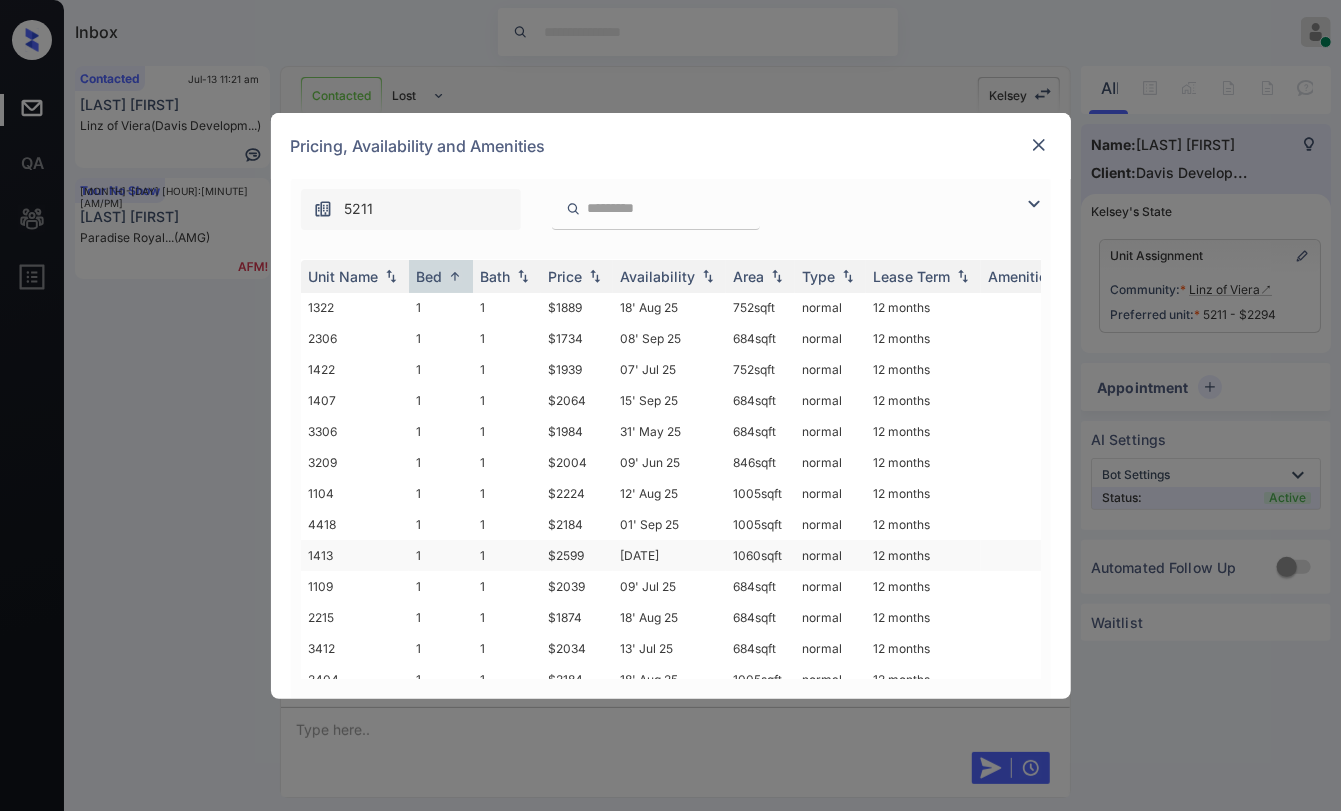 scroll, scrollTop: 222, scrollLeft: 0, axis: vertical 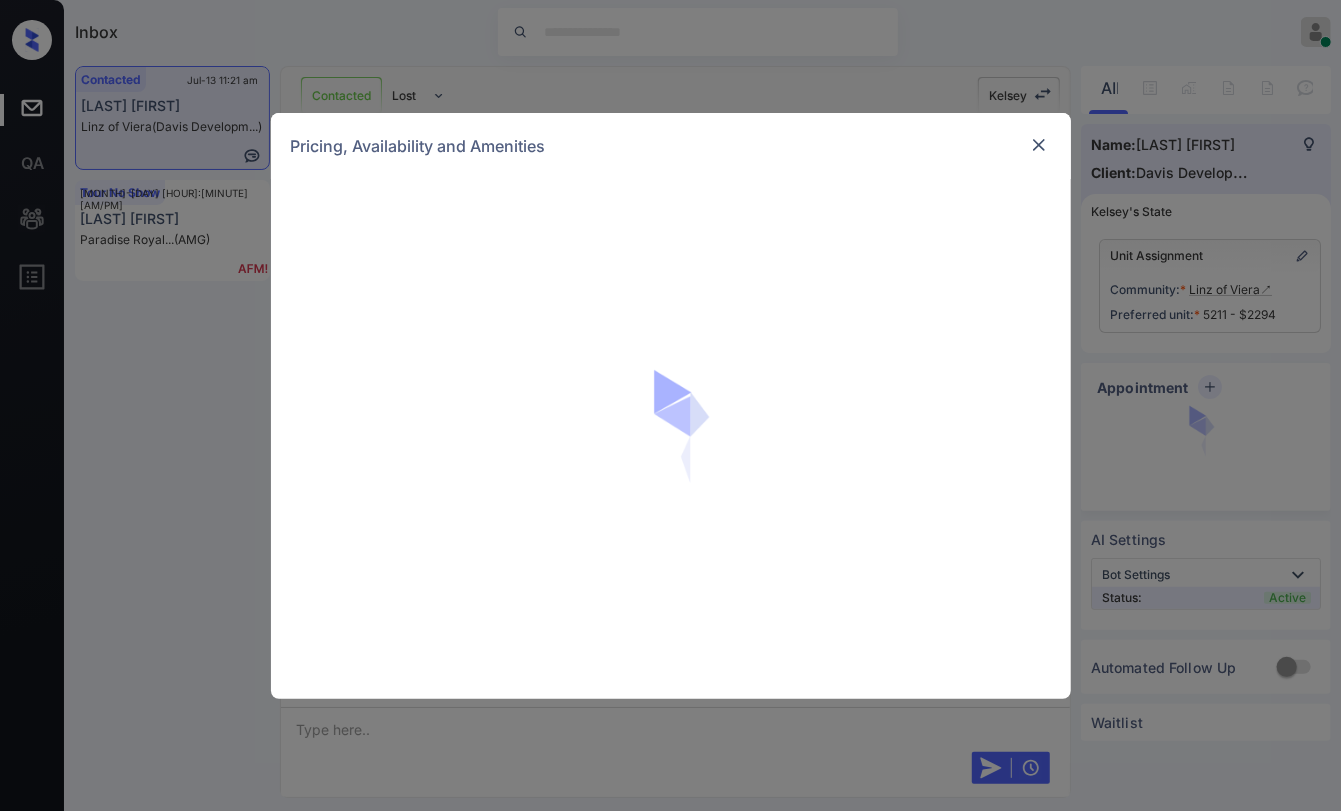 click at bounding box center [1039, 145] 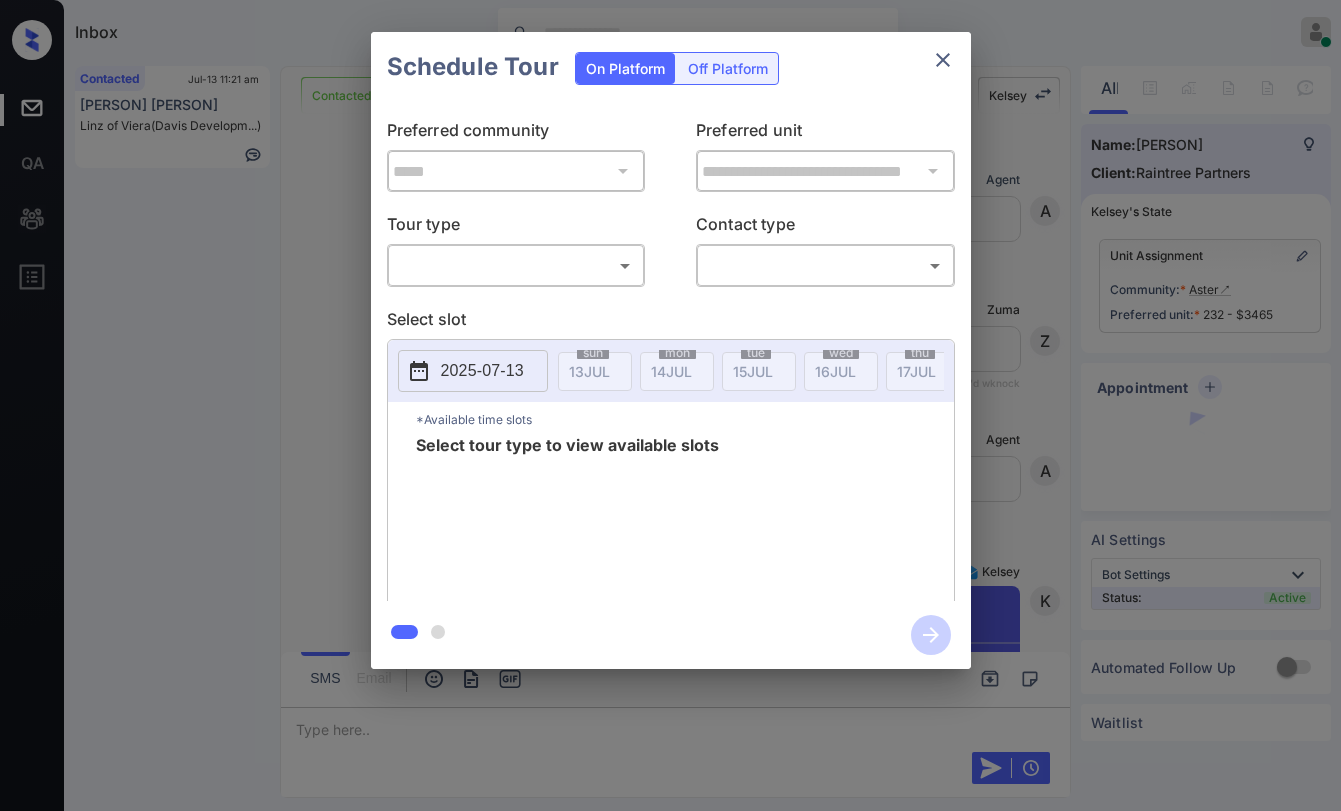 scroll, scrollTop: 0, scrollLeft: 0, axis: both 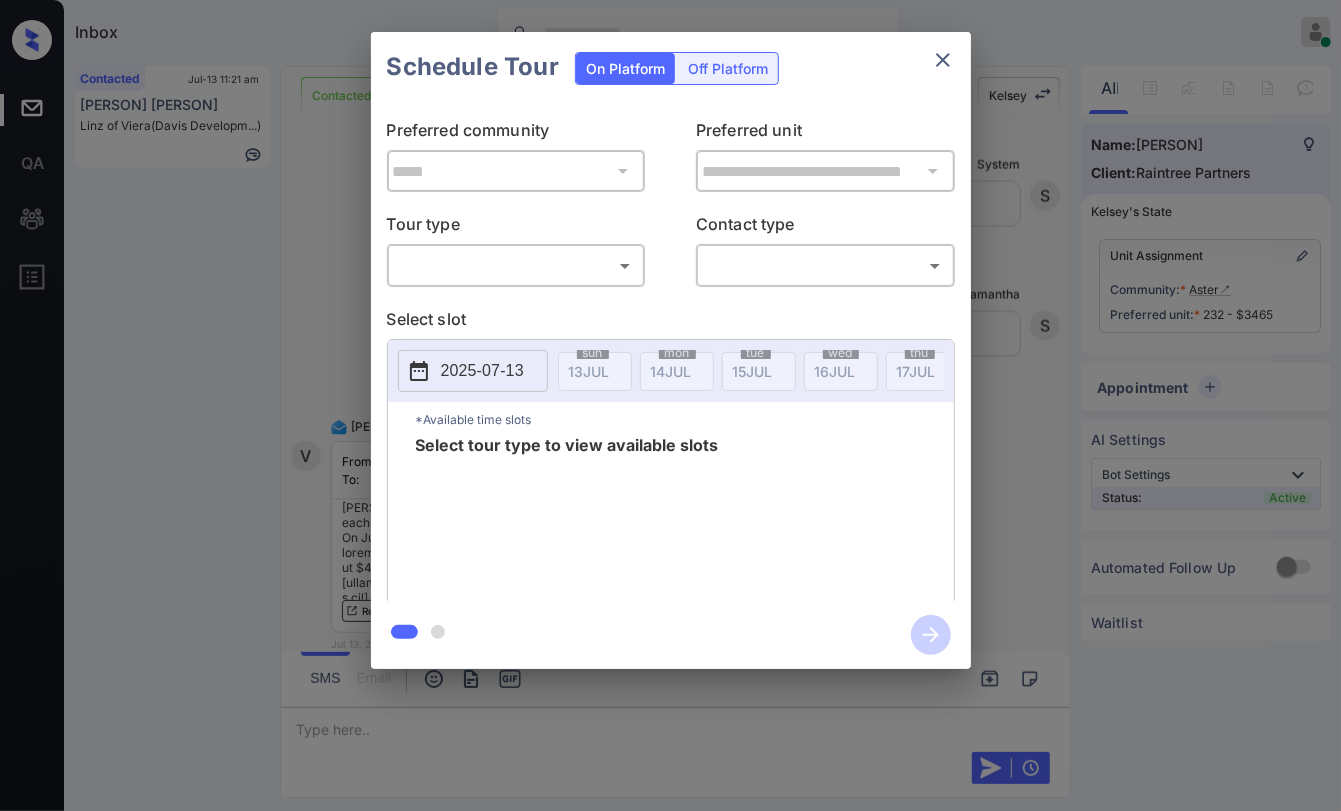 click on "​ ​" at bounding box center (516, 265) 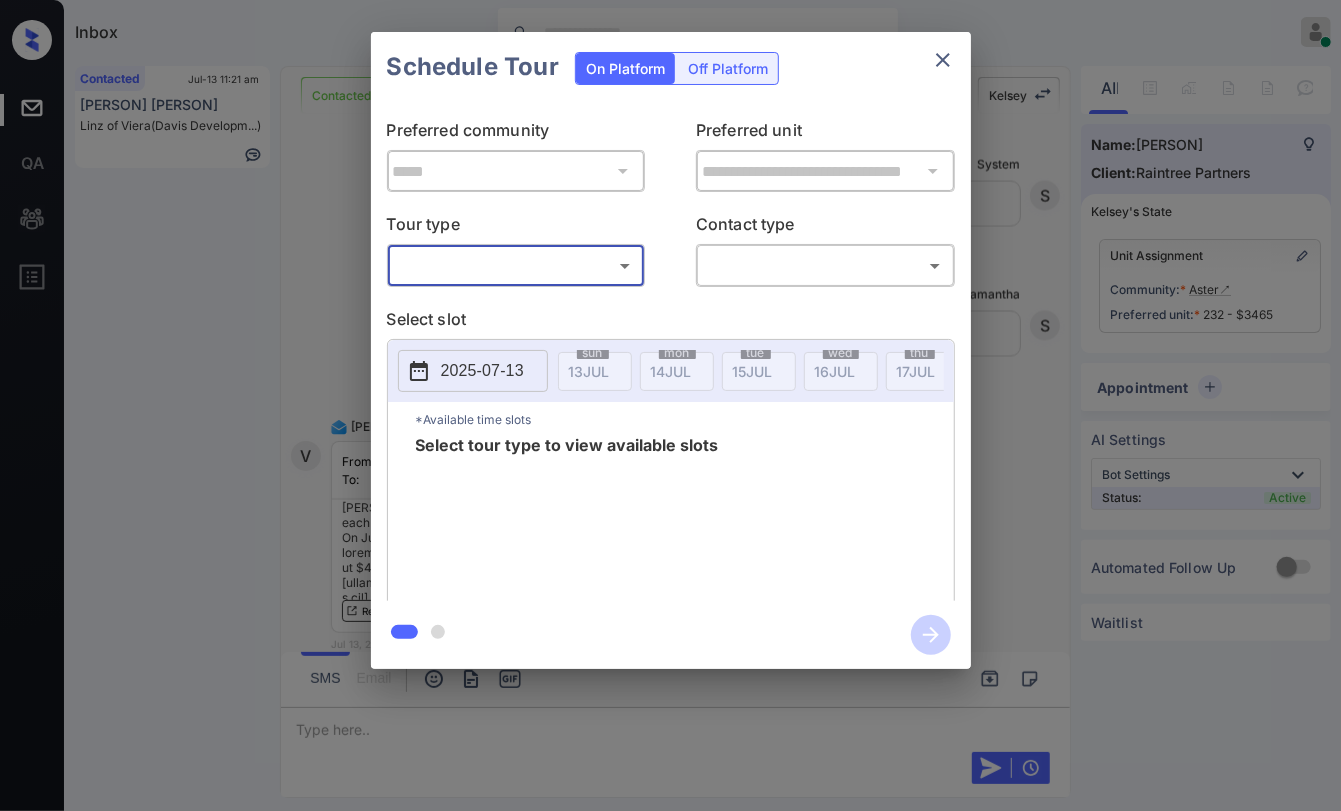 click on "Inbox [PERSON] Online Set yourself   offline Set yourself   on break Profile Switch to  dark  mode Sign out Contacted Jul-13 11:21 am   [PERSON] [PERSON] of Viera  (Davis Developm...) Contacted Lost Lead Sentiment: Angry Upon sliding the acknowledgement:  Lead will move to lost stage. * ​ SMS and call option will be set to opt out. AFM will be turned off for the lead. [PERSON] New Message Agent Lead created via webhook in Inbound stage. Jul 13, 2025 10:40 am A New Message [PERSON] Lead transferred to leasing agent: [PERSON] Jul 13, 2025 10:40 am  Sync'd w  knock [PERSON] New Message Agent AFM Request sent to [PERSON]. Jul 13, 2025 10:40 am A New Message [PERSON] From:   [EMAIL] To:   [EMAIL] Hi [PERSON]!
Thank you, [PERSON]
Read More Jul 13, 2025 10:40 am   | TemplateAFMEmail  Sync'd w  knock [PERSON] New Message [PERSON] Lead archived by [PERSON]! Jul 13, 2025 10:40 am [PERSON] New Message Agent Re-enquiry created Jul 13, 2025 10:40 am A New Message [PERSON] From:   To:     knock" at bounding box center [670, 405] 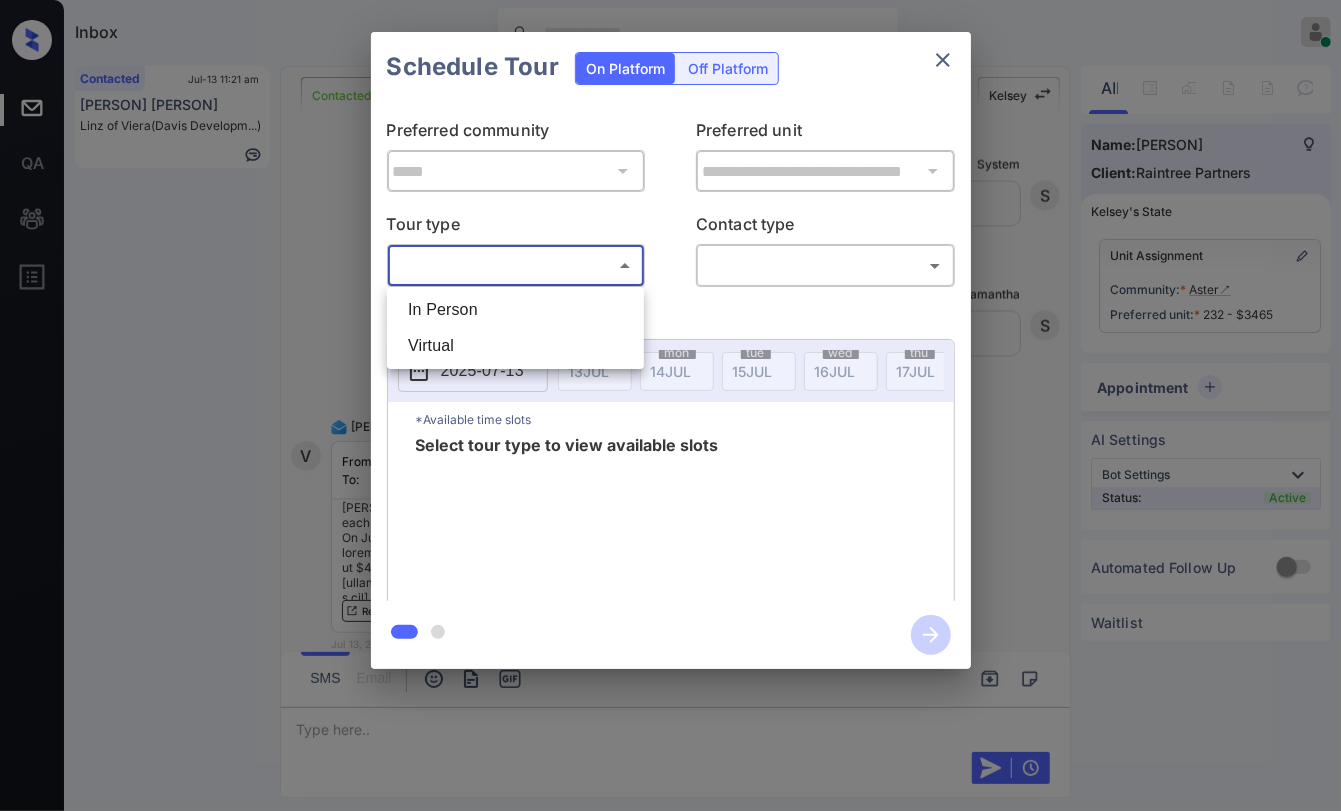 click on "In Person" at bounding box center (515, 310) 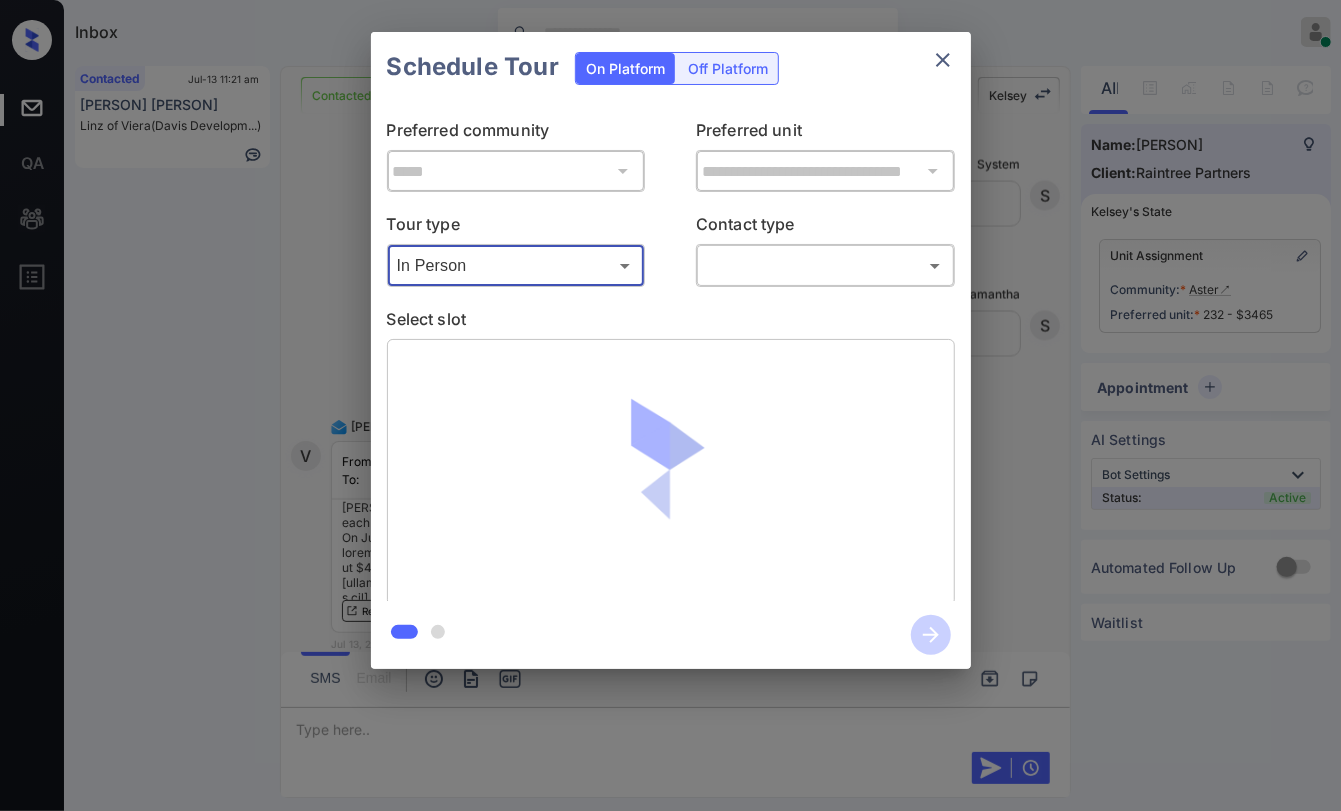 click on "Inbox Danielle Dela Cruz Online Set yourself   offline Set yourself   on break Profile Switch to  dark  mode Sign out Contacted Jul-13 11:21 am   Don Slawson Linz of Viera  (Davis Developm...) Contacted Lost Lead Sentiment: Angry Upon sliding the acknowledgement:  Lead will move to lost stage. * ​ SMS and call option will be set to opt out. AFM will be turned off for the lead. Kelsey New Message Agent Lead created via webhook in Inbound stage. Jul 13, 2025 10:40 am A New Message Zuma Lead transferred to leasing agent: kelsey Jul 13, 2025 10:40 am  Sync'd w  knock Z New Message Agent AFM Request sent to Kelsey. Jul 13, 2025 10:40 am A New Message Kelsey From:   Raintreepartners-aster@communications.getzuma.com To:   vcw1@earthlink.net Hi Victoria!
Thank you, Kelsey
Read More Jul 13, 2025 10:40 am   | TemplateAFMEmail  Sync'd w  knock K New Message Kelsey Lead archived by Kelsey! Jul 13, 2025 10:40 am K New Message Agent Re-enquiry created Jul 13, 2025 10:40 am A New Message Victoria From:   To:     knock" at bounding box center (670, 405) 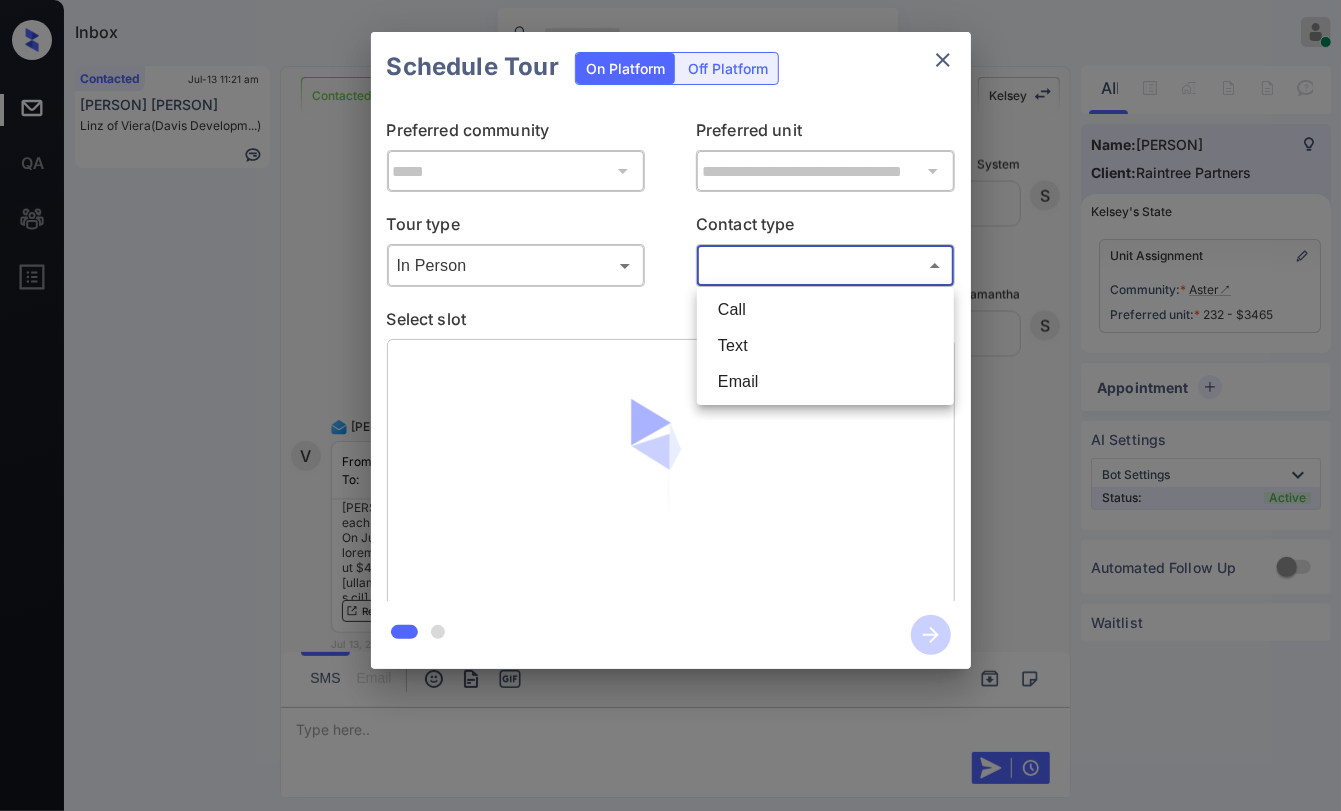 click on "Text" at bounding box center (825, 346) 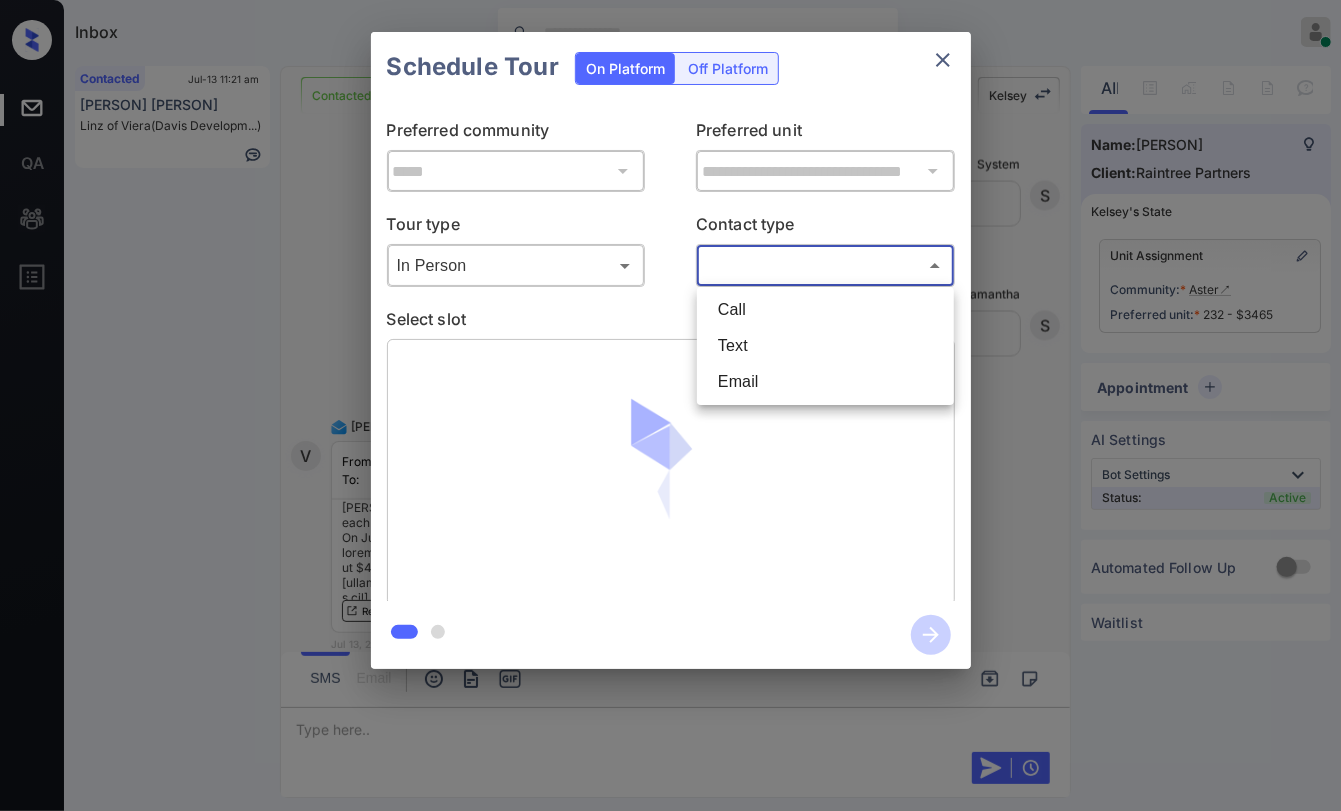 type on "****" 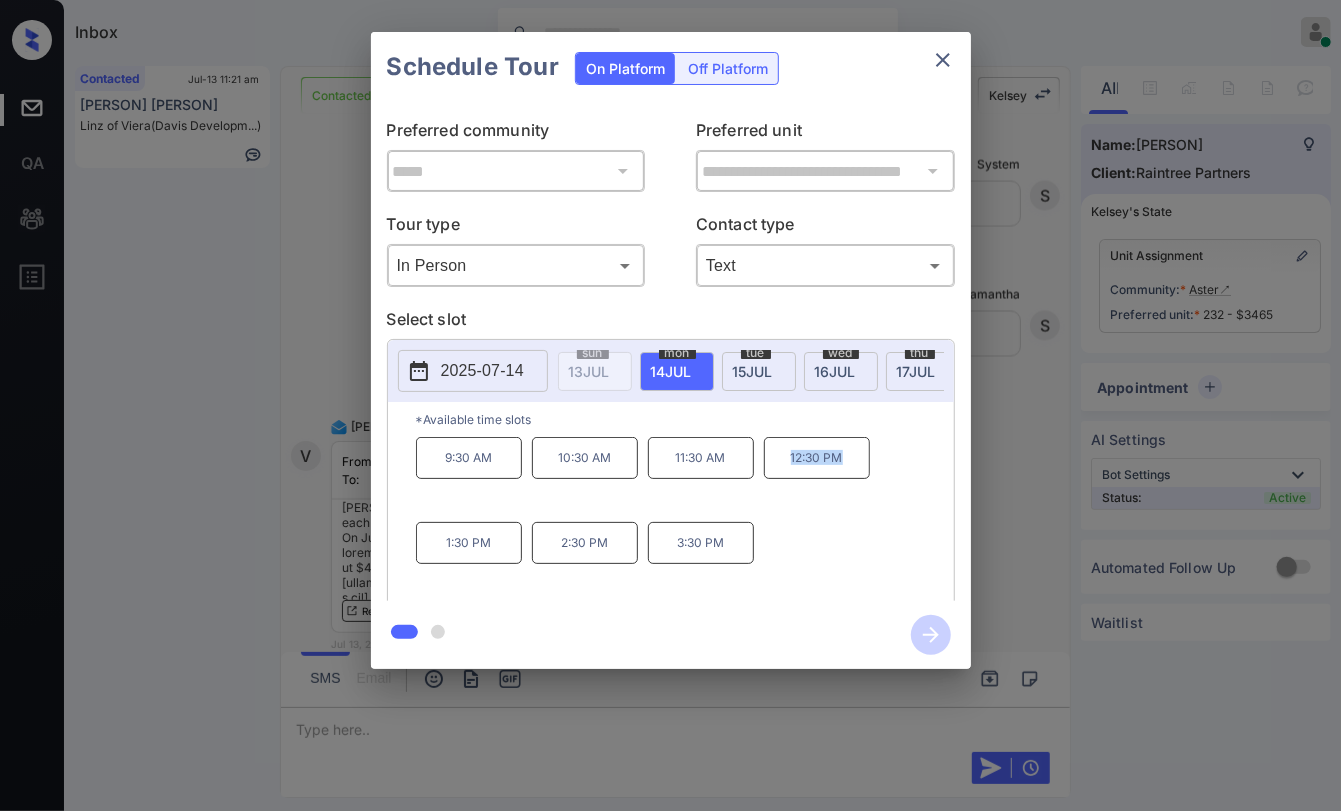 drag, startPoint x: 789, startPoint y: 471, endPoint x: 857, endPoint y: 466, distance: 68.18358 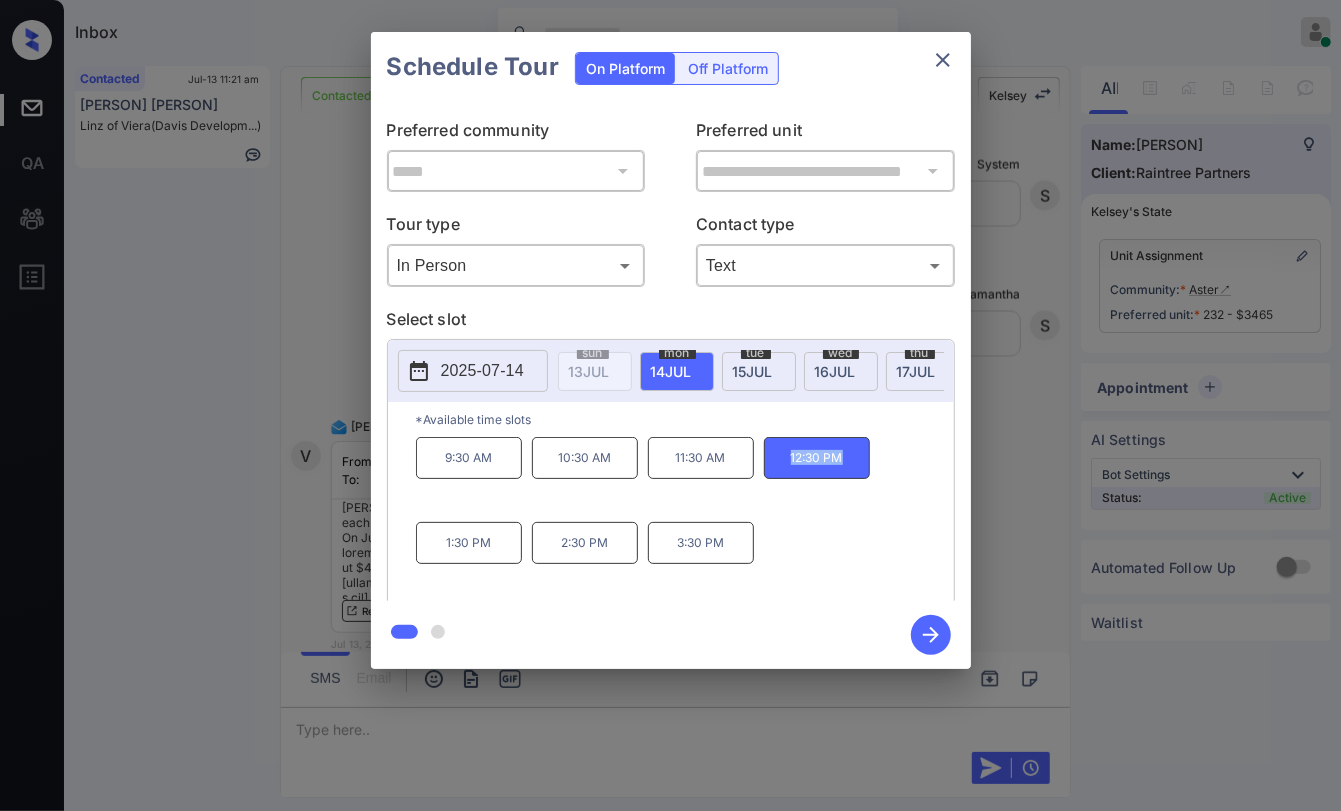 click on "9:30 AM 10:30 AM 11:30 AM 12:30 PM 1:30 PM 2:30 PM 3:30 PM" at bounding box center (685, 517) 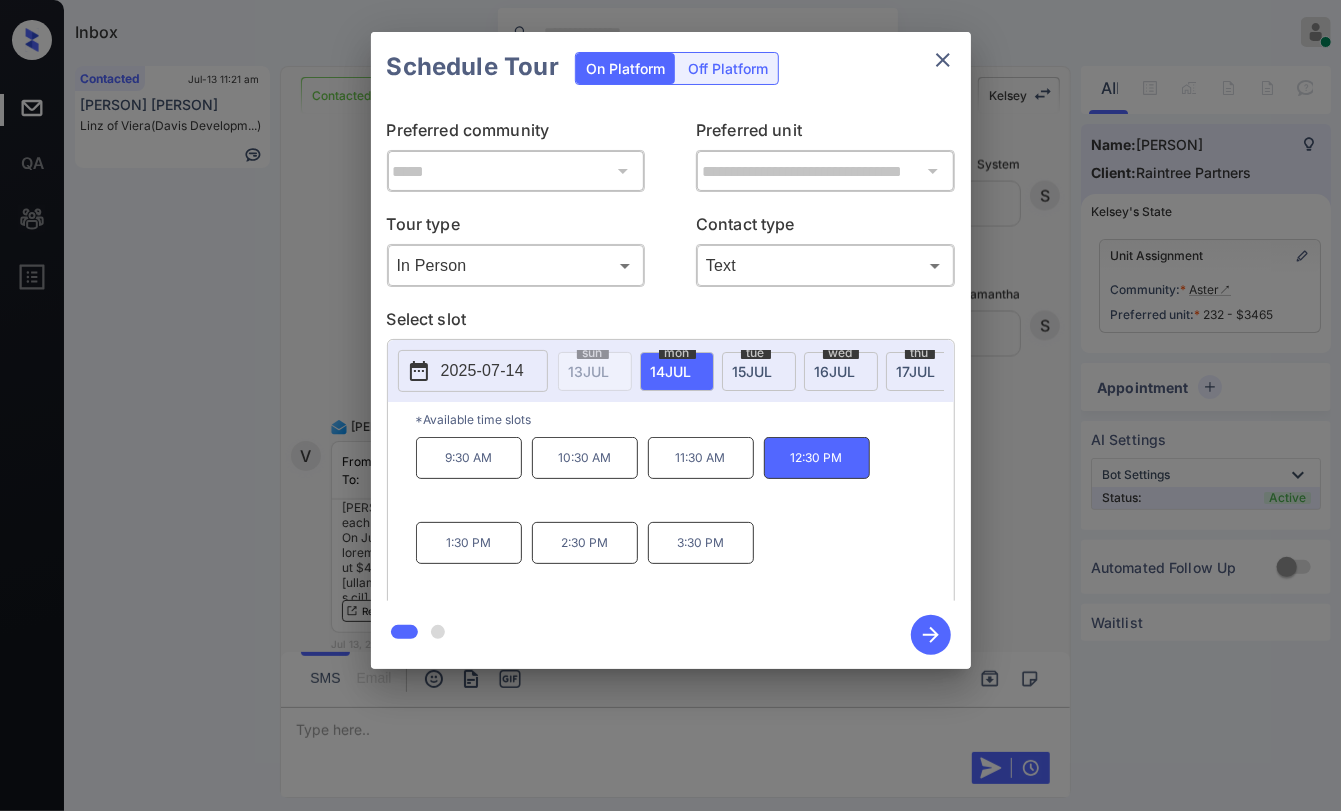 click on "9:30 AM 10:30 AM 11:30 AM 12:30 PM 1:30 PM 2:30 PM 3:30 PM" at bounding box center (685, 517) 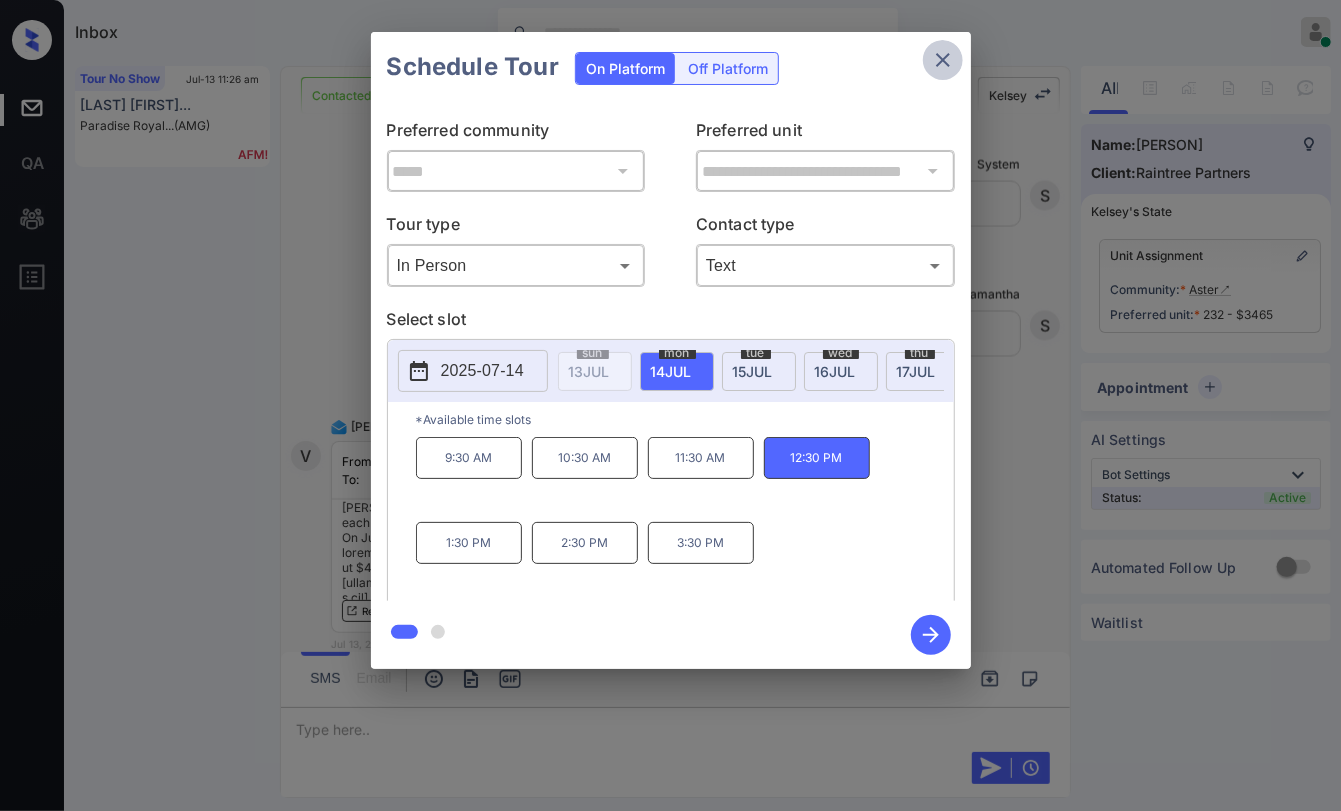 click 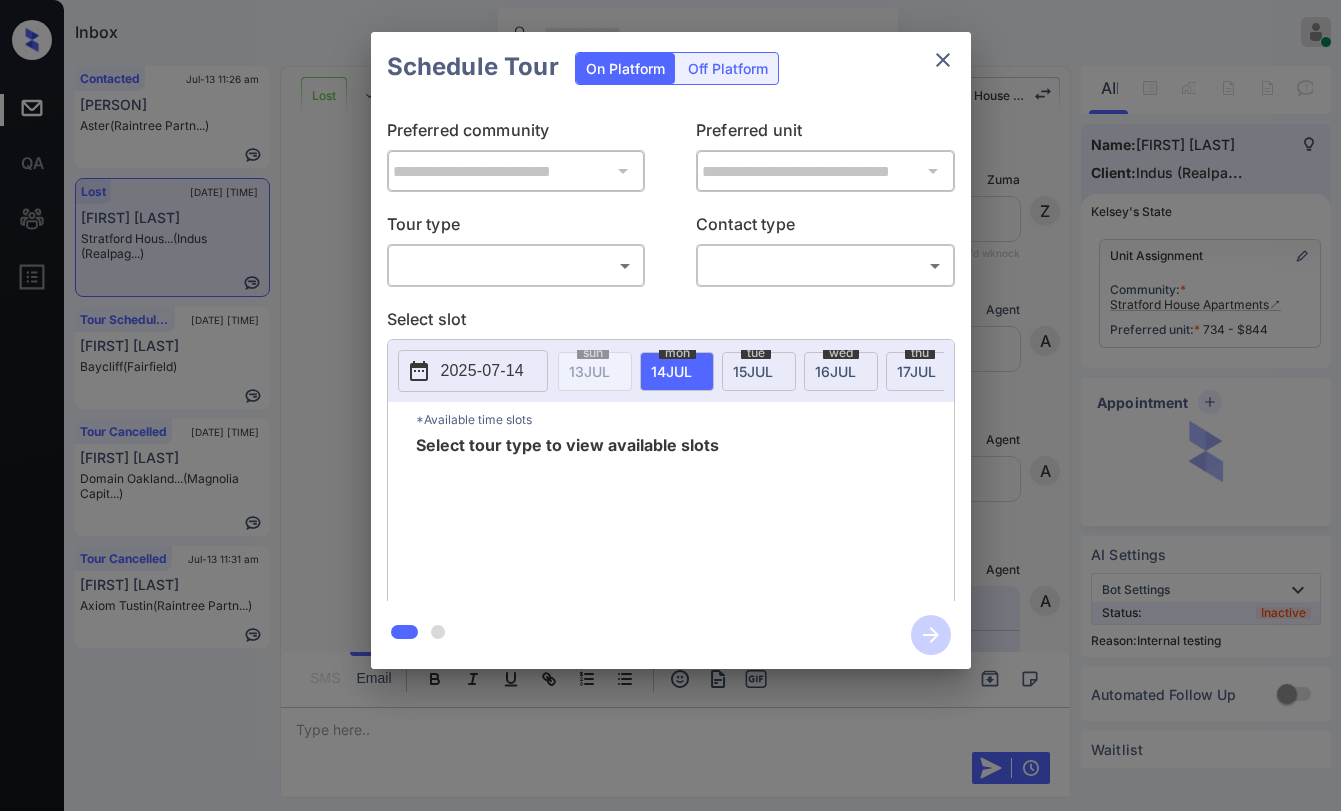 scroll, scrollTop: 0, scrollLeft: 0, axis: both 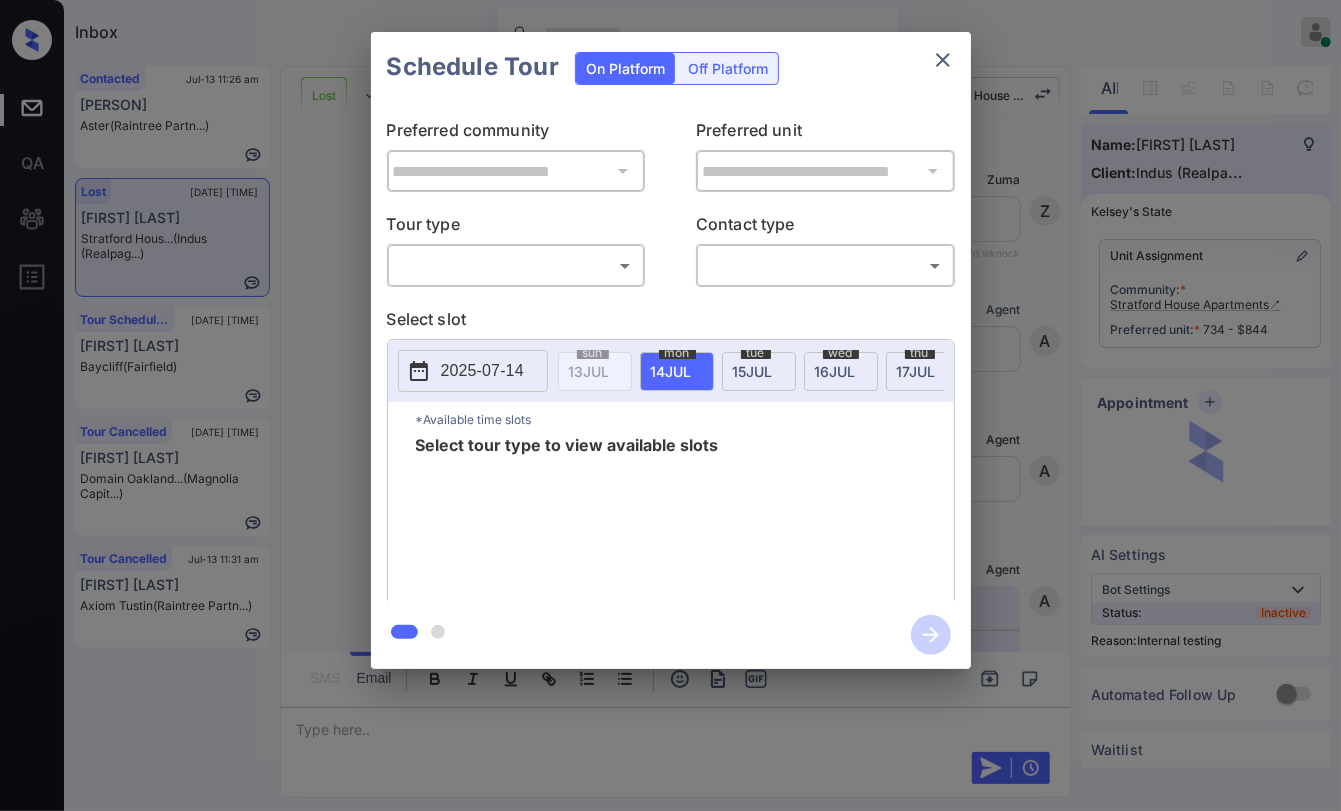 click on "Inbox Danielle Dela Cruz Online Set yourself   offline Set yourself   on break Profile Switch to  dark  mode Sign out Contacted Jul-13 11:26 am   Victoria Aster  (Raintree Partn...) Lost Jul-13 11:28 am   Destiny Garcia Stratford Hous...  (Indus (Realpag...) Tour Scheduled Jul-13 11:30 am   Nelson Barrera Baycliff  (Fairfield) Tour Cancelled Jul-13 11:30 am   Linda Chan Domain Oakland...  (Magnolia Capit...) Tour Cancelled Jul-13 11:31 am   Laela Russell Axiom Tustin  (Raintree Partn...) Lost Lead Sentiment: Angry Upon sliding the acknowledgement:  Lead will move to lost stage. * ​ SMS and call option will be set to opt out. AFM will be turned off for the lead. Stratford House Apartments New Message Zuma Lead transferred to leasing agent: kelsey Jul 12, 2025 06:43 am  Sync'd w  knock Z New Message Agent Lead created via webhook in Inbound stage. Jul 12, 2025 06:43 am A New Message Agent AFM Request sent to Kelsey. Jul 12, 2025 06:43 am A New Message Agent Notes Note: Jul 12, 2025 06:43 am A New Message K" at bounding box center [670, 405] 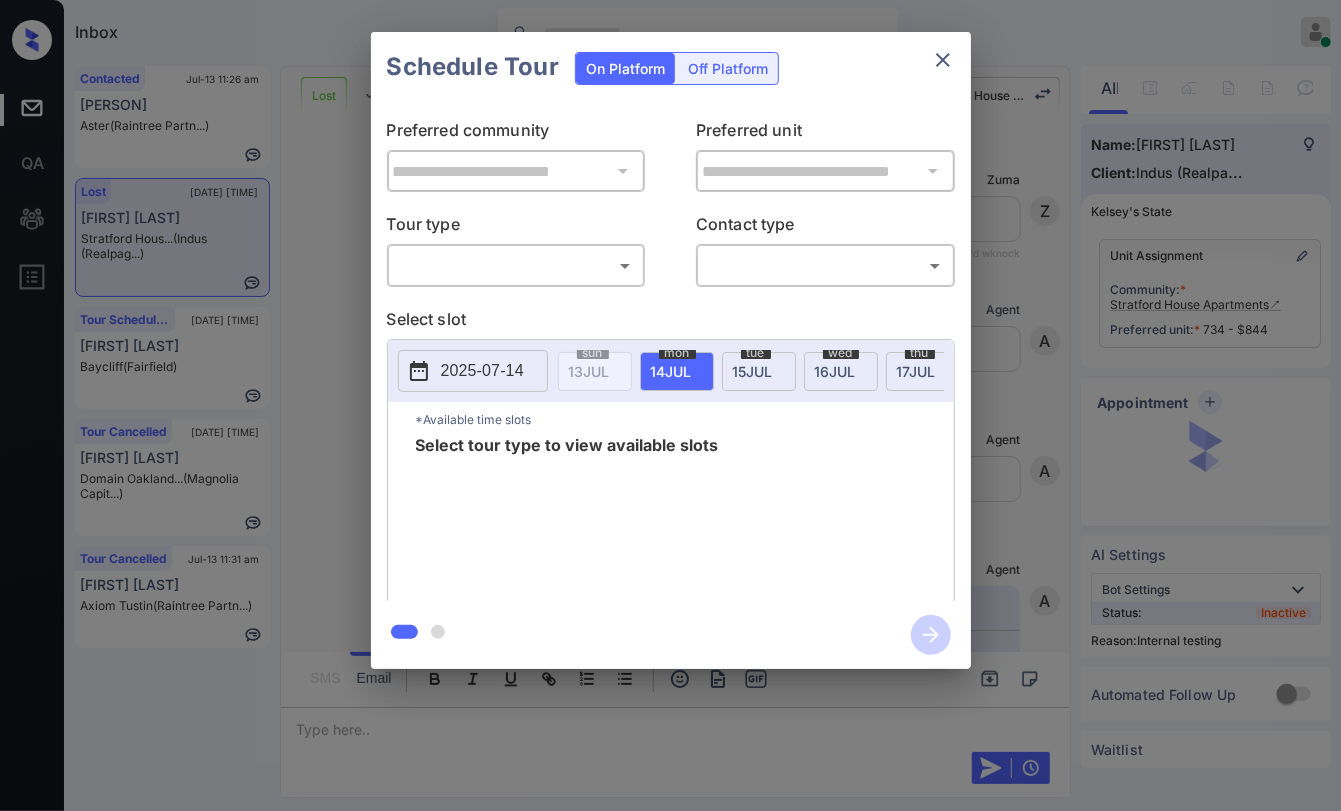 scroll, scrollTop: 6088, scrollLeft: 0, axis: vertical 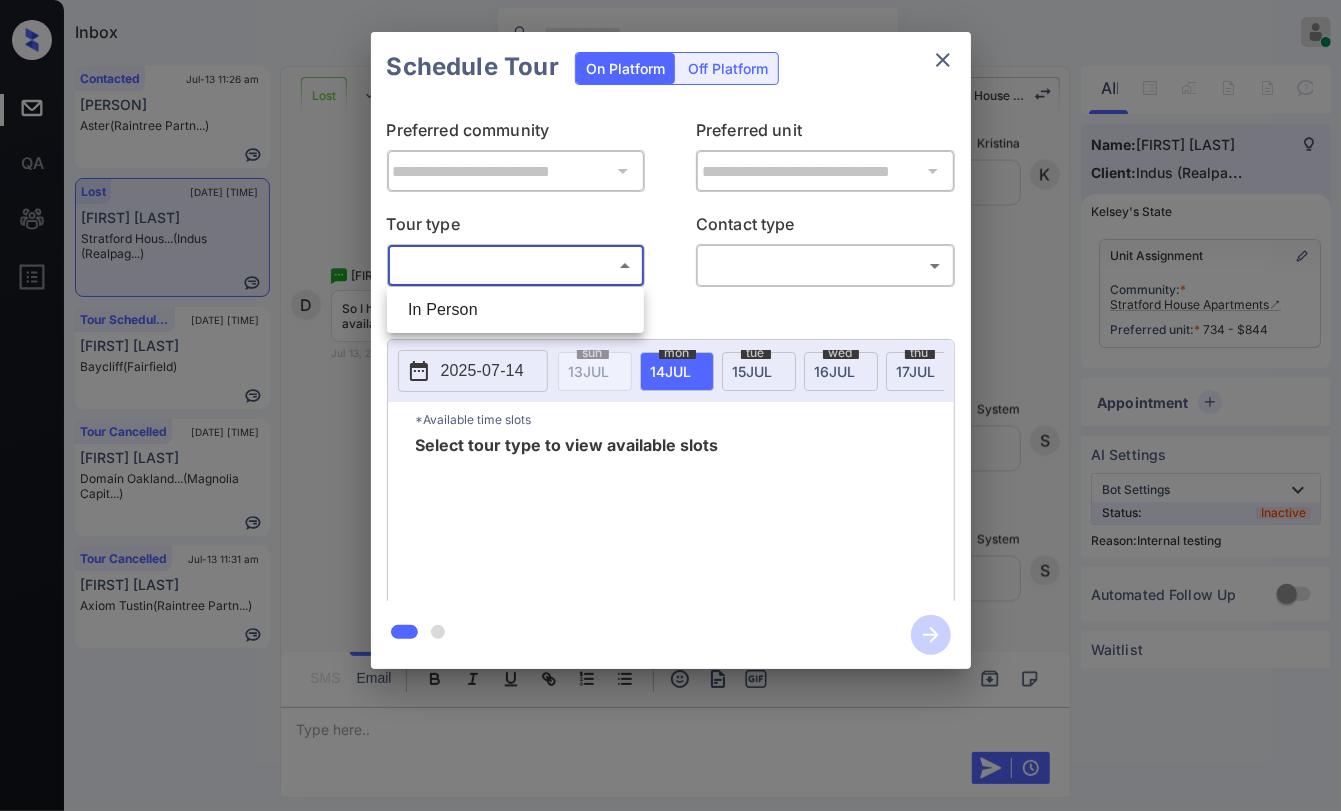 click on "In Person" at bounding box center (515, 310) 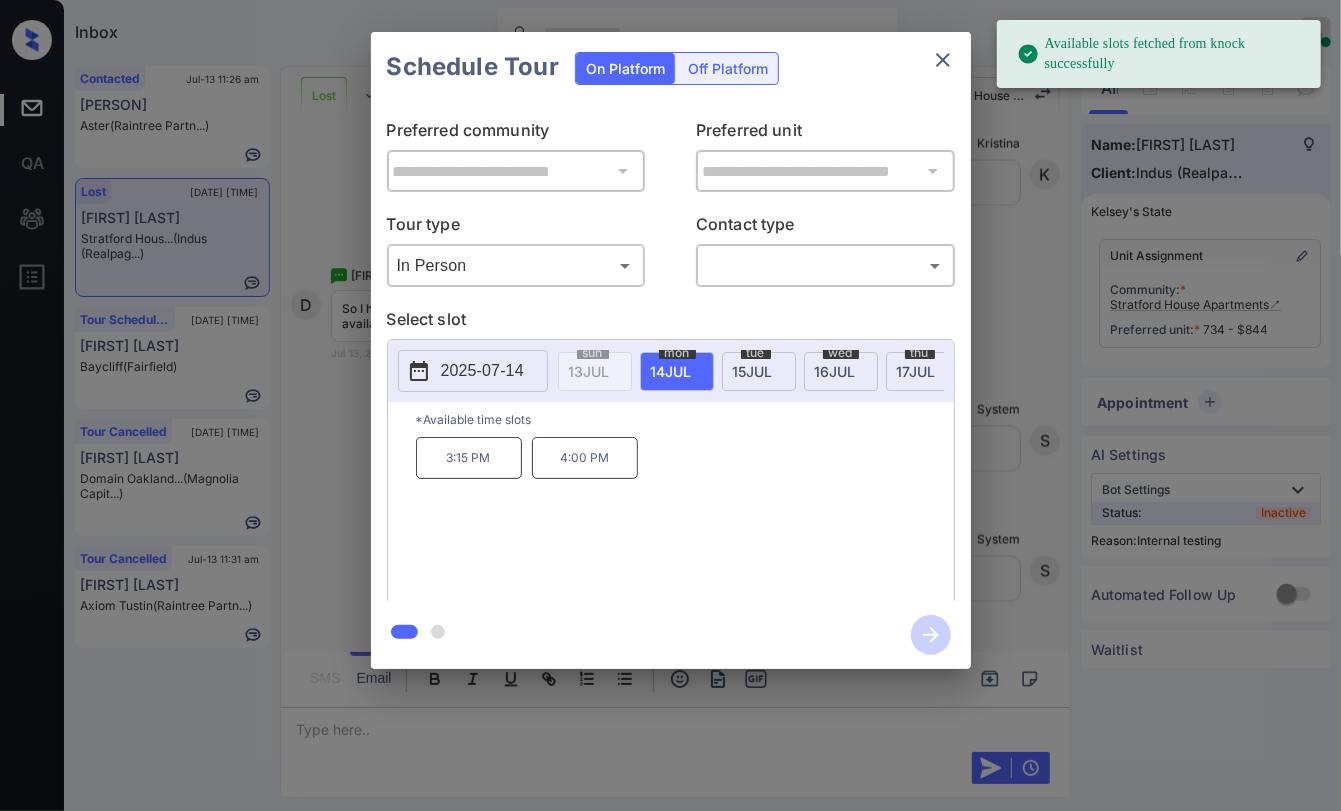 drag, startPoint x: 440, startPoint y: 470, endPoint x: 651, endPoint y: 447, distance: 212.24985 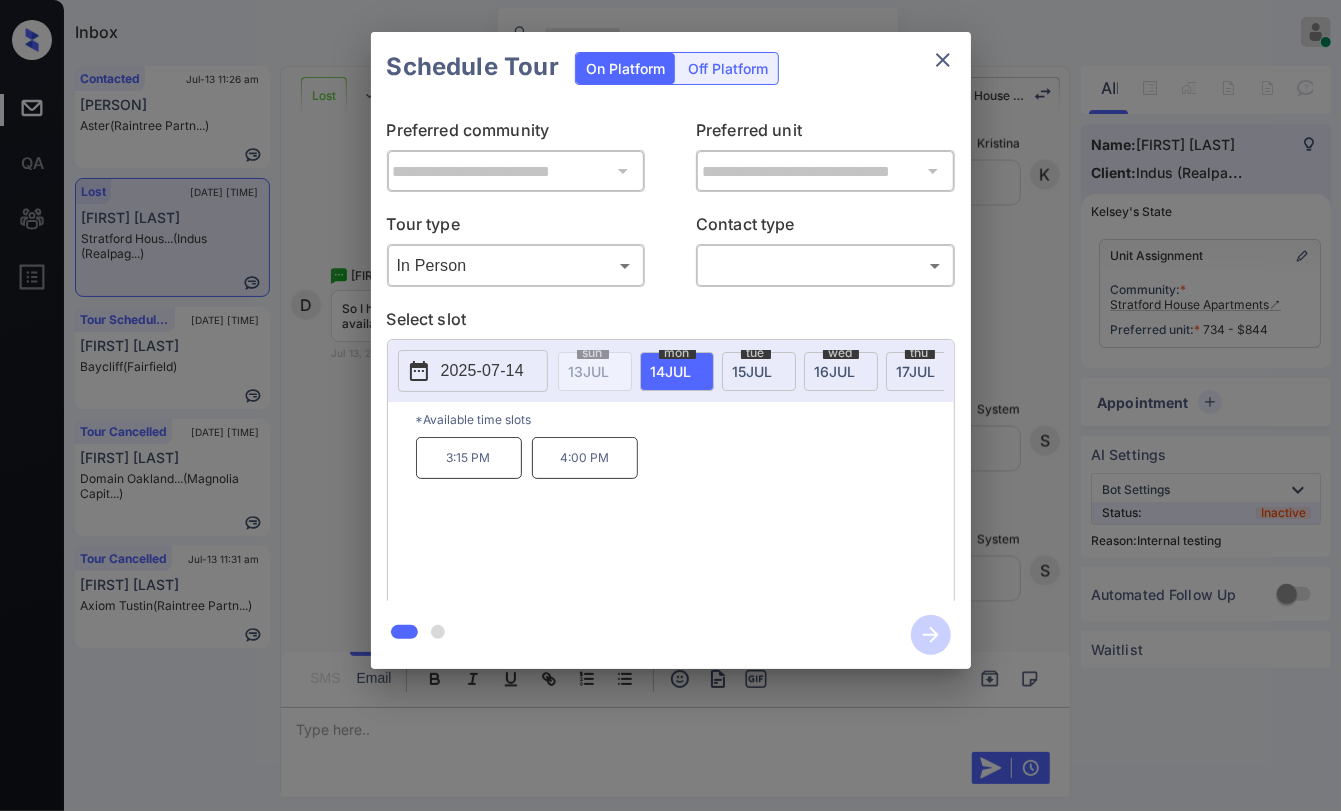 click on "*Available time slots" at bounding box center [685, 419] 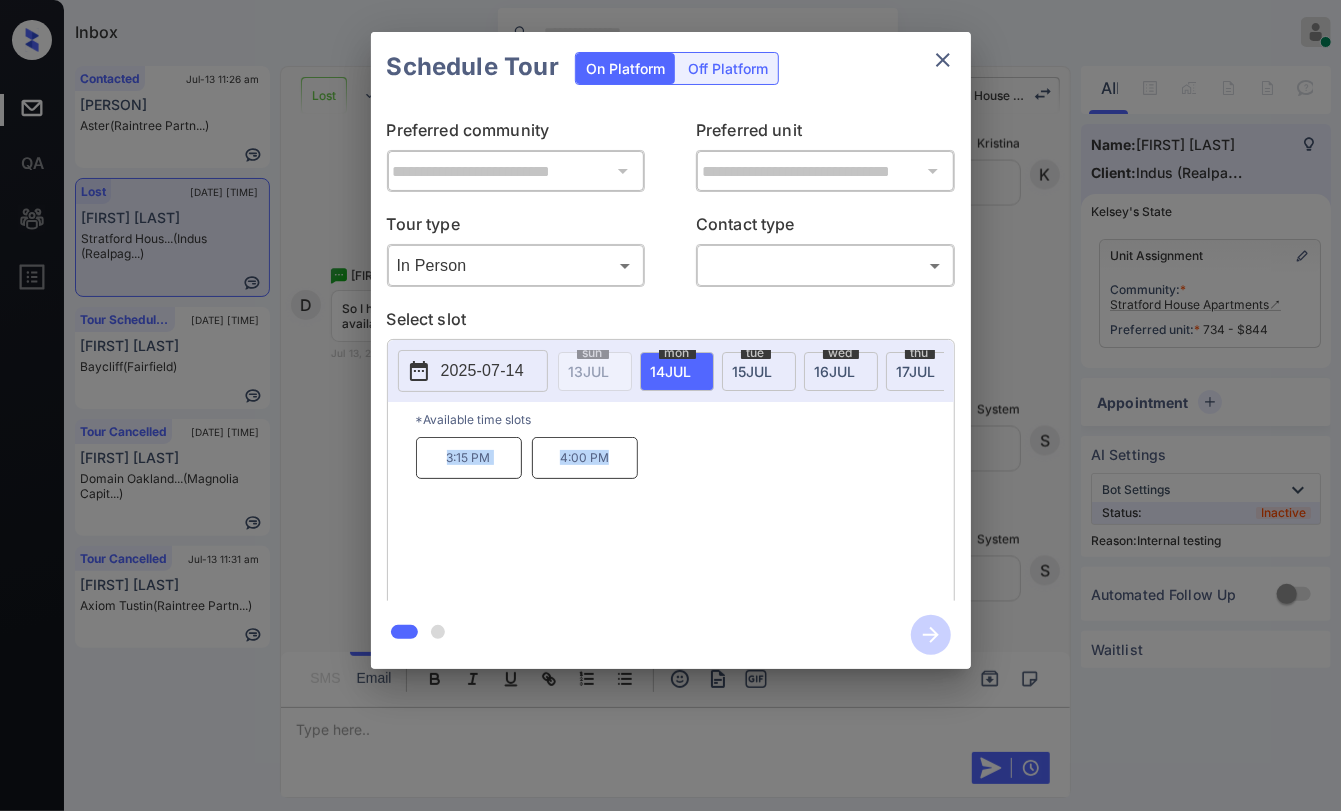 drag, startPoint x: 426, startPoint y: 459, endPoint x: 668, endPoint y: 474, distance: 242.46443 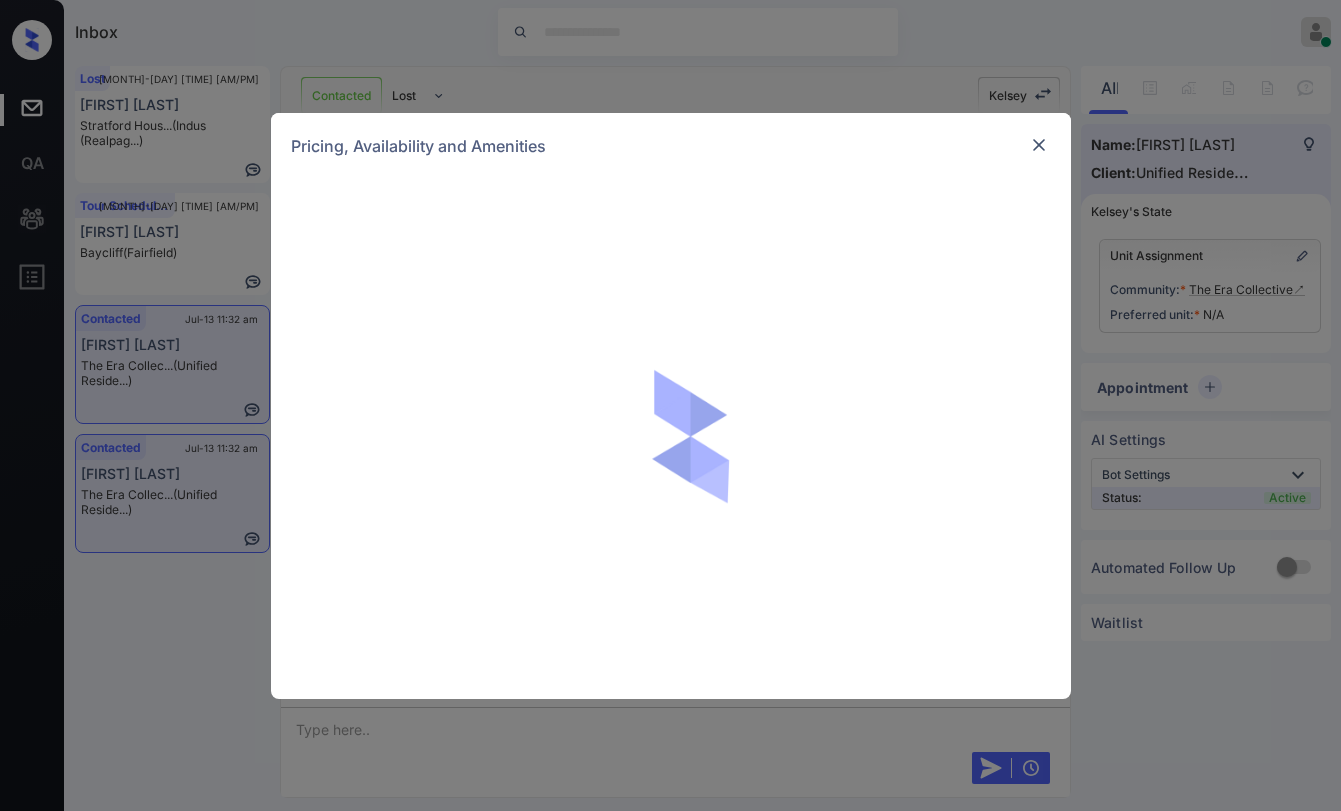 scroll, scrollTop: 0, scrollLeft: 0, axis: both 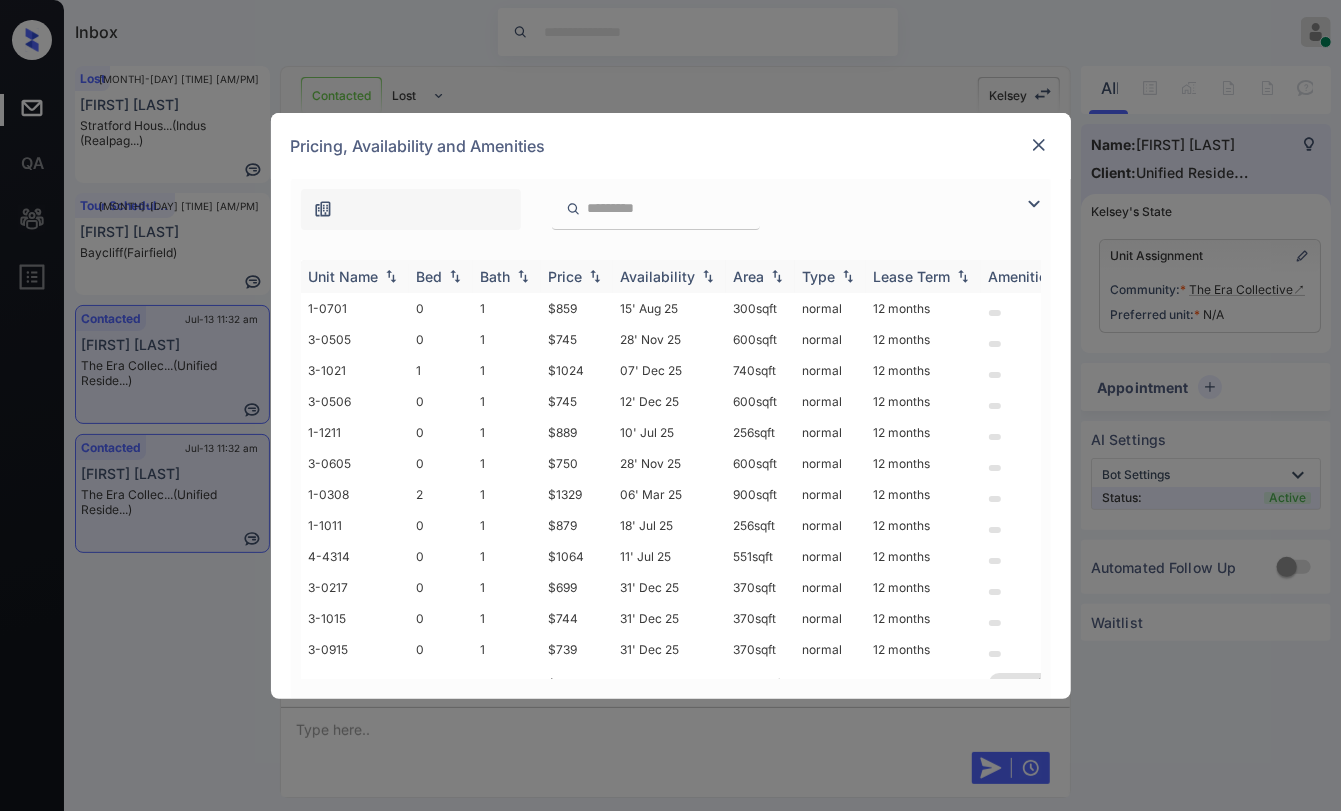 click on "Bed" at bounding box center [430, 276] 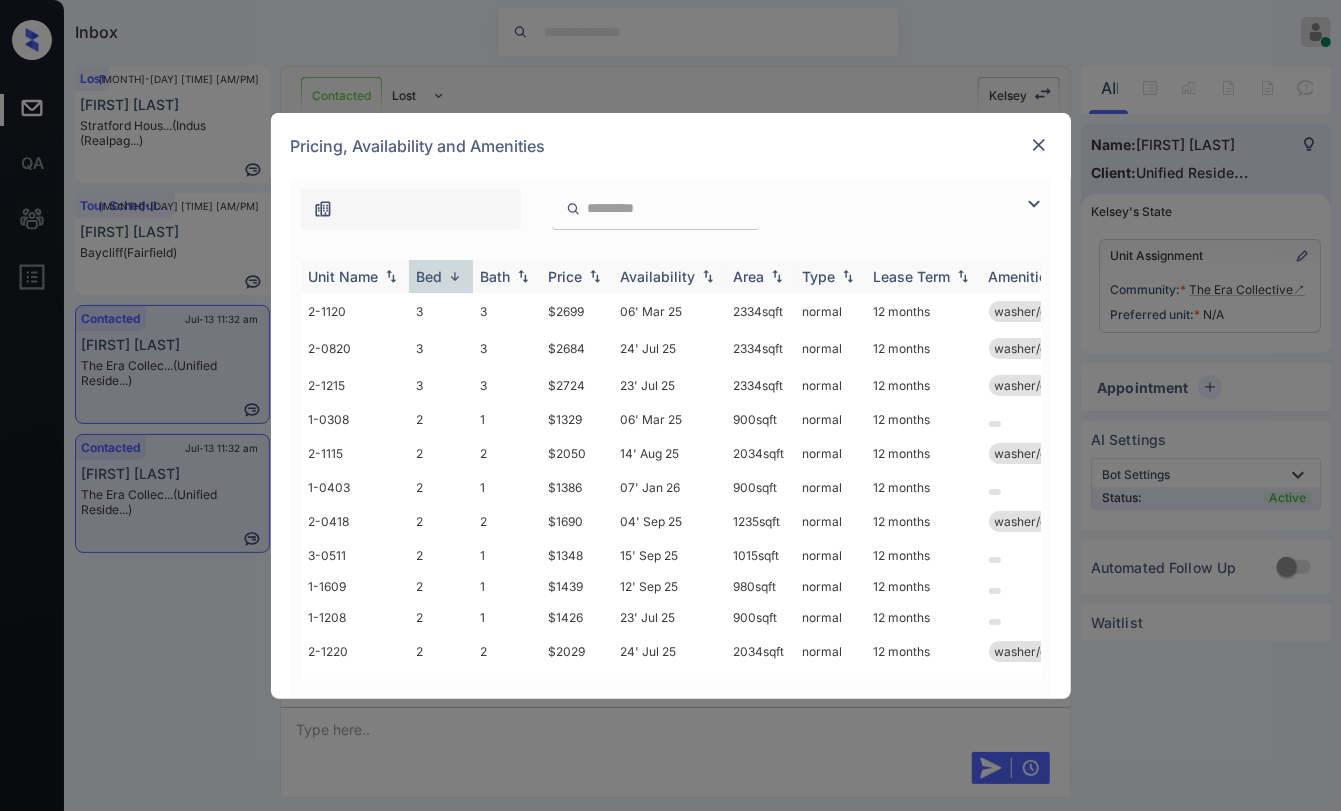 click on "Bed" at bounding box center [430, 276] 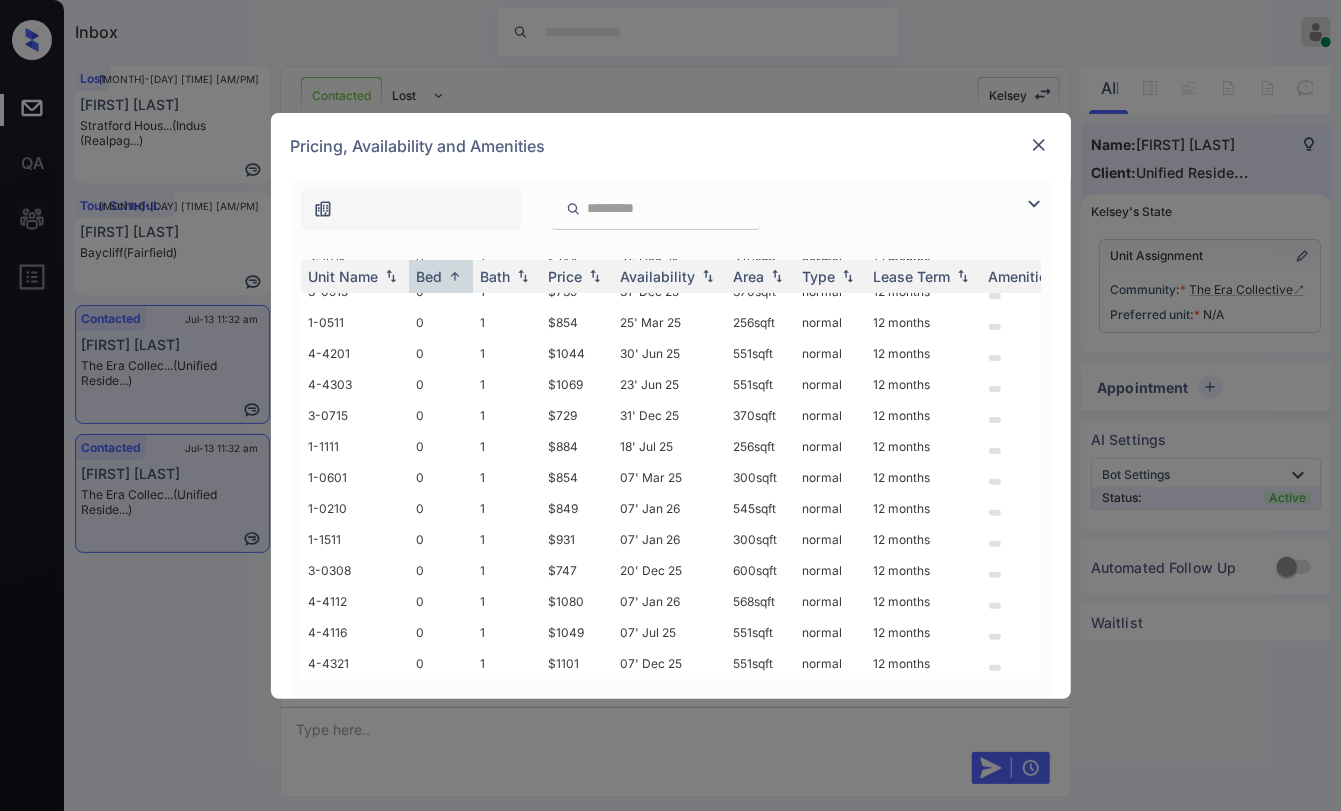 scroll, scrollTop: 333, scrollLeft: 0, axis: vertical 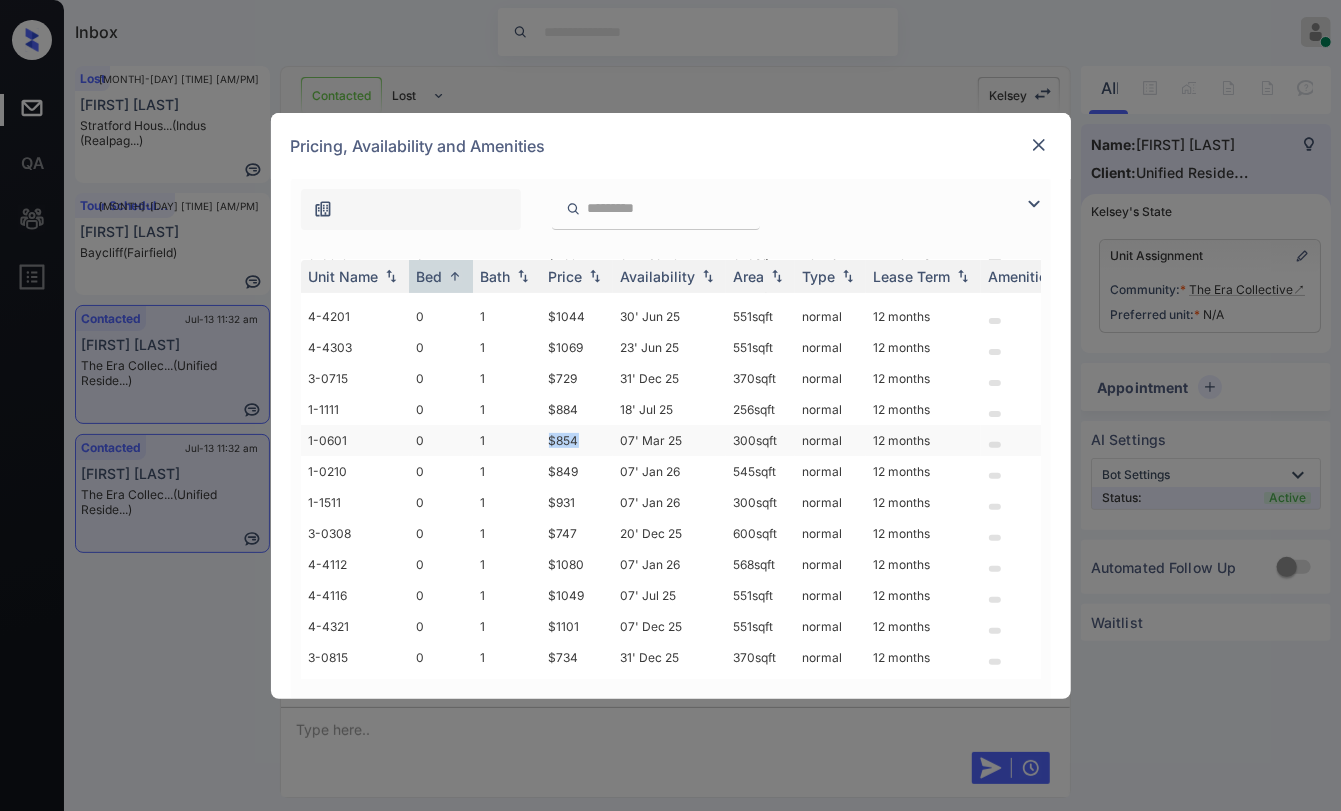 drag, startPoint x: 535, startPoint y: 434, endPoint x: 579, endPoint y: 434, distance: 44 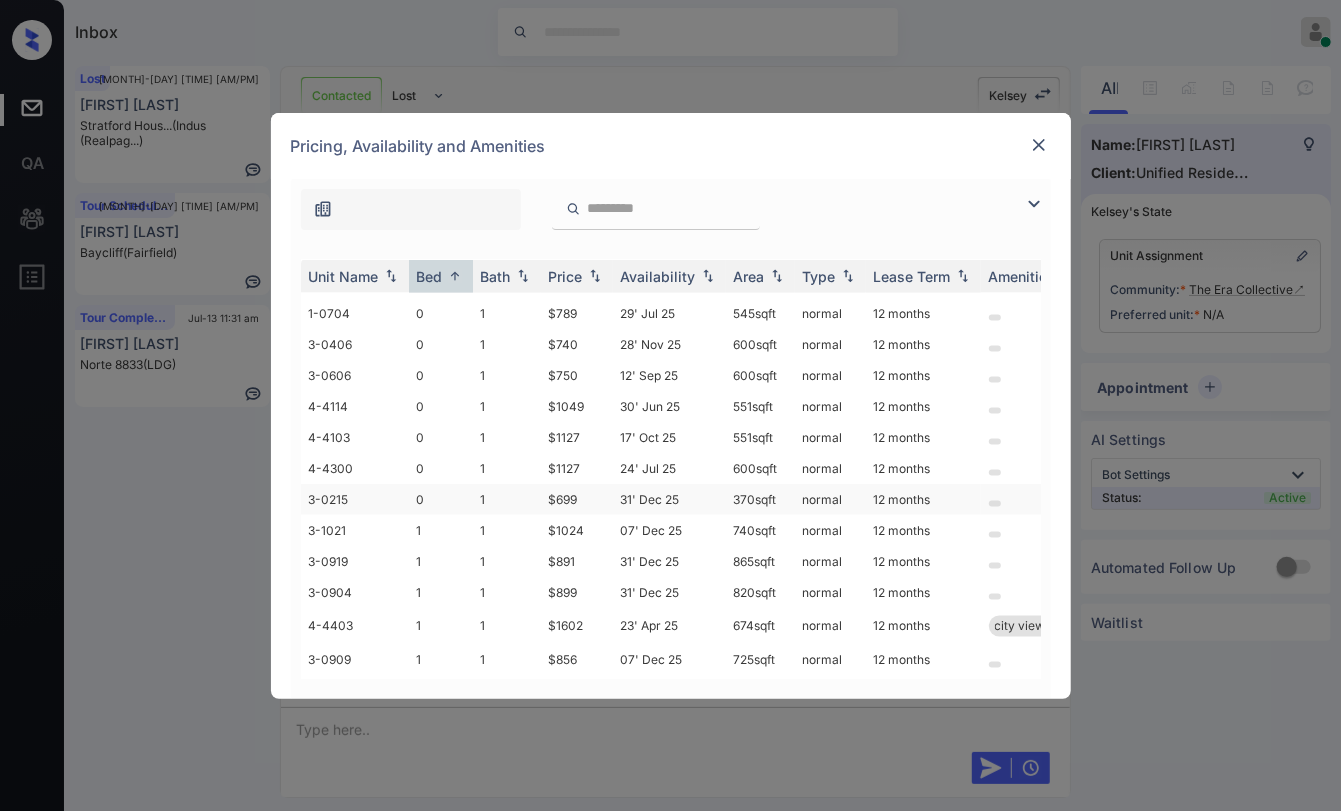 scroll, scrollTop: 1666, scrollLeft: 0, axis: vertical 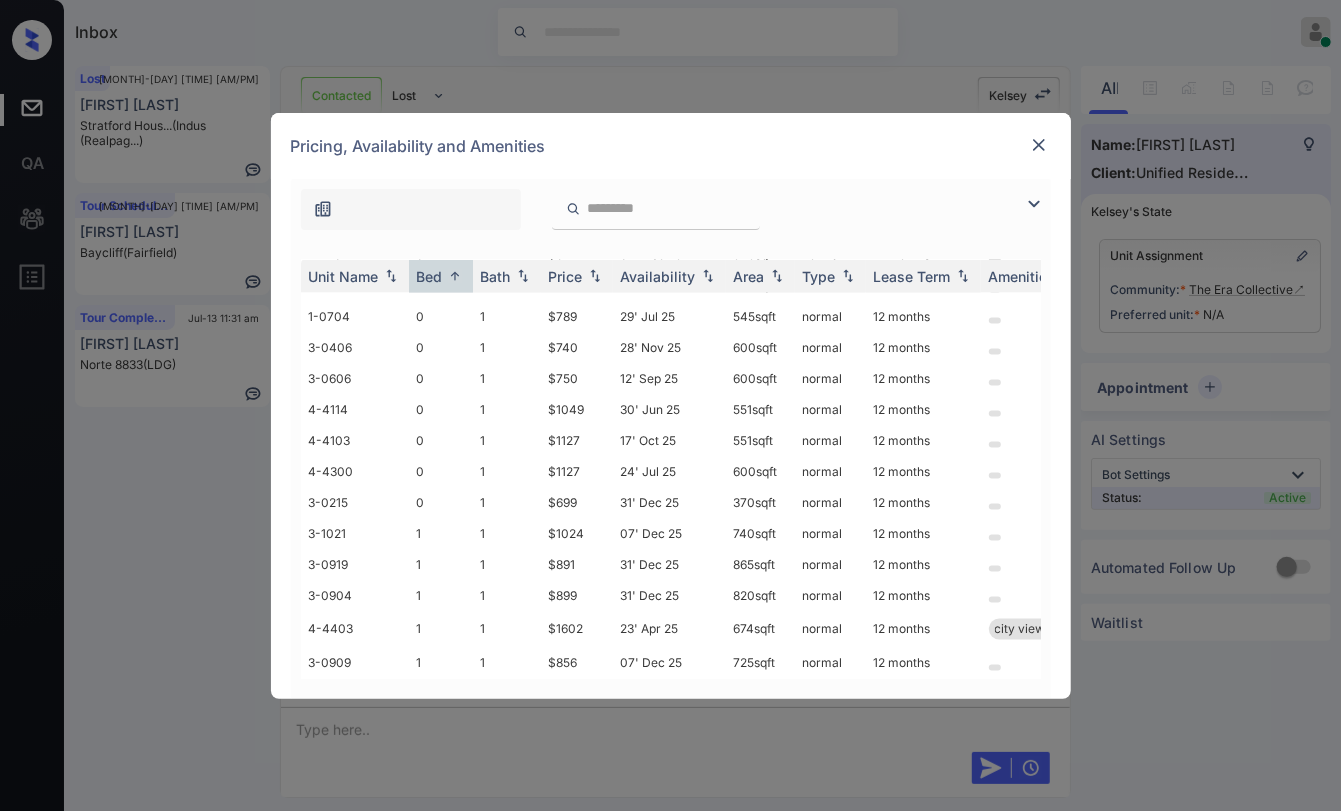 click at bounding box center [1039, 145] 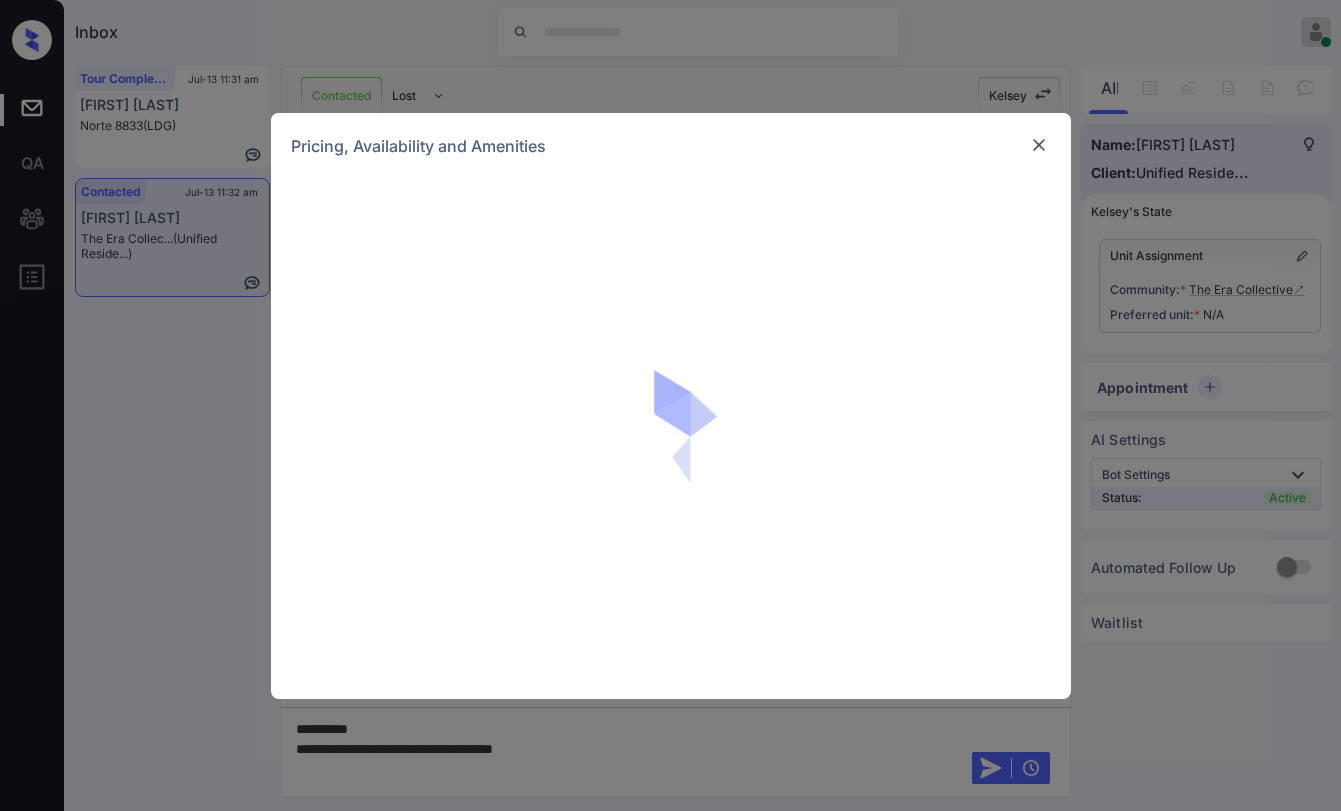 scroll, scrollTop: 0, scrollLeft: 0, axis: both 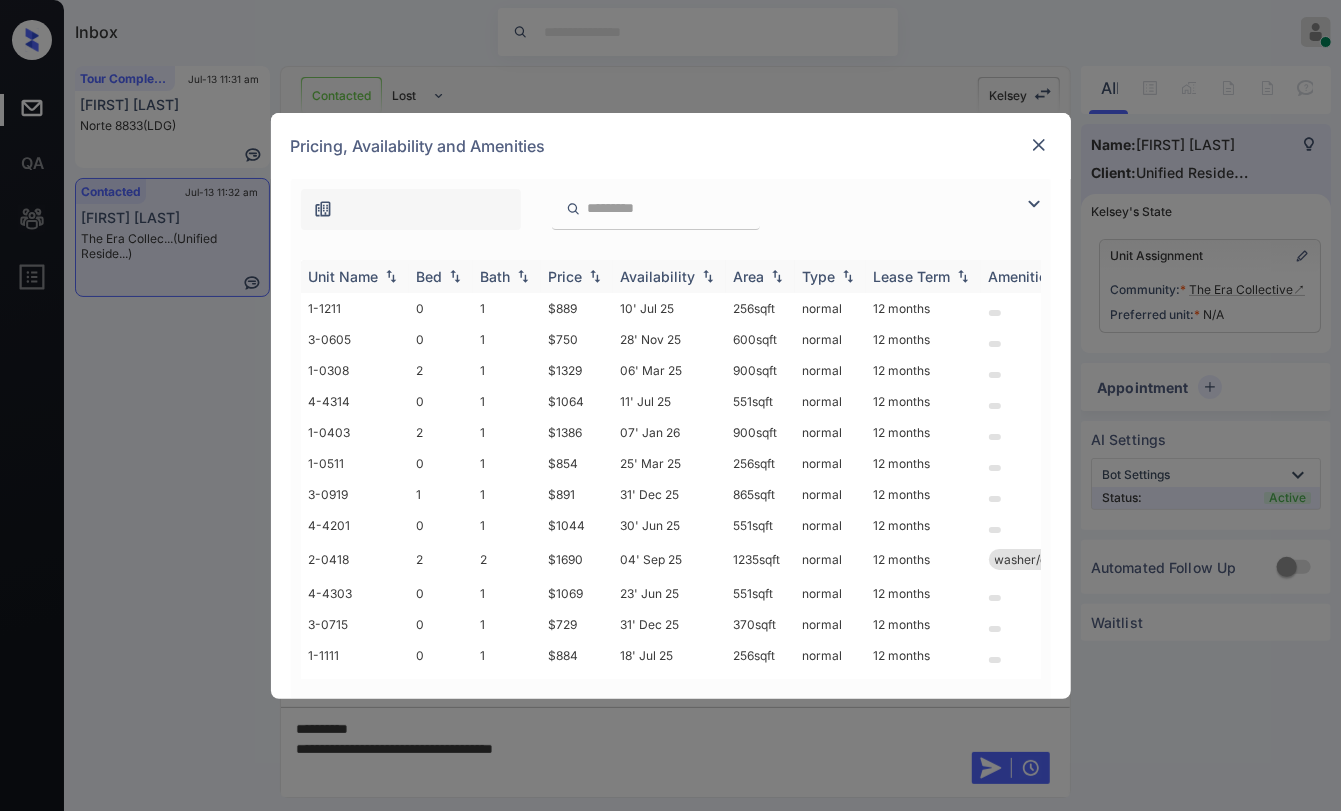 click on "Bed" at bounding box center (430, 276) 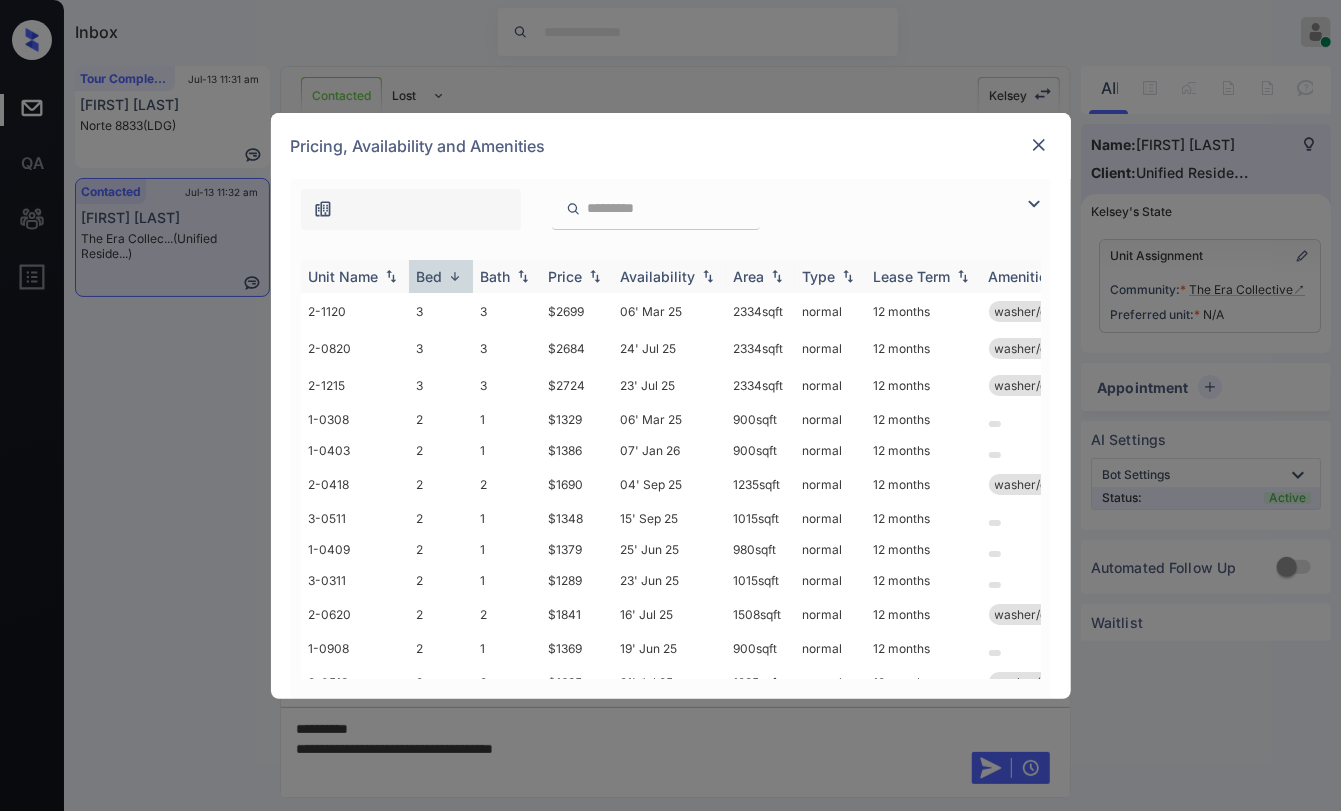 click on "Bed" at bounding box center (430, 276) 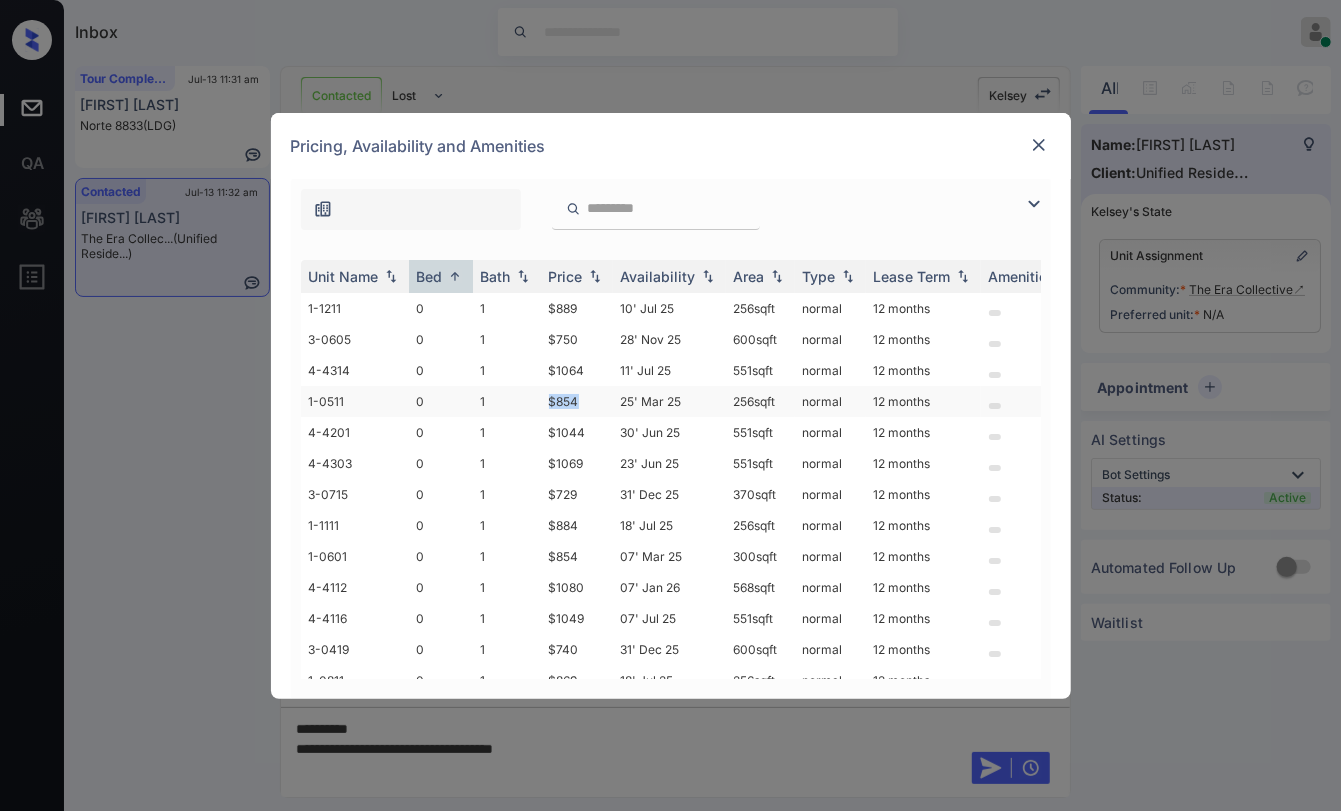 drag, startPoint x: 541, startPoint y: 398, endPoint x: 584, endPoint y: 401, distance: 43.104523 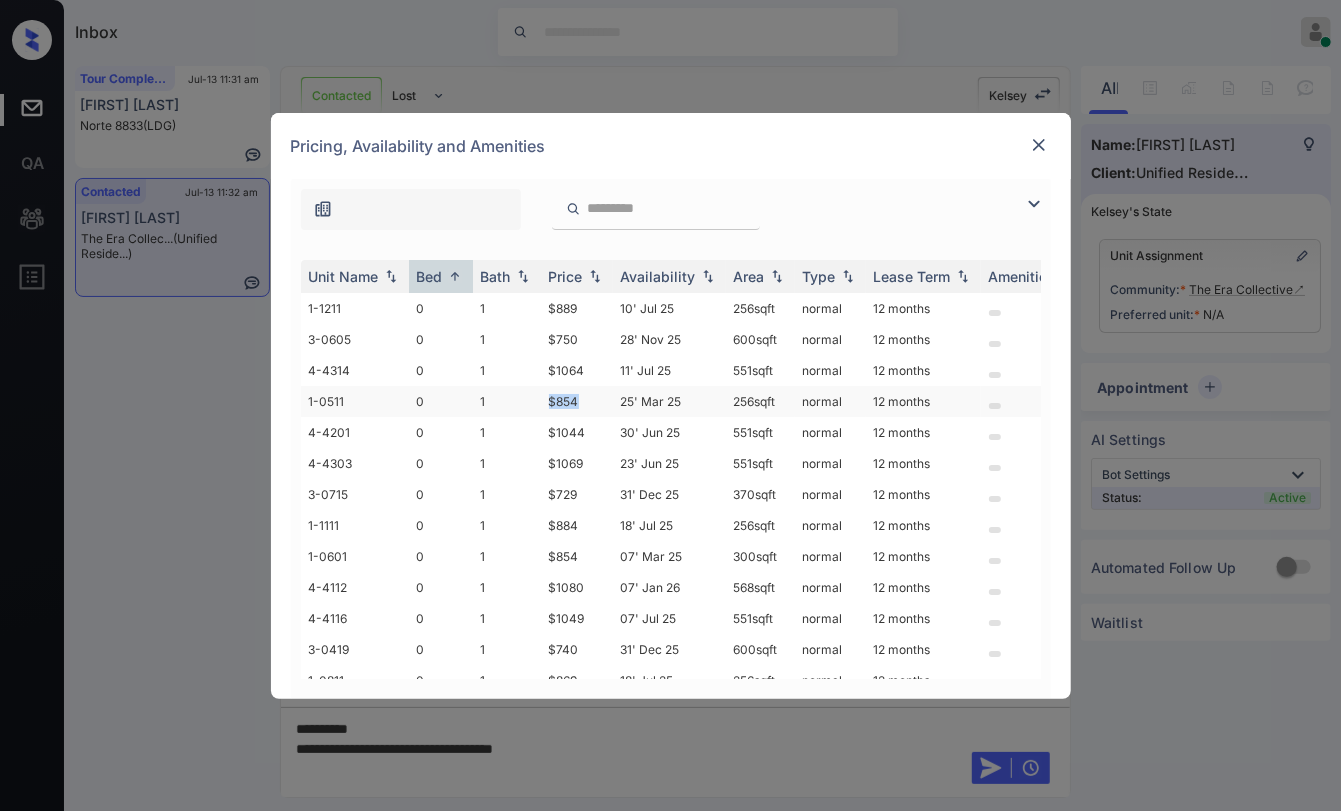 copy on "$854" 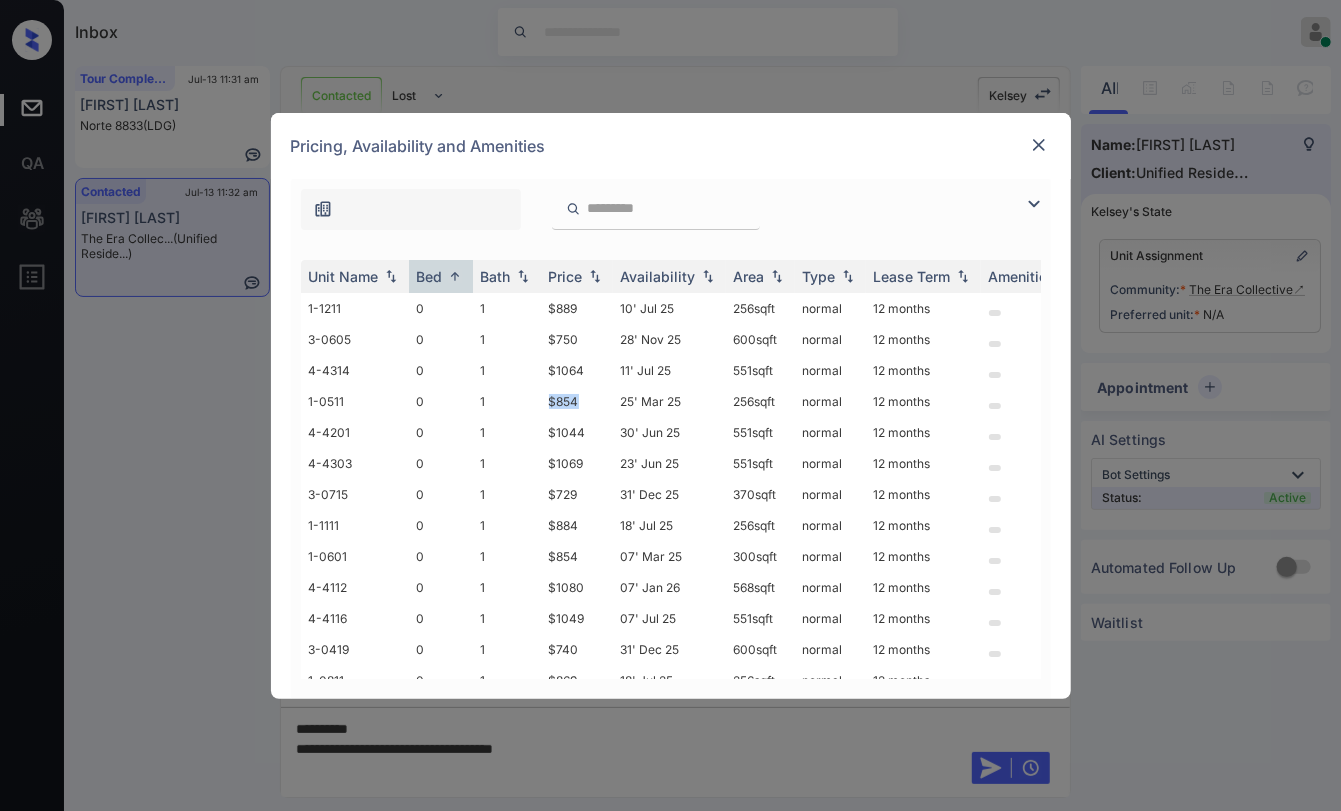 click at bounding box center (1039, 145) 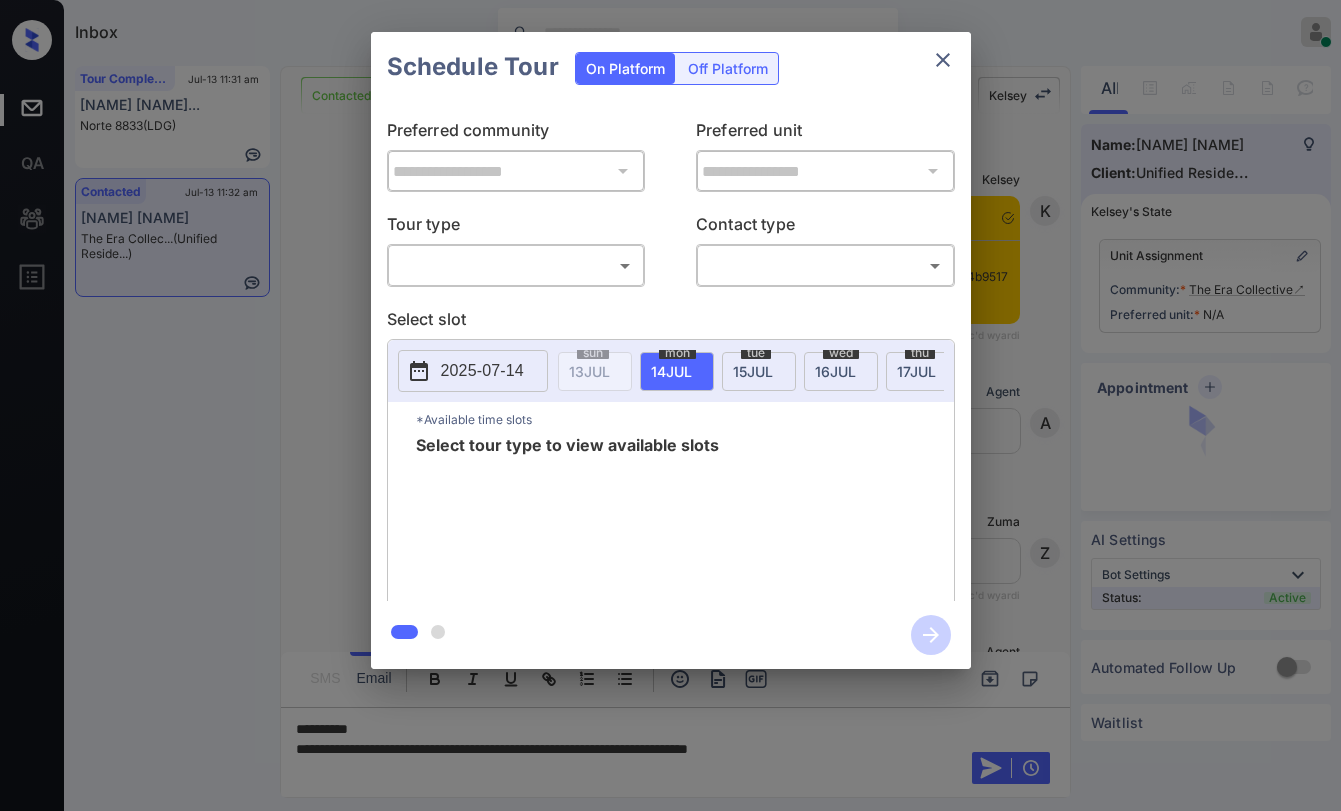 scroll, scrollTop: 0, scrollLeft: 0, axis: both 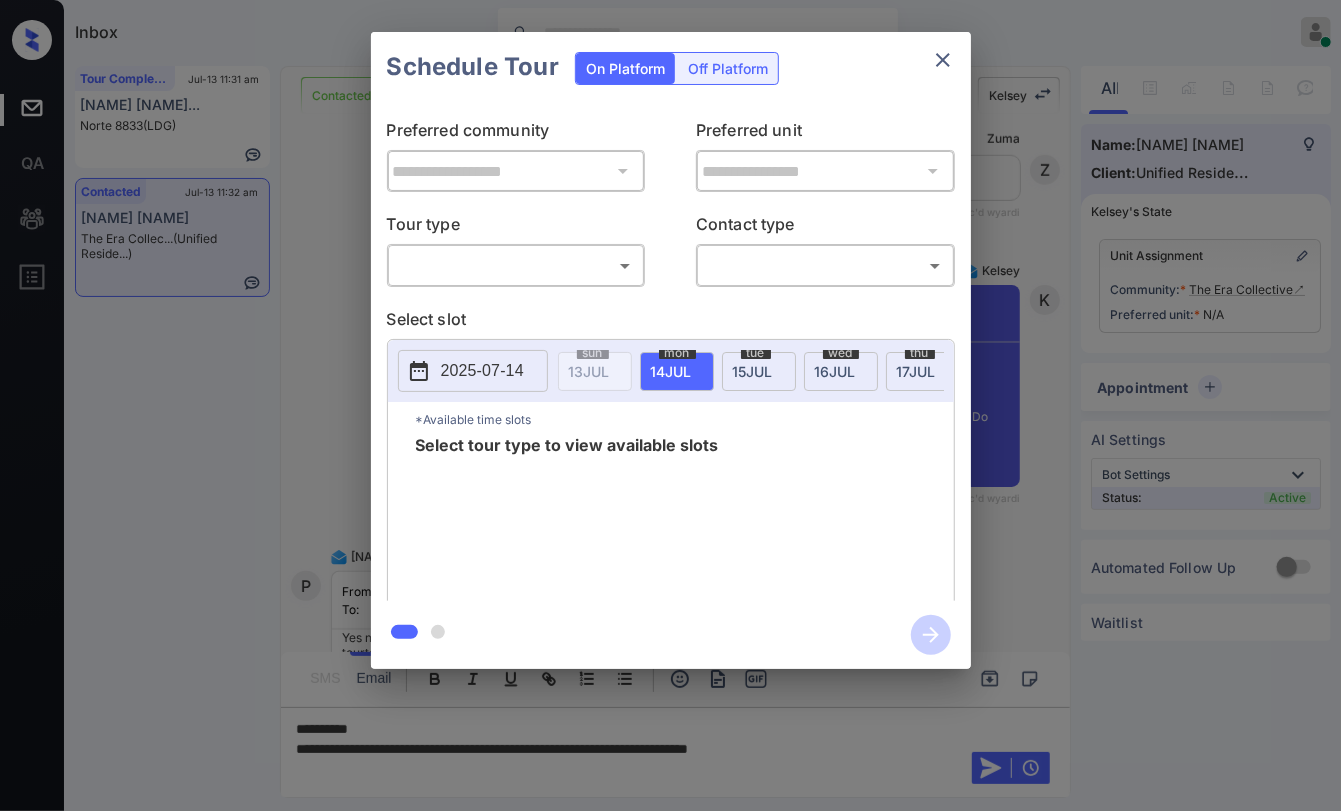 click 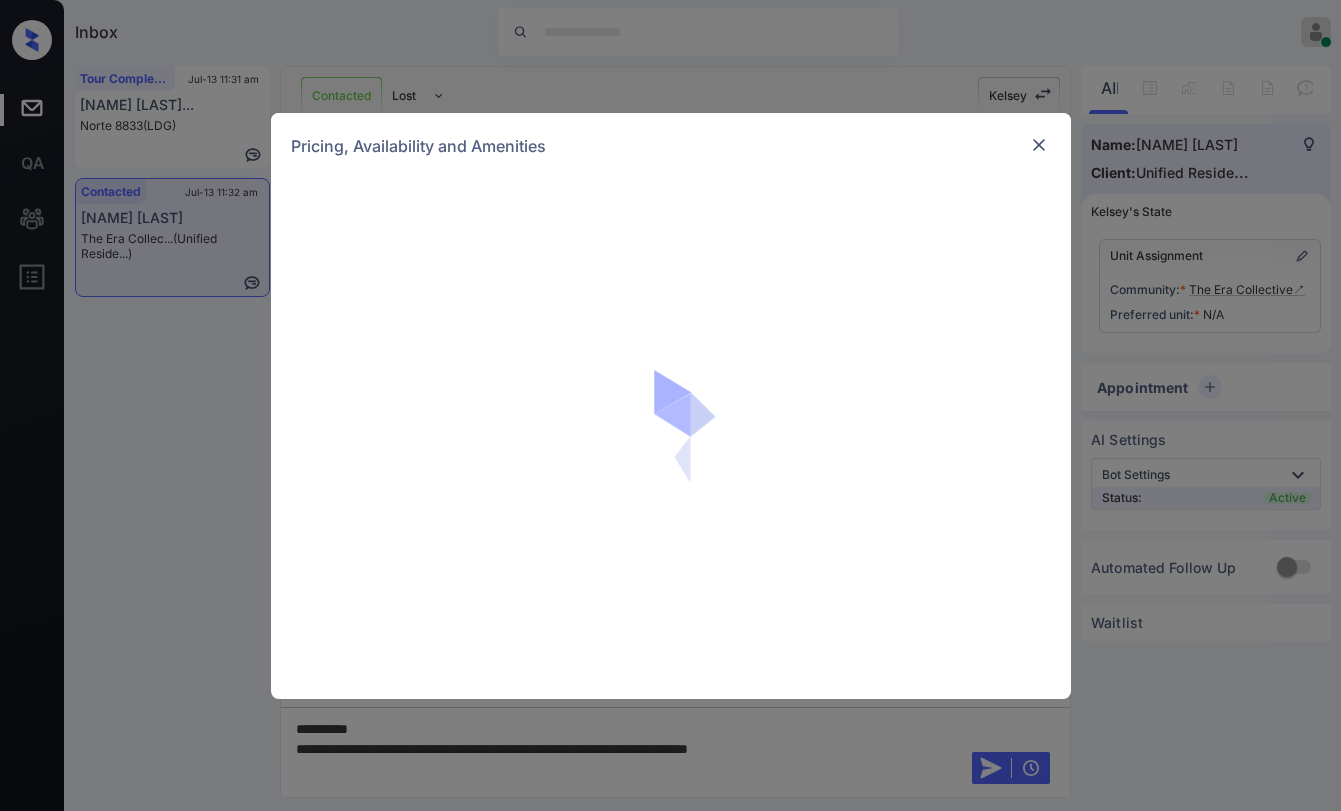 scroll, scrollTop: 0, scrollLeft: 0, axis: both 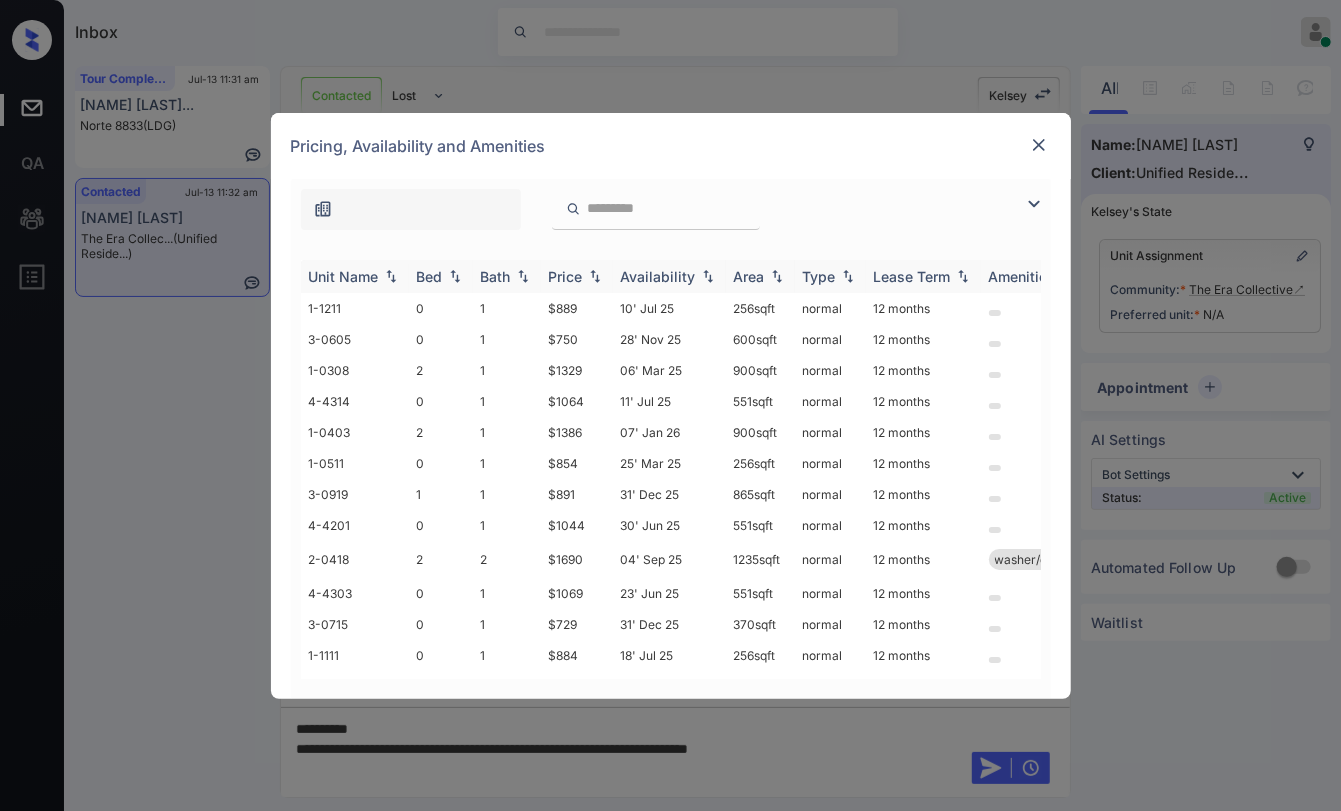 click on "Bed" at bounding box center (430, 276) 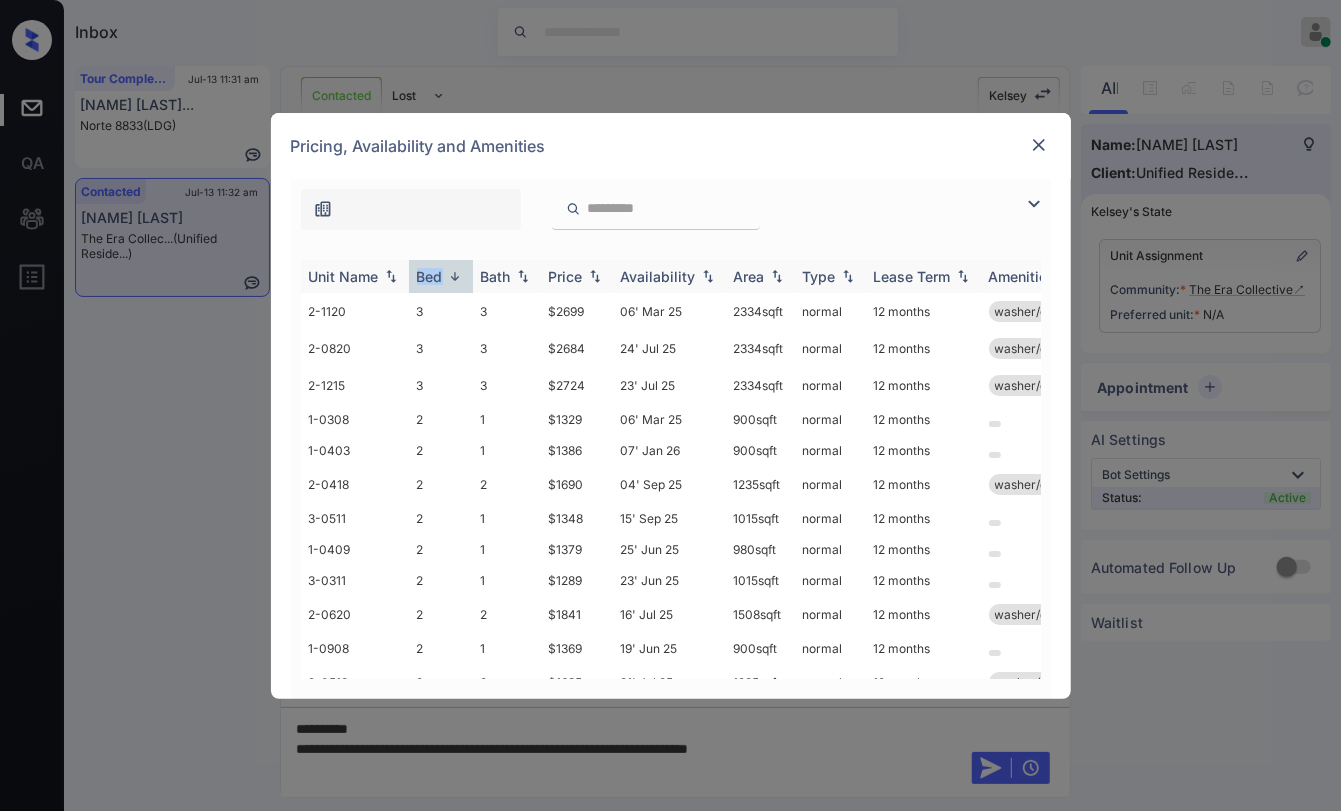 click on "Bed" at bounding box center (430, 276) 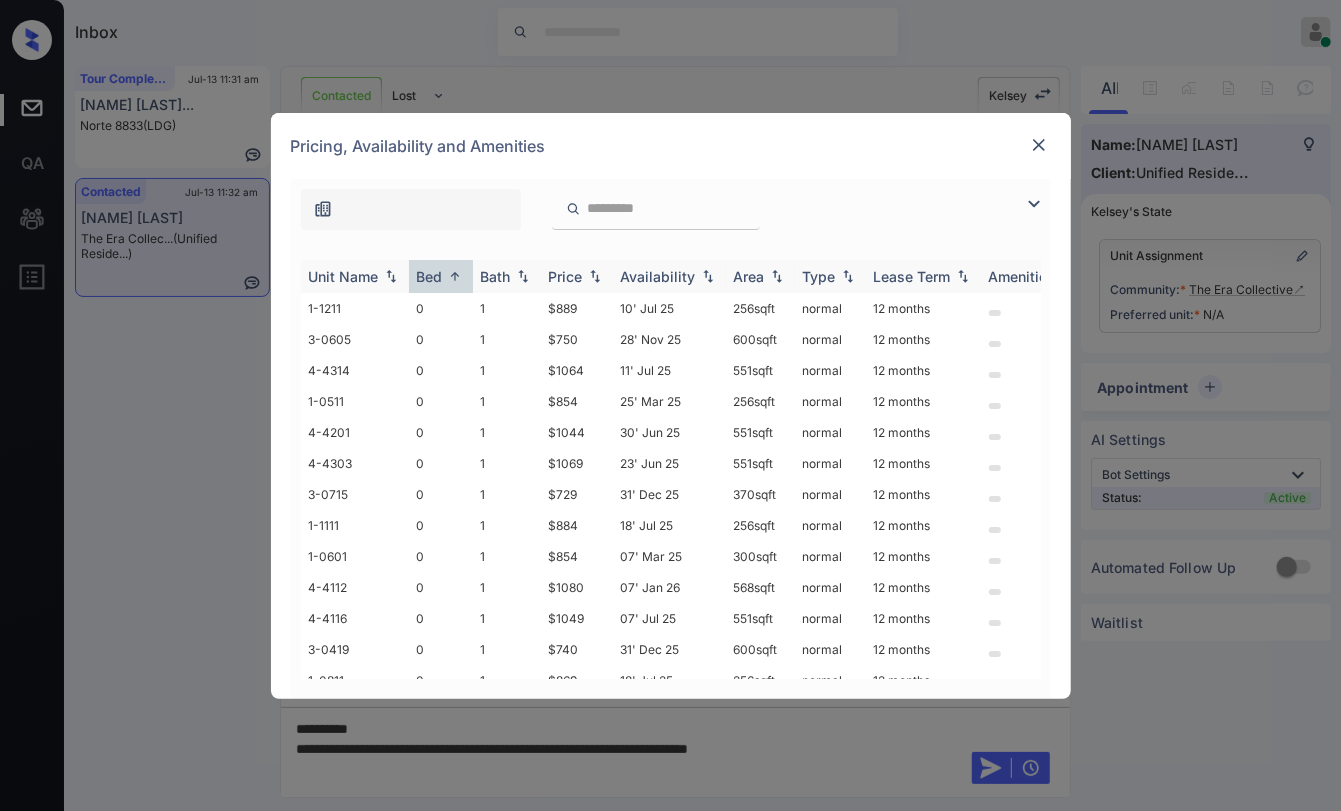 click on "Bed" at bounding box center (430, 276) 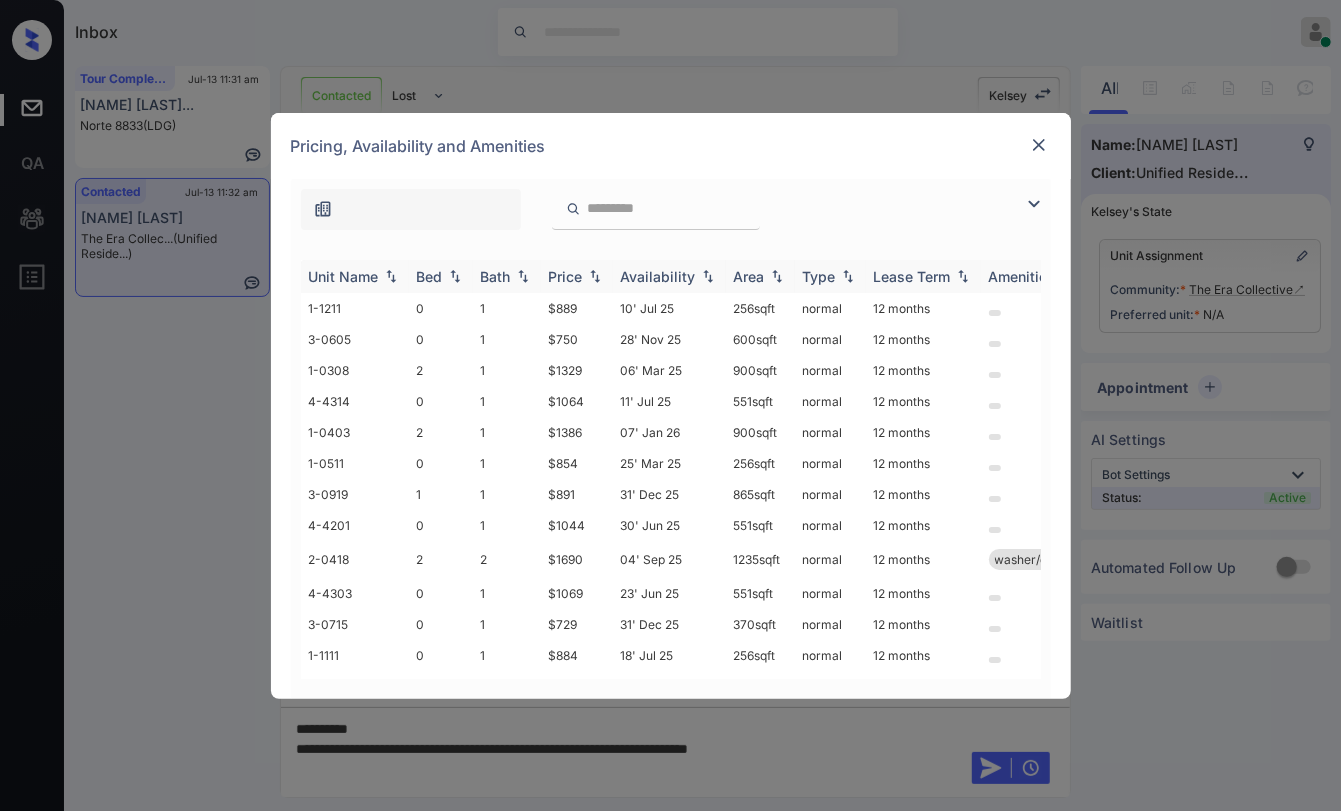 click on "Bed" at bounding box center [430, 276] 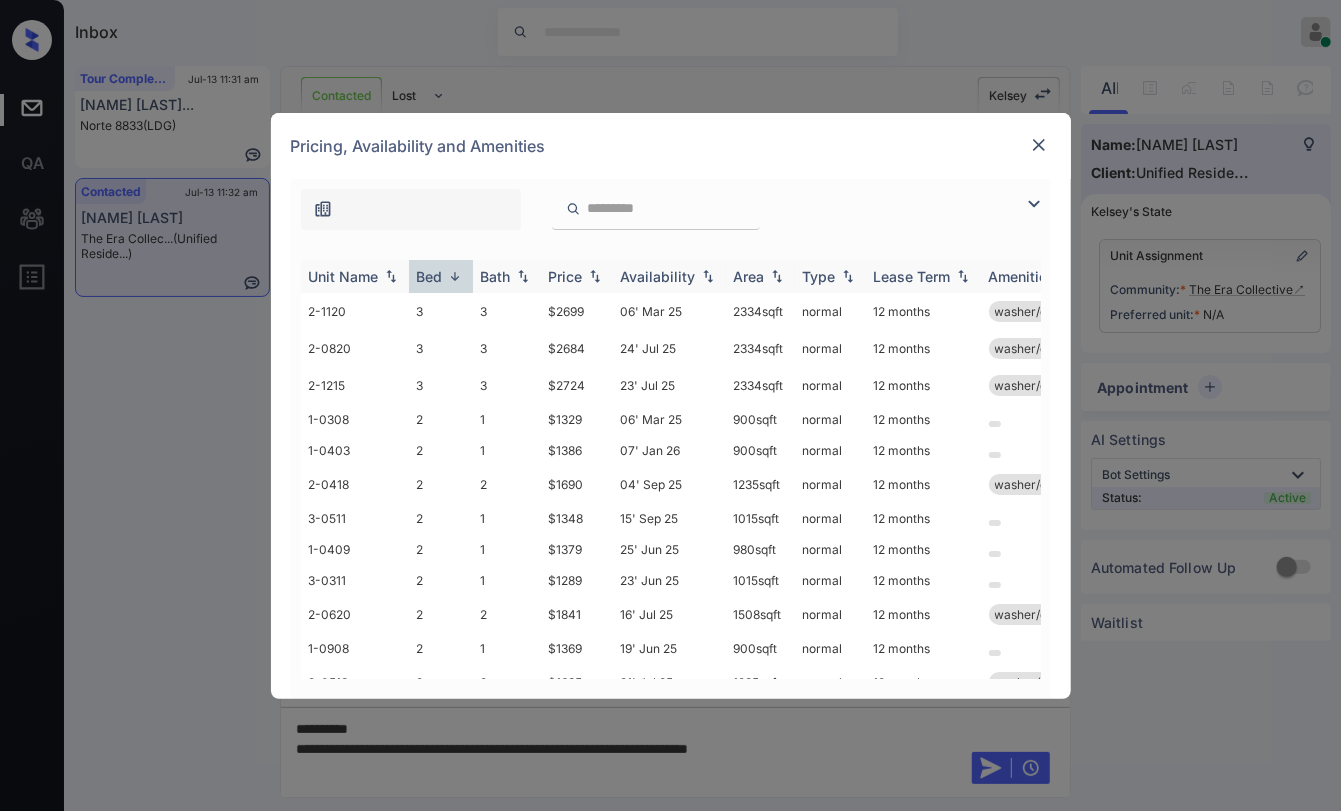 click on "Bed" at bounding box center (430, 276) 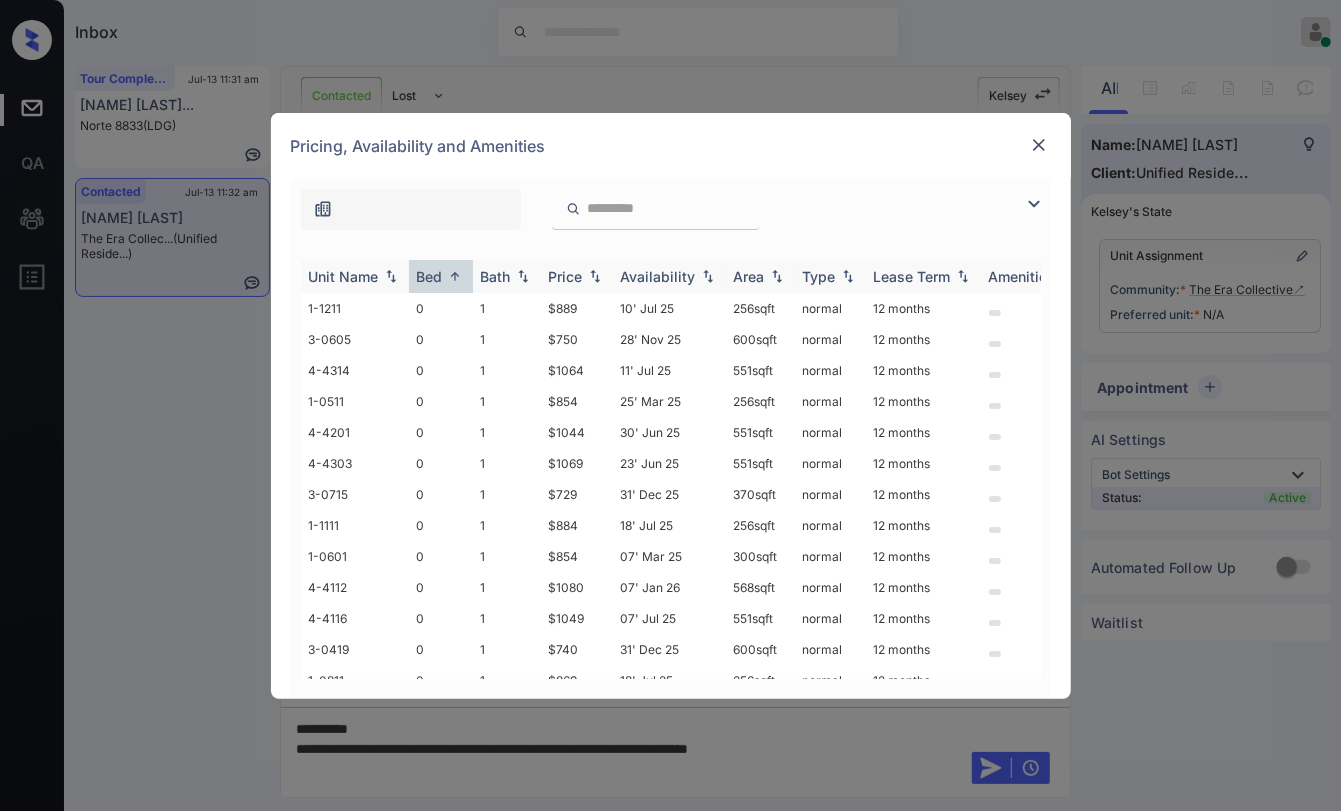 click on "Bed" at bounding box center [430, 276] 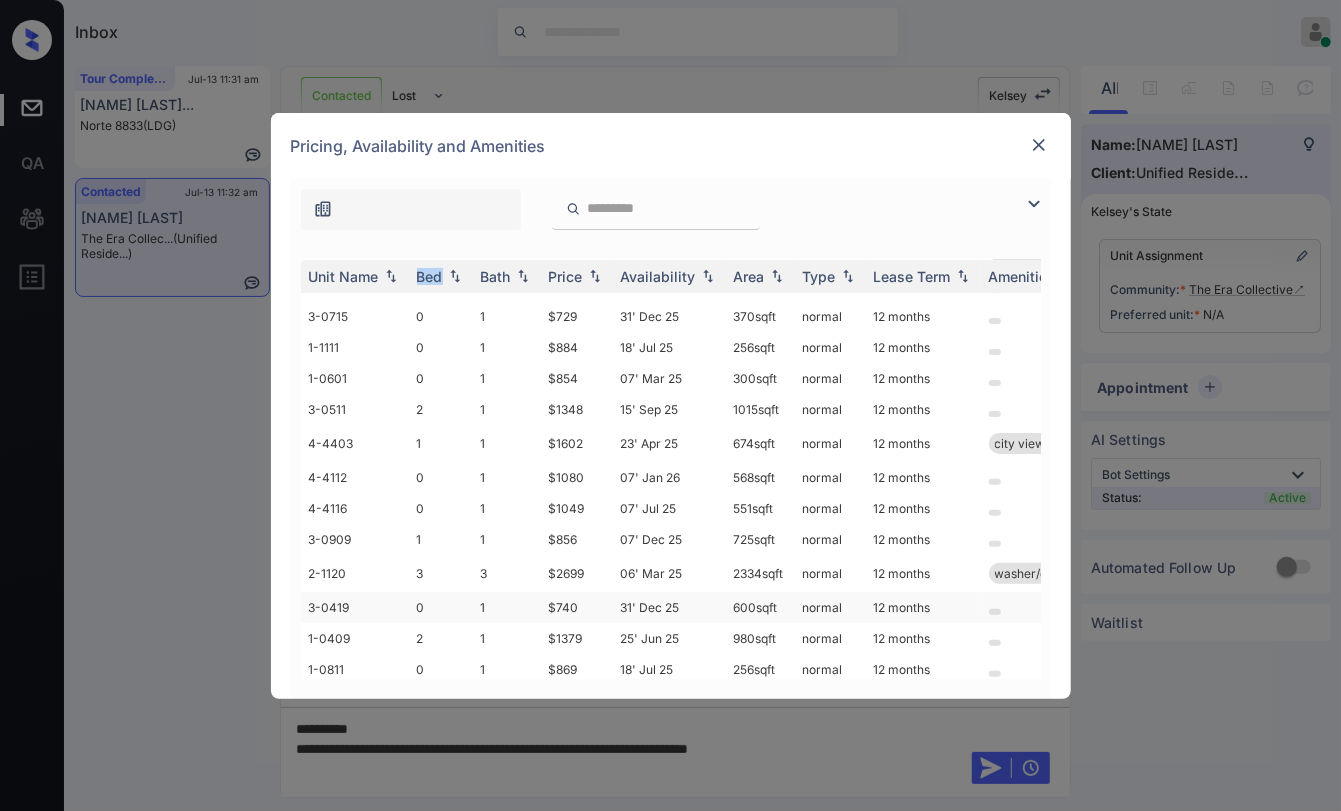 scroll, scrollTop: 444, scrollLeft: 0, axis: vertical 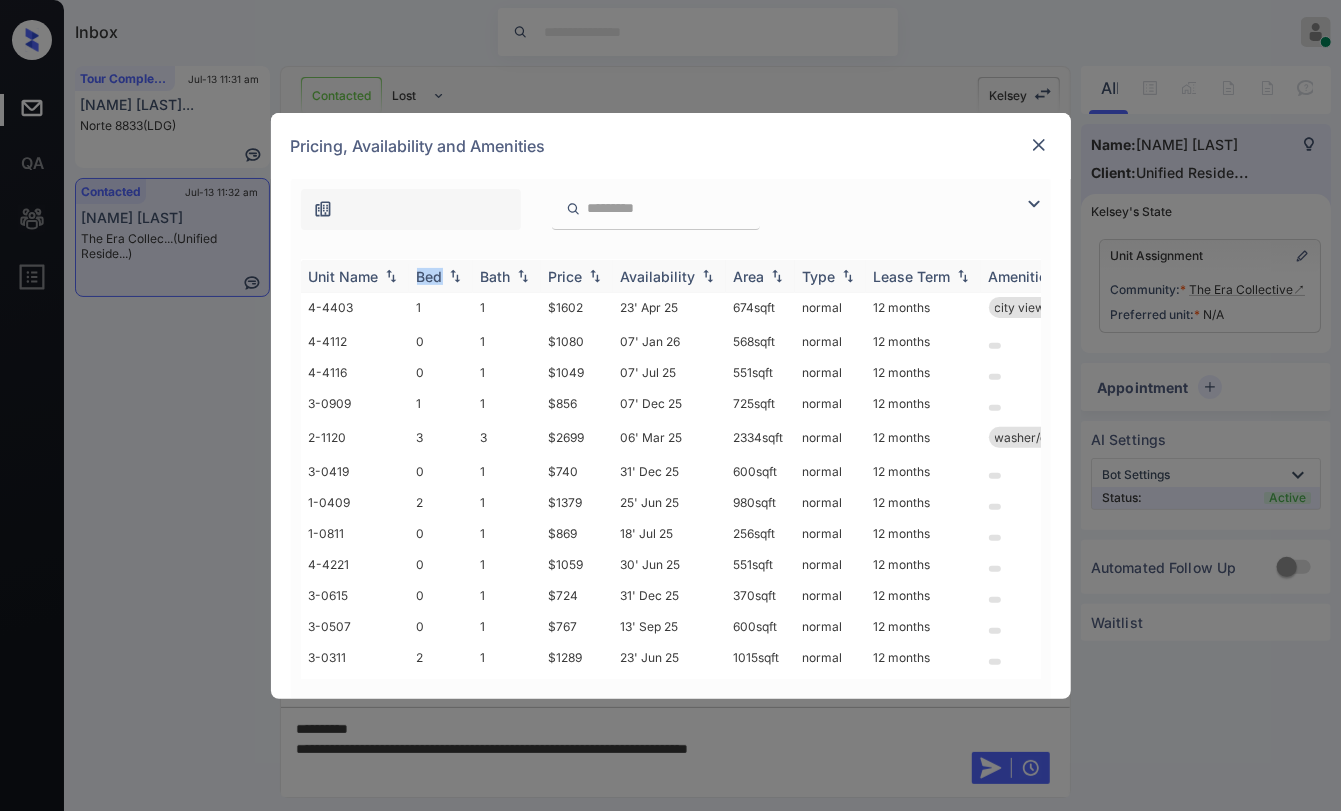 click on "Bed" at bounding box center [430, 276] 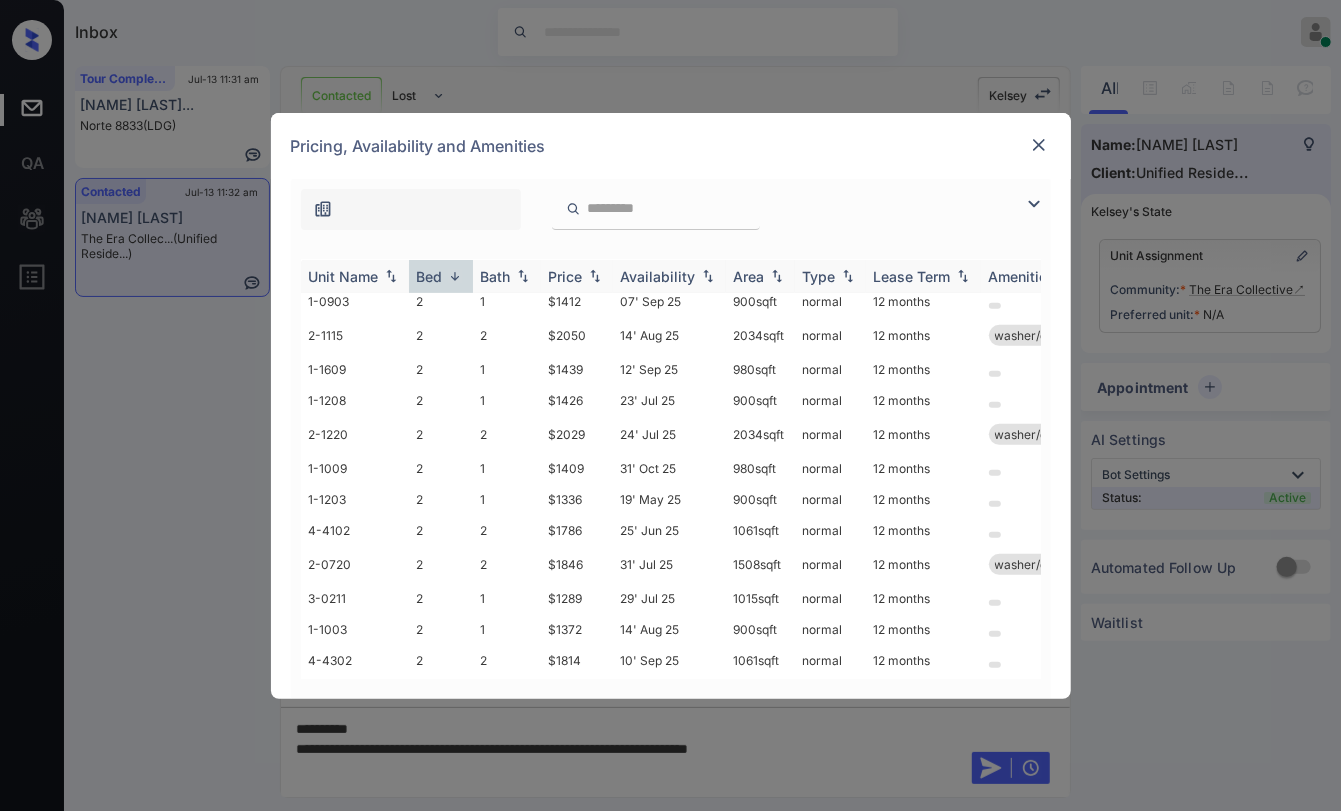 click on "Bed" at bounding box center (430, 276) 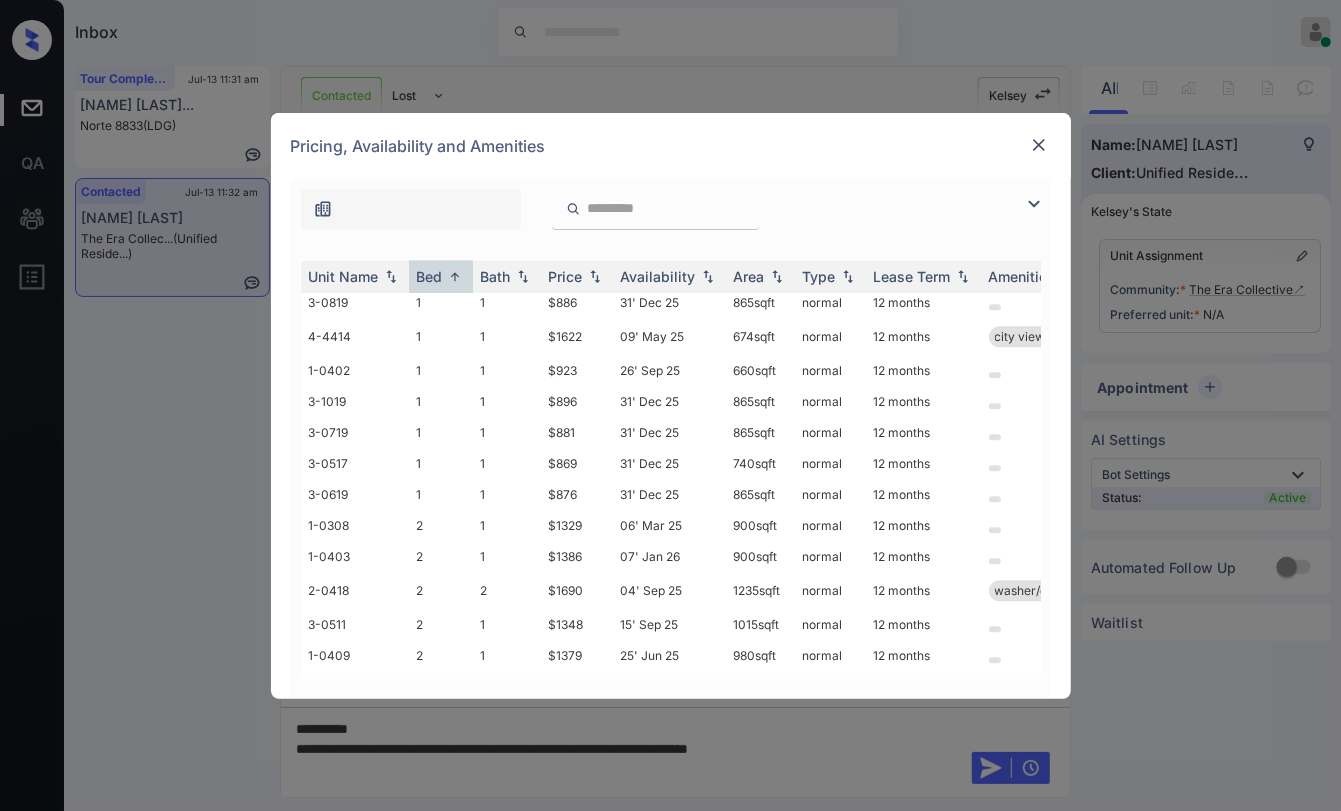 scroll, scrollTop: 2327, scrollLeft: 0, axis: vertical 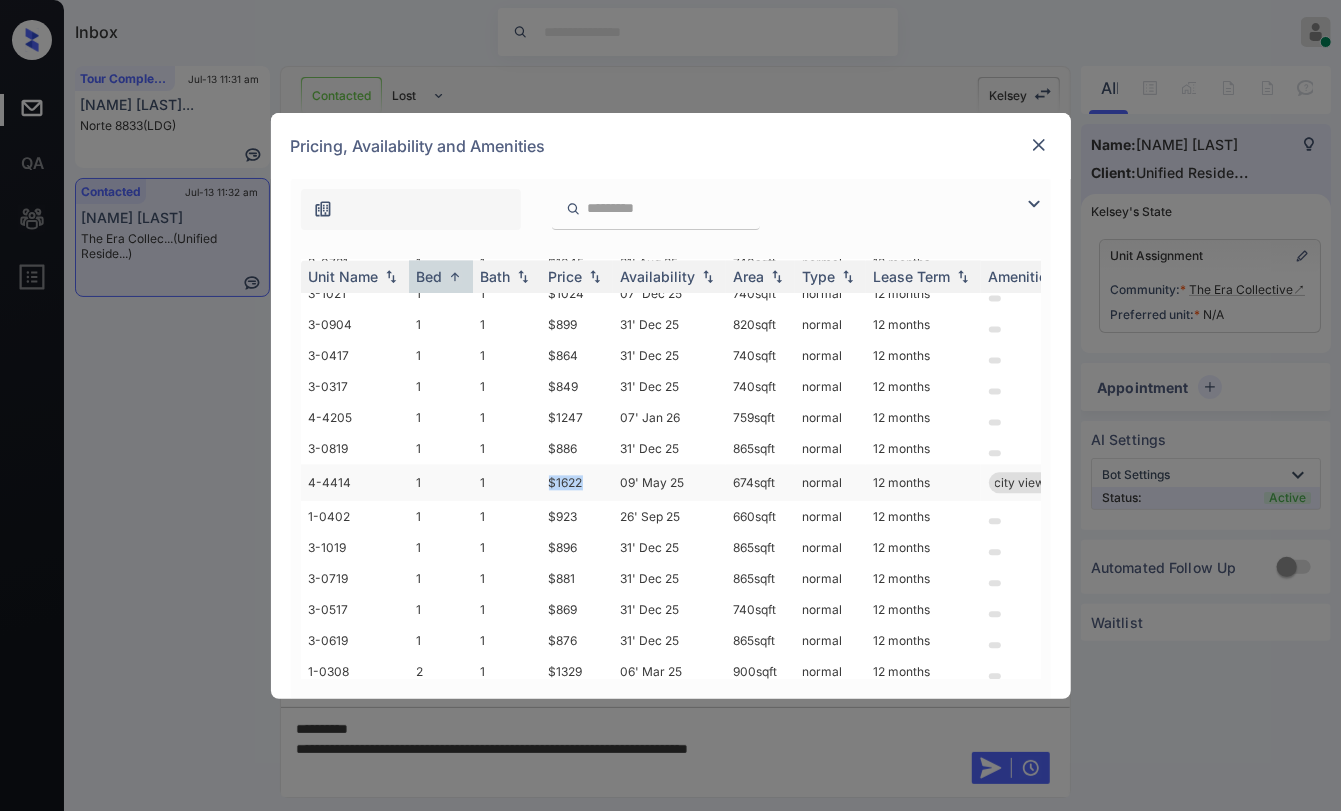 drag, startPoint x: 549, startPoint y: 446, endPoint x: 590, endPoint y: 448, distance: 41.04875 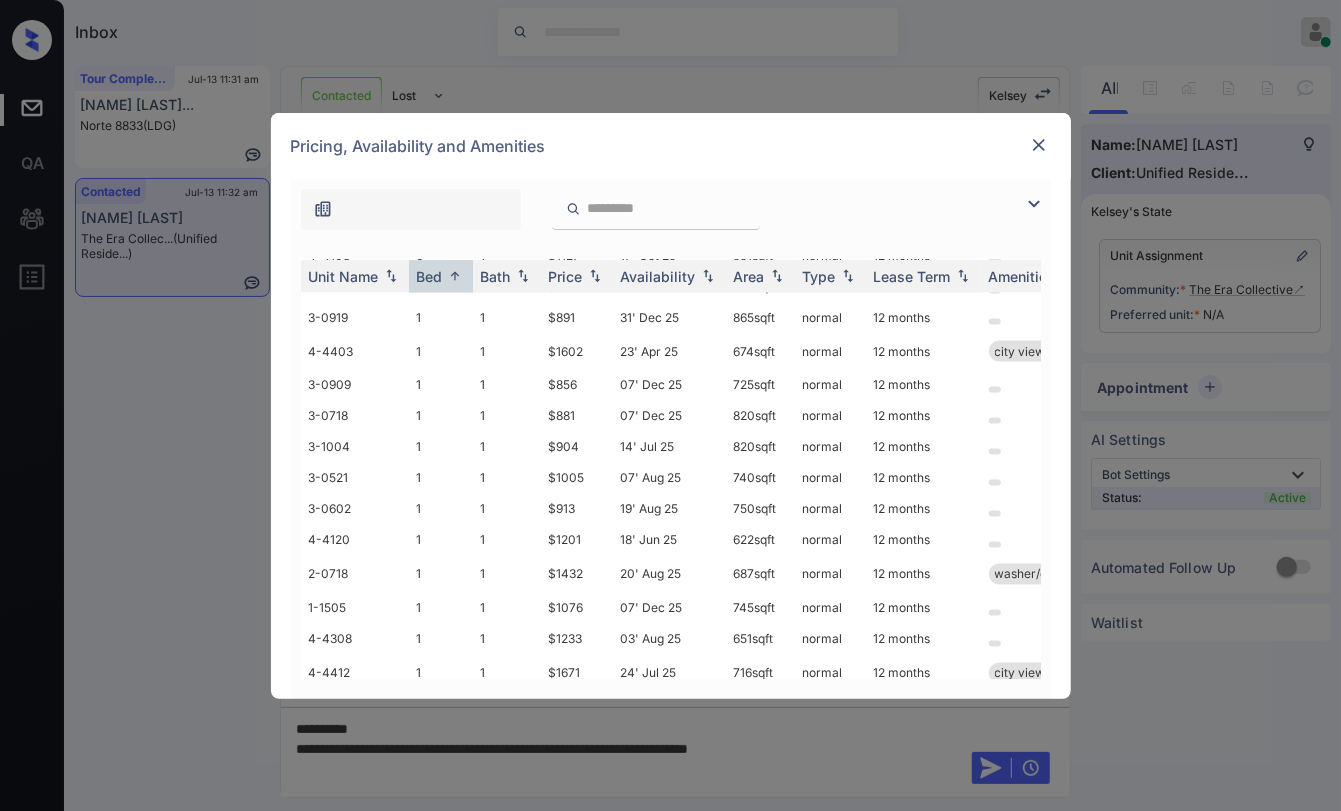 scroll, scrollTop: 1771, scrollLeft: 0, axis: vertical 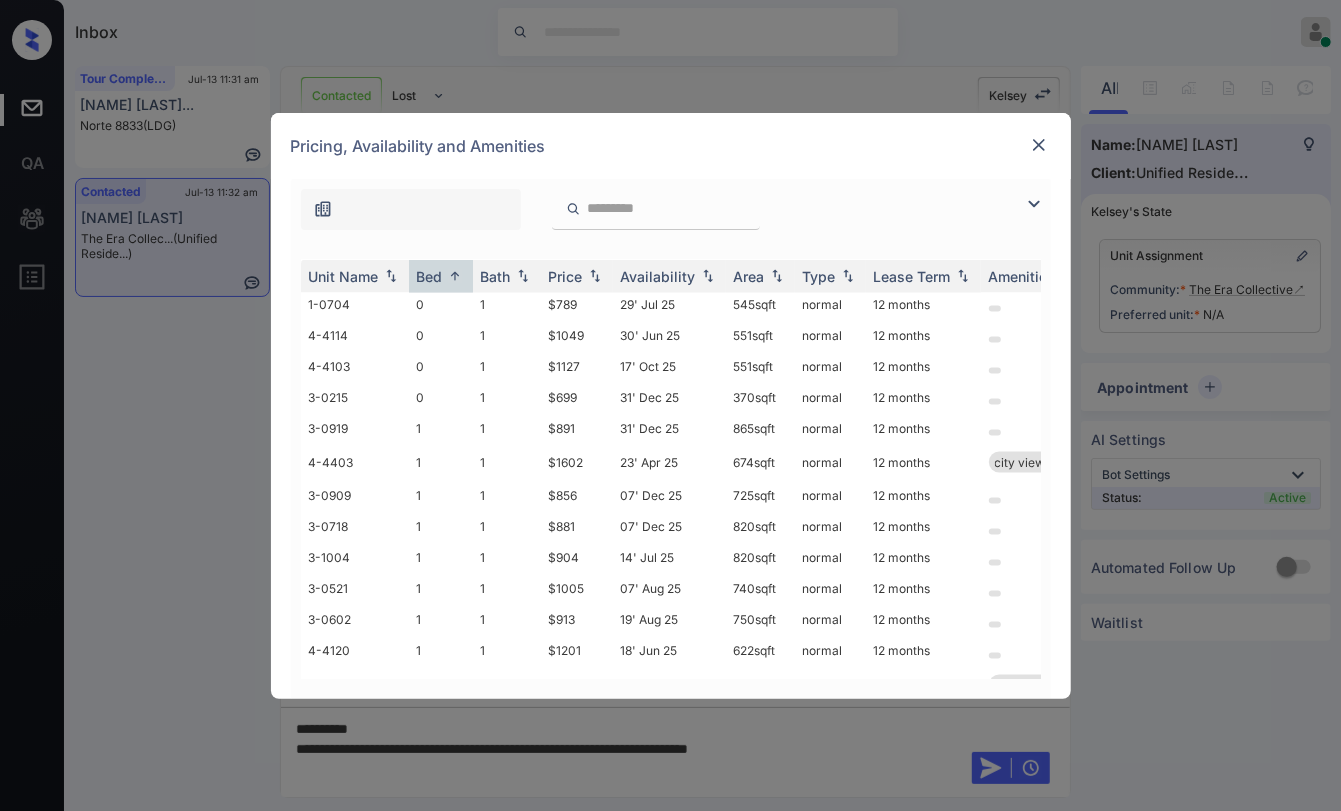 click at bounding box center [1039, 145] 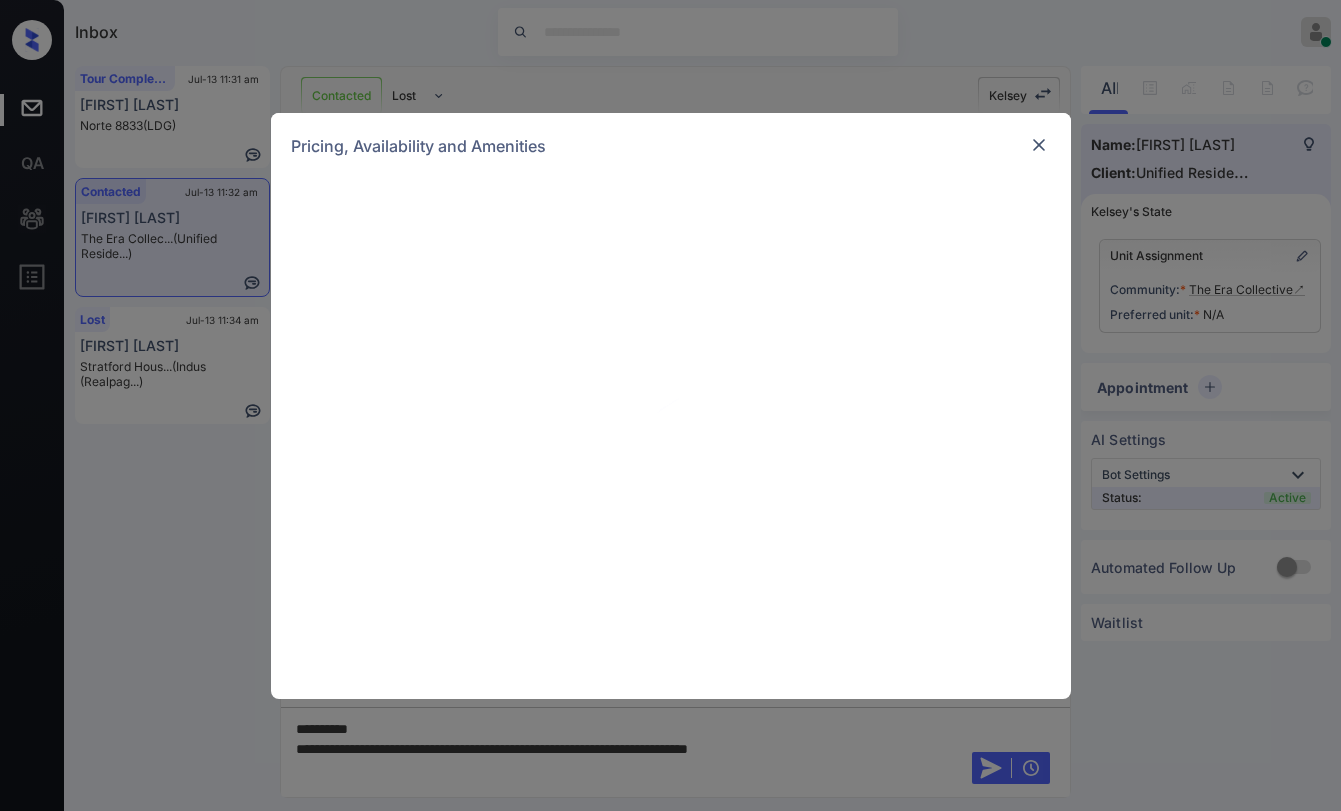 scroll, scrollTop: 0, scrollLeft: 0, axis: both 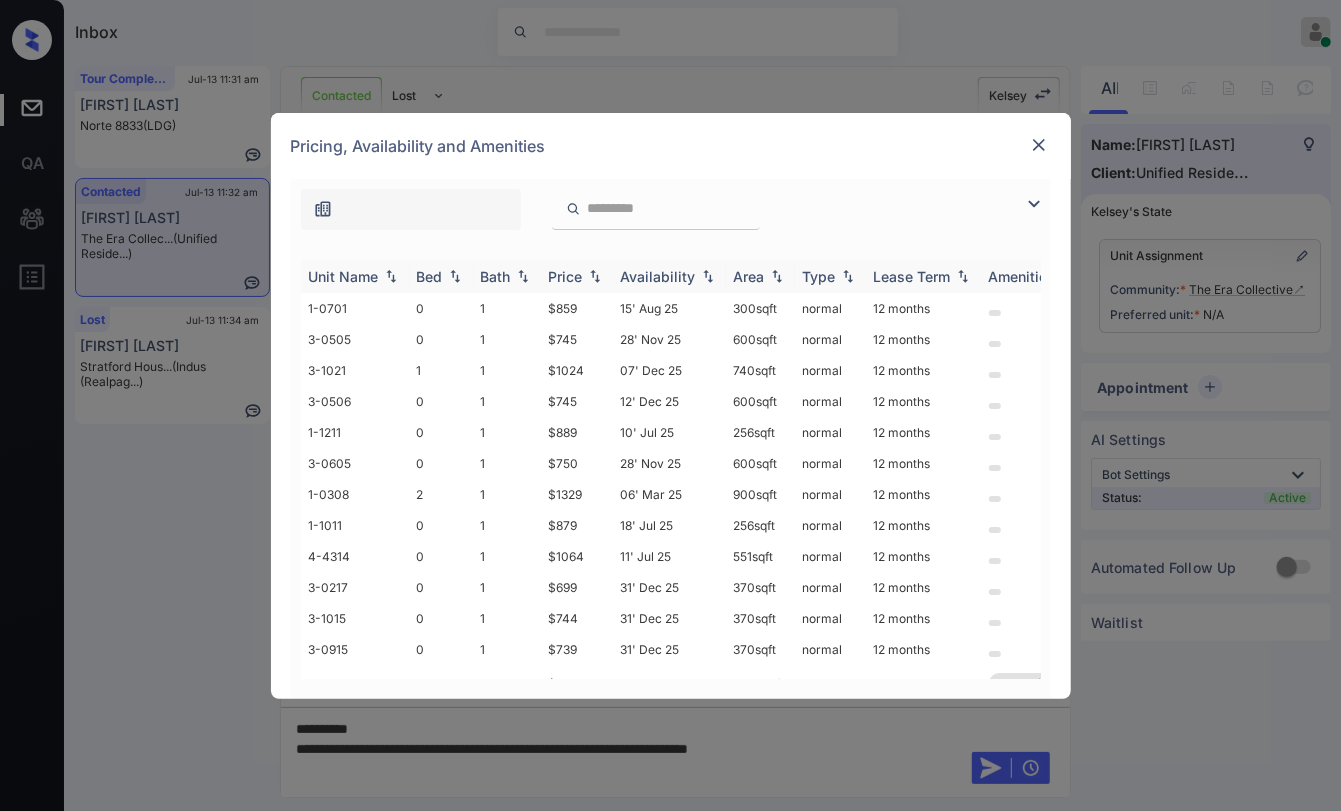 click on "Bed" at bounding box center (430, 276) 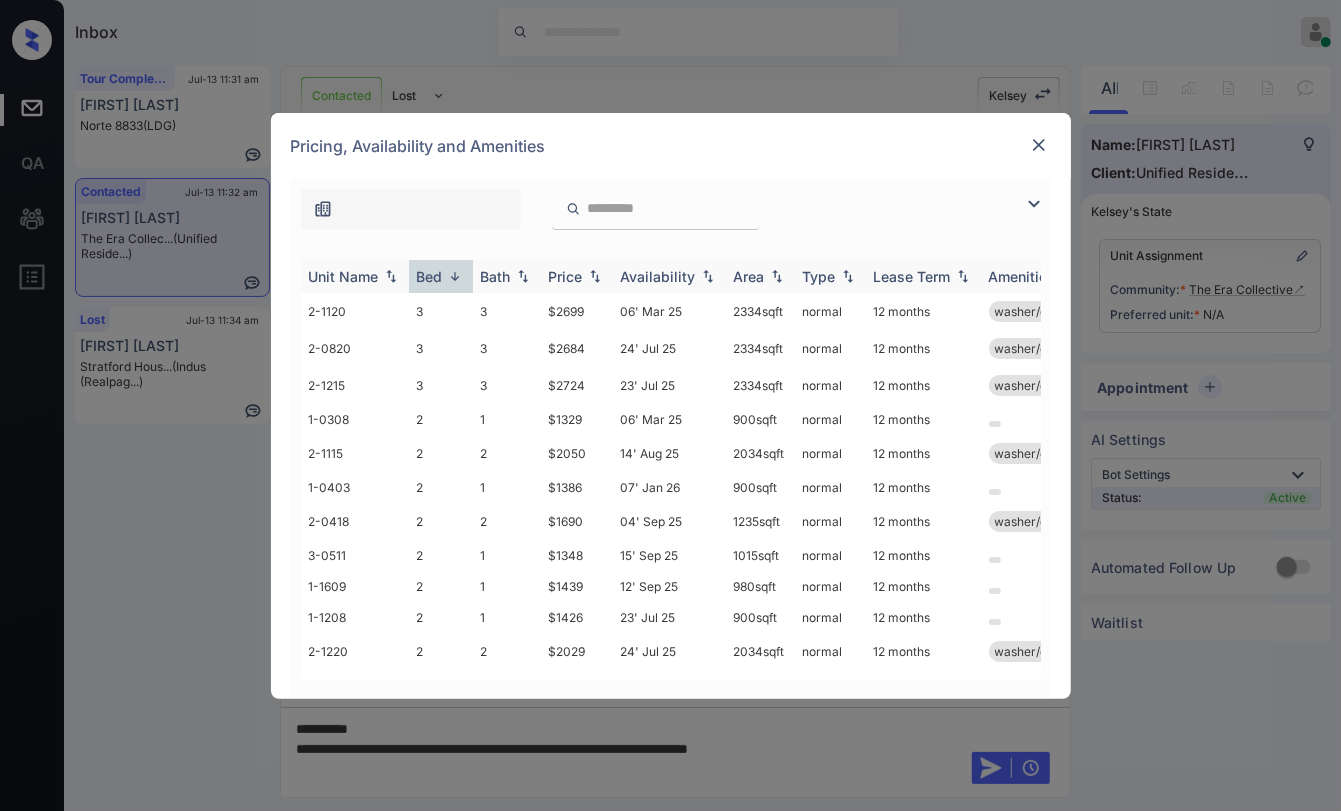 click on "Bed" at bounding box center (430, 276) 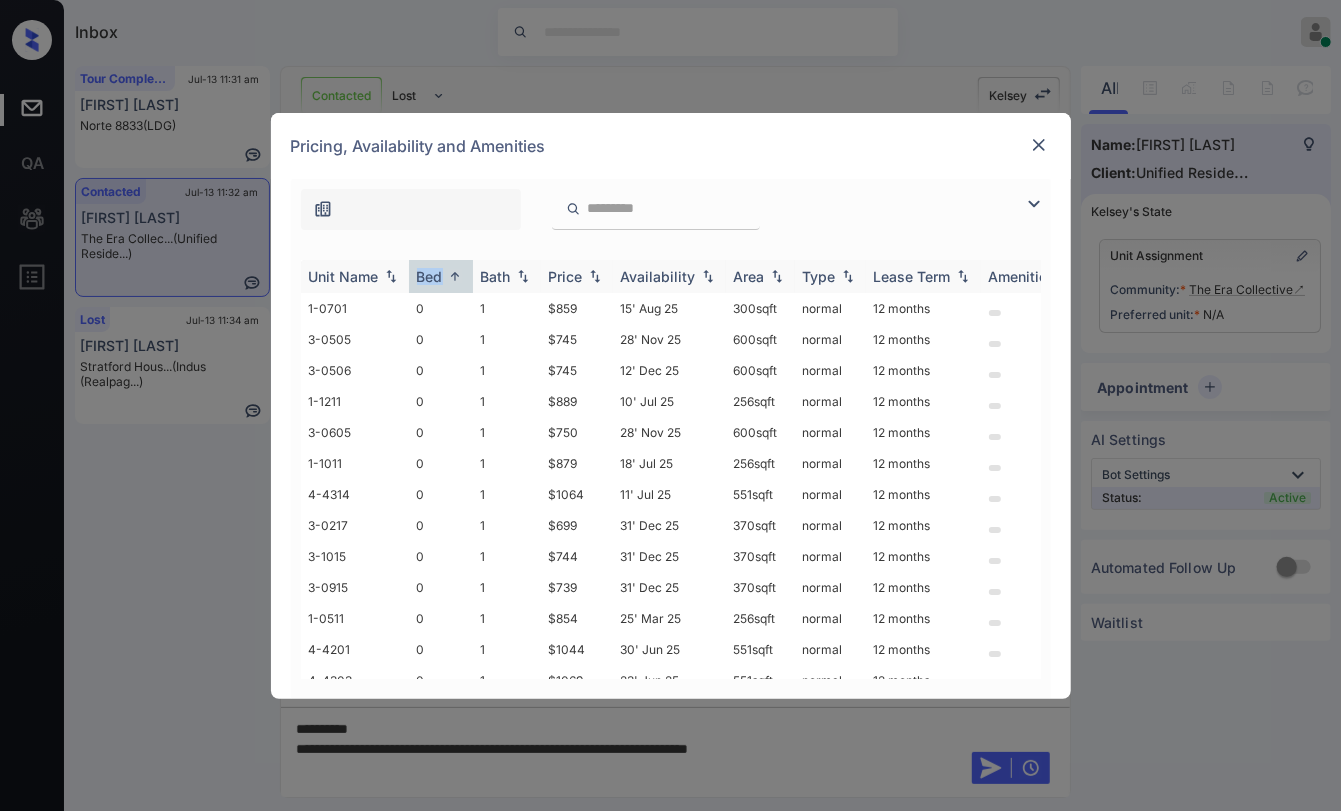click on "Bed" at bounding box center (430, 276) 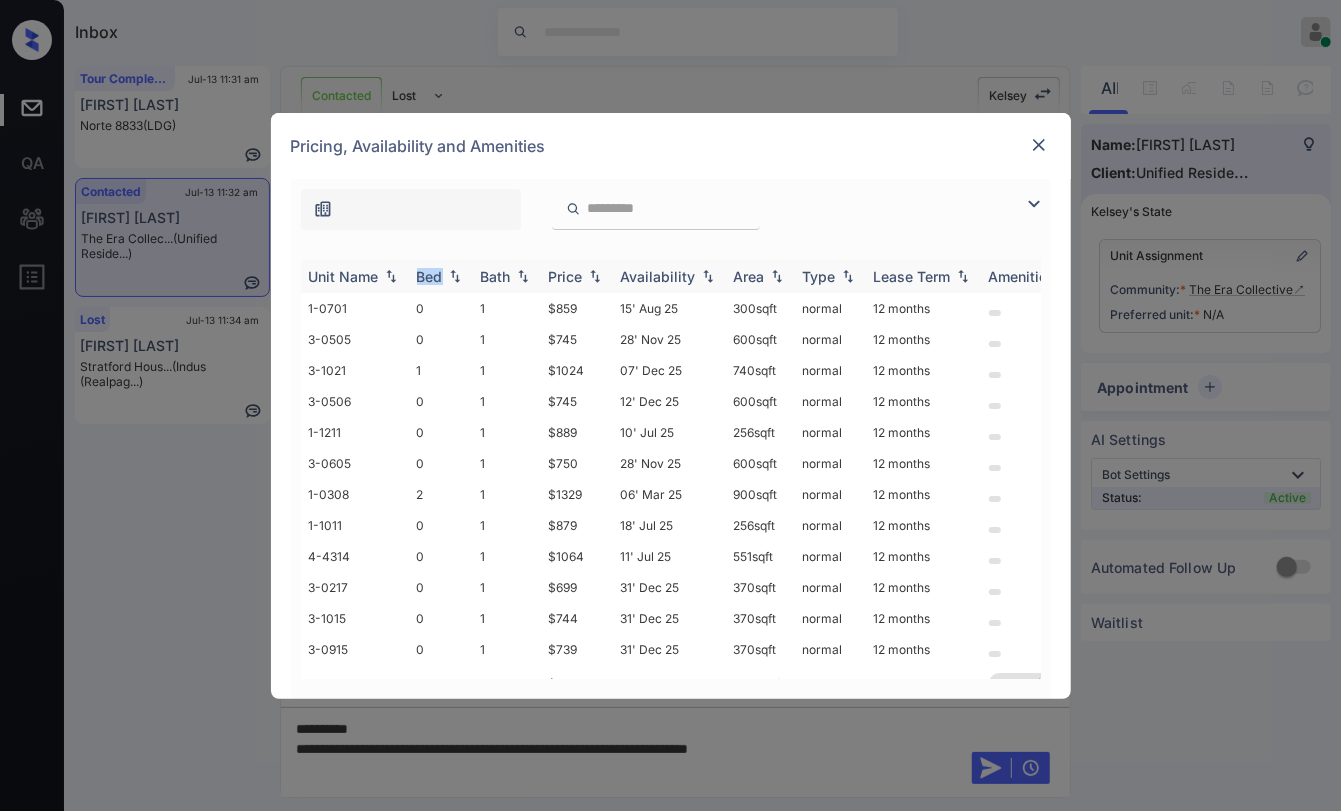click on "Bed" at bounding box center [430, 276] 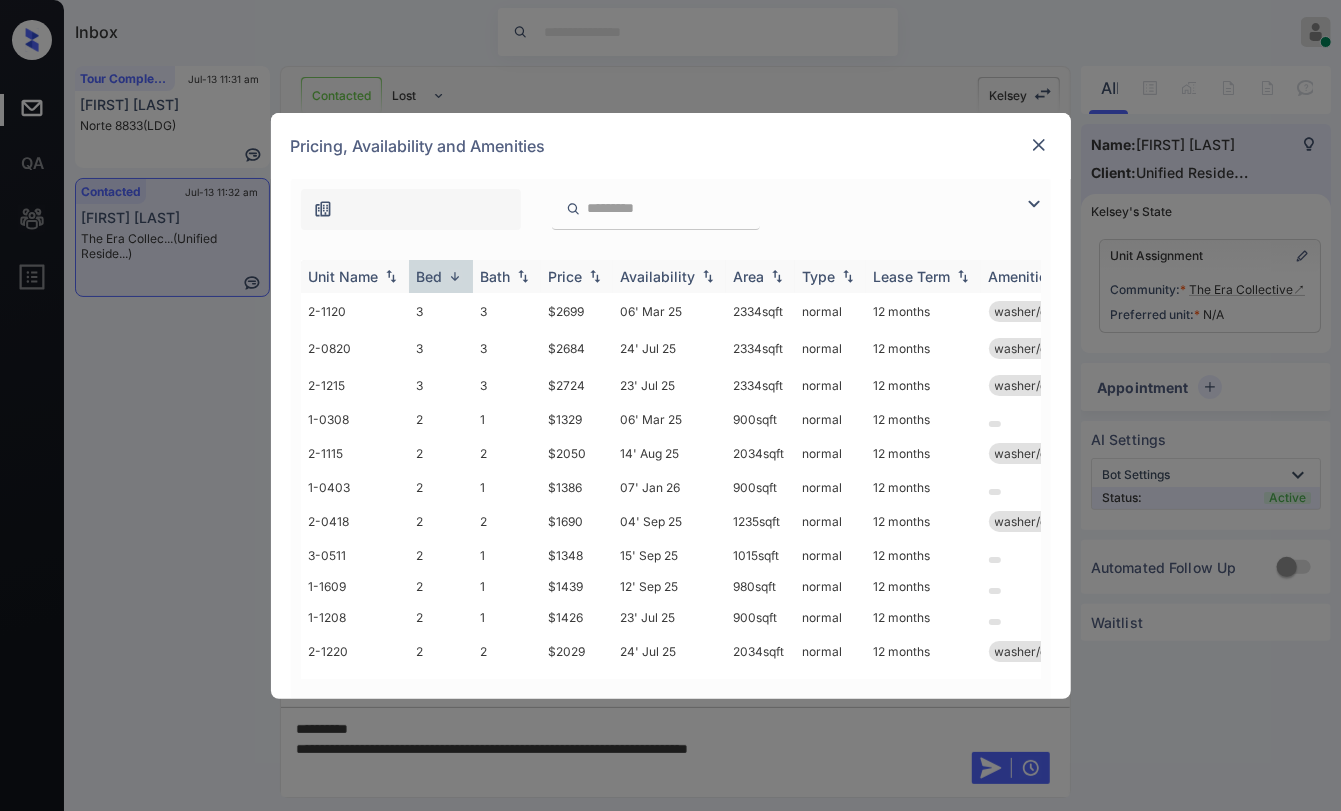 click on "Bed" at bounding box center [430, 276] 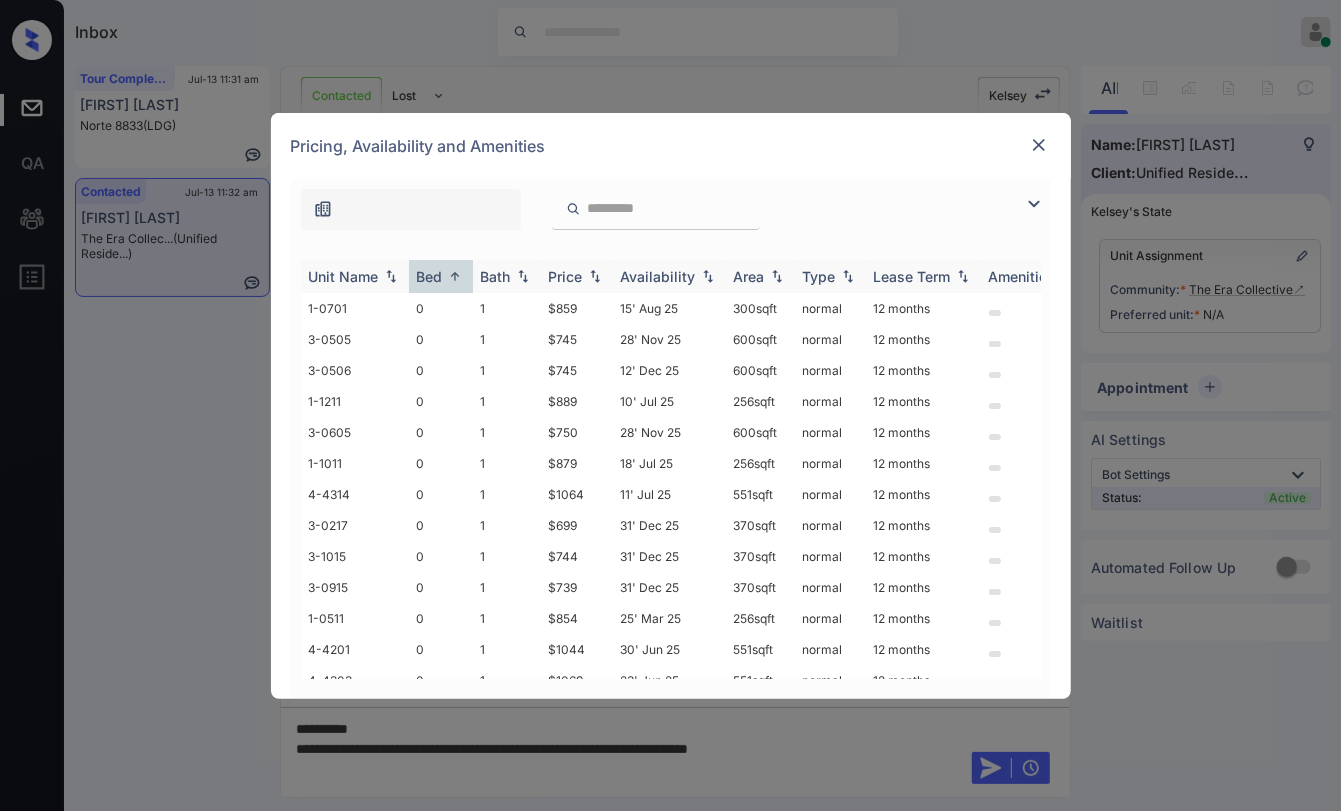 click on "Bed" at bounding box center [430, 276] 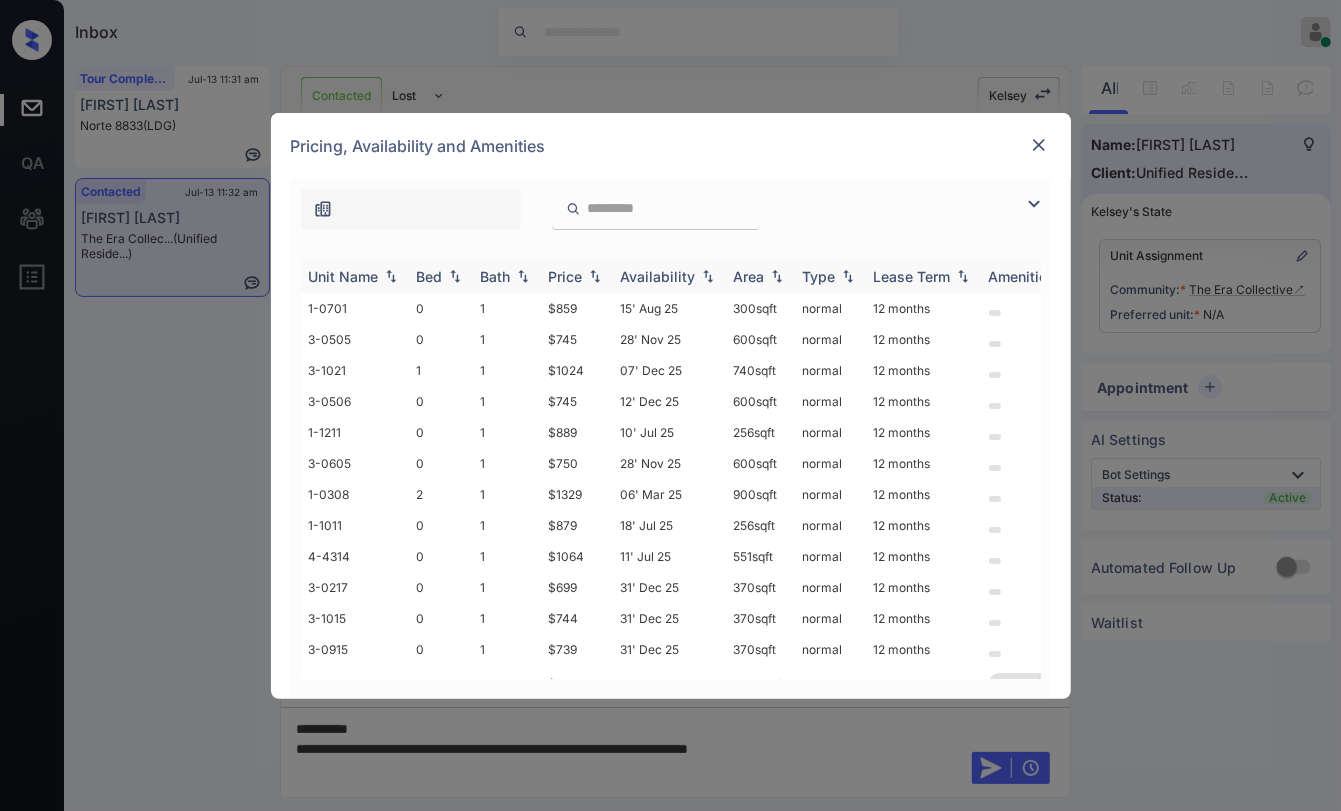 click on "Bed" at bounding box center (430, 276) 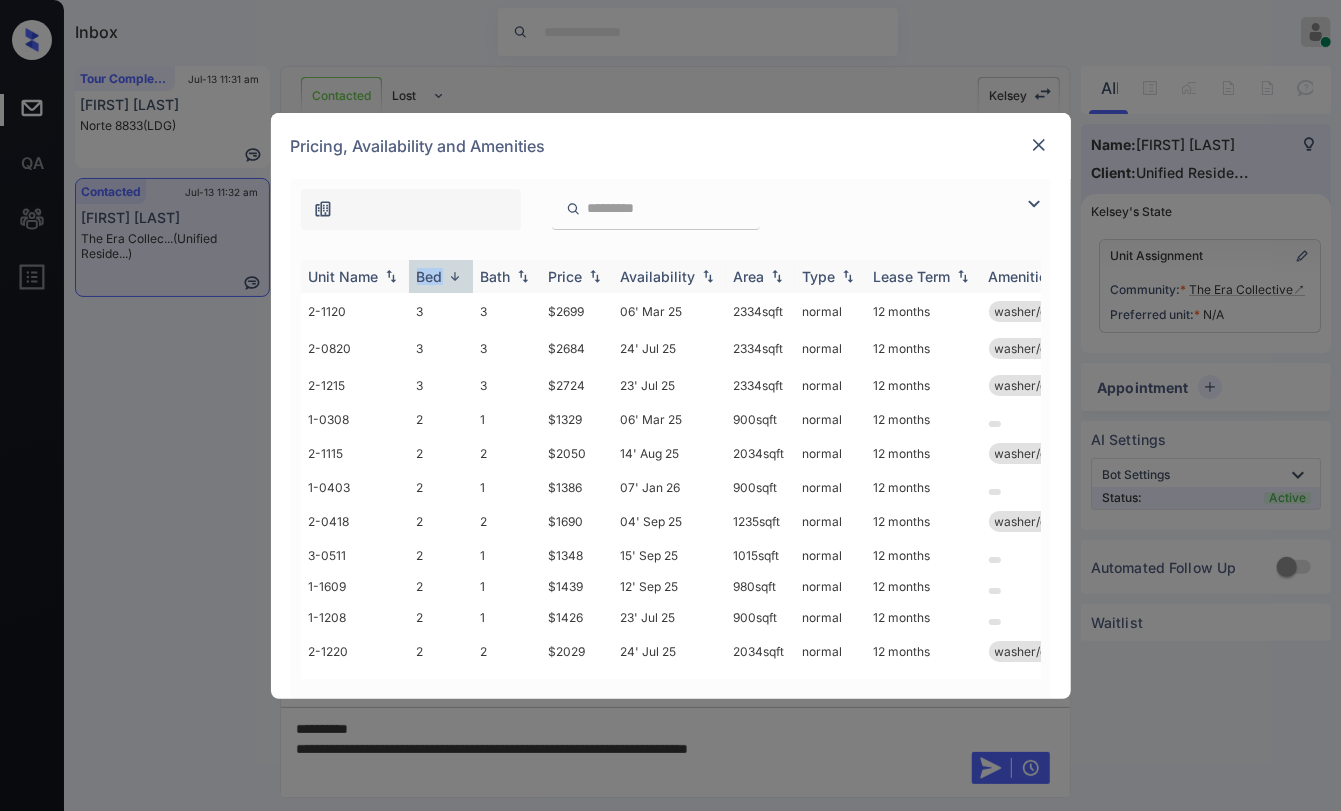 click on "Bed" at bounding box center (430, 276) 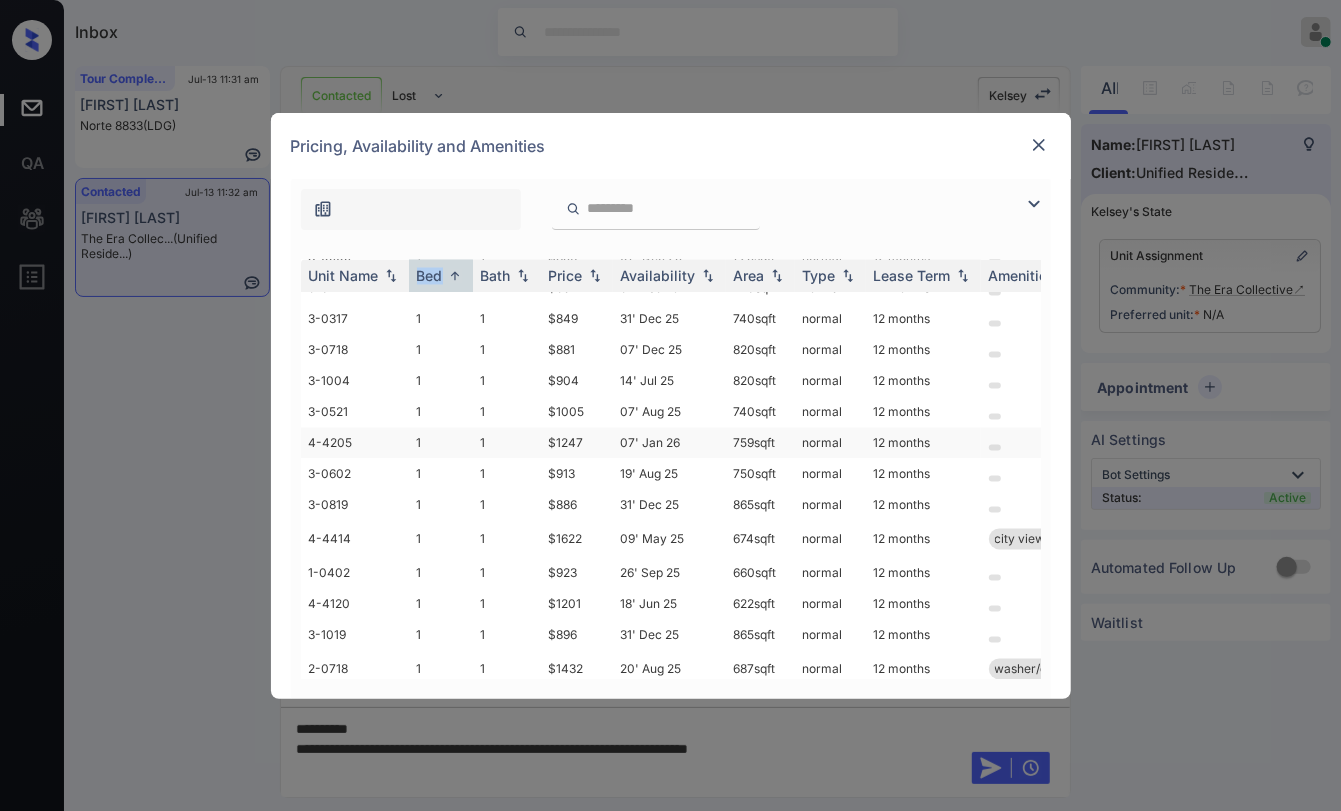 scroll, scrollTop: 2111, scrollLeft: 0, axis: vertical 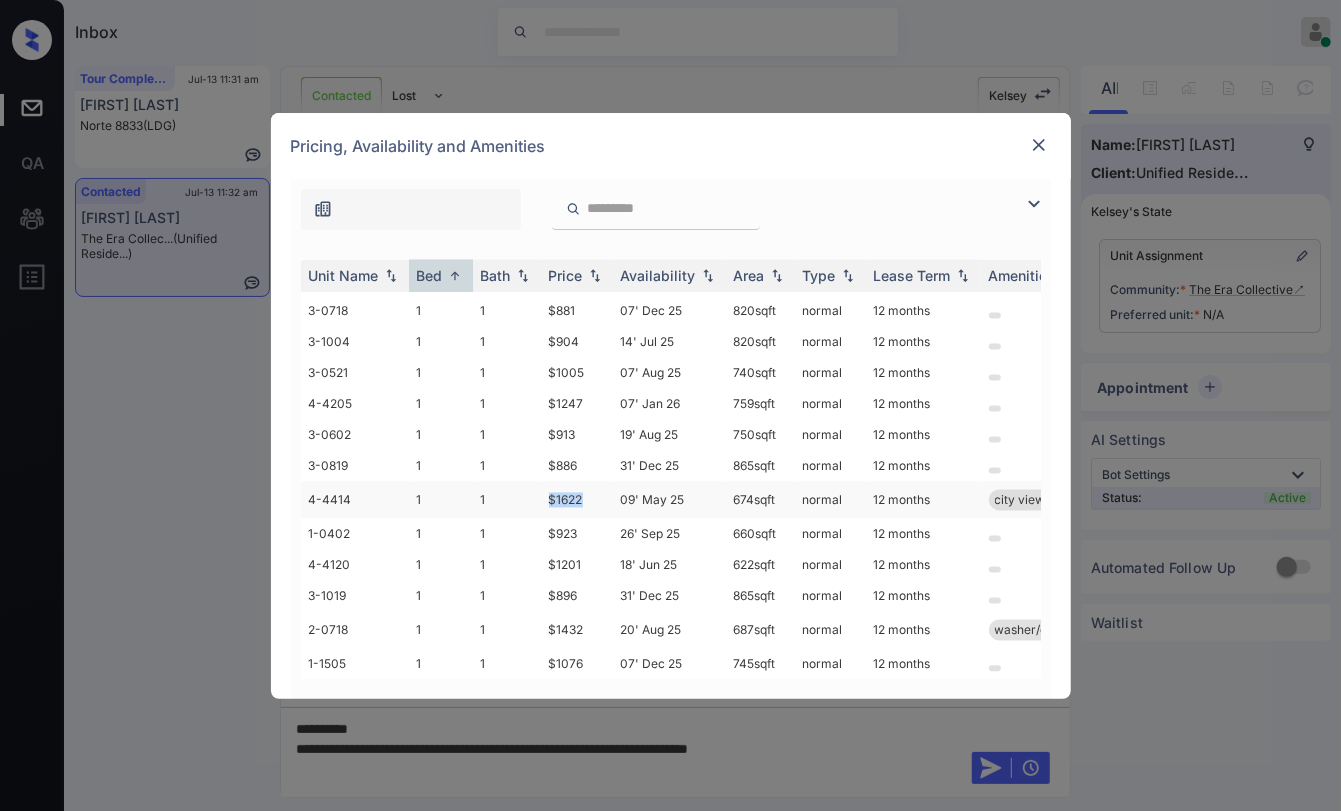 drag, startPoint x: 544, startPoint y: 462, endPoint x: 584, endPoint y: 462, distance: 40 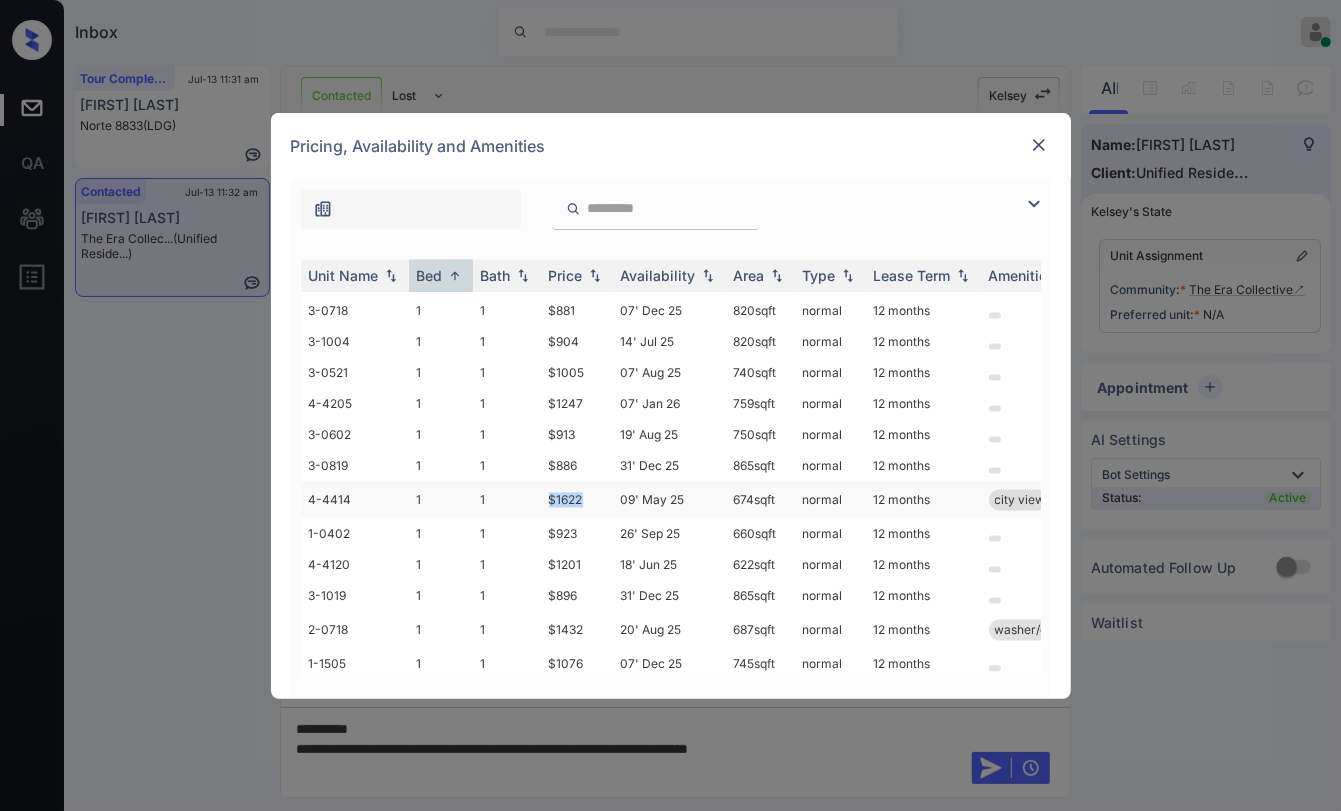 click on "$1622" at bounding box center [577, 500] 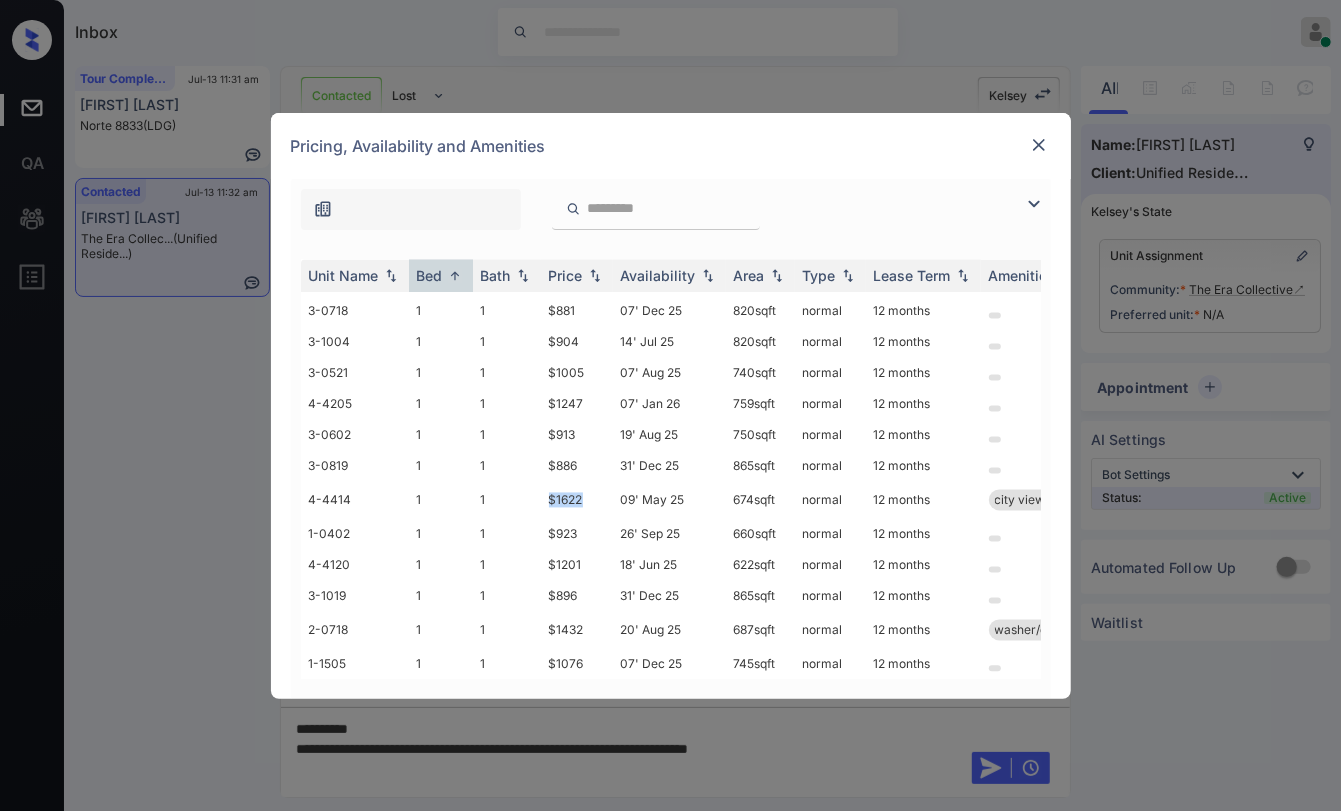 click at bounding box center [1039, 145] 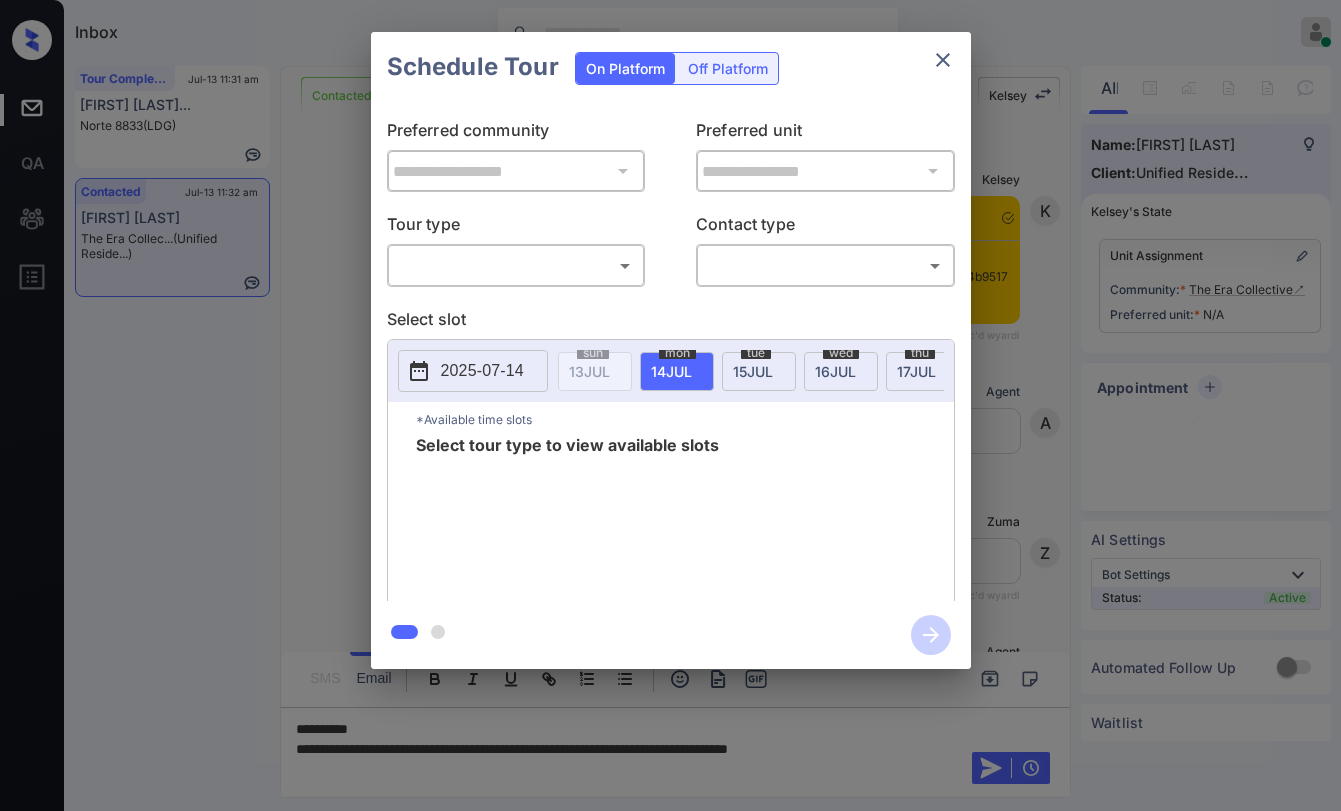 scroll, scrollTop: 0, scrollLeft: 0, axis: both 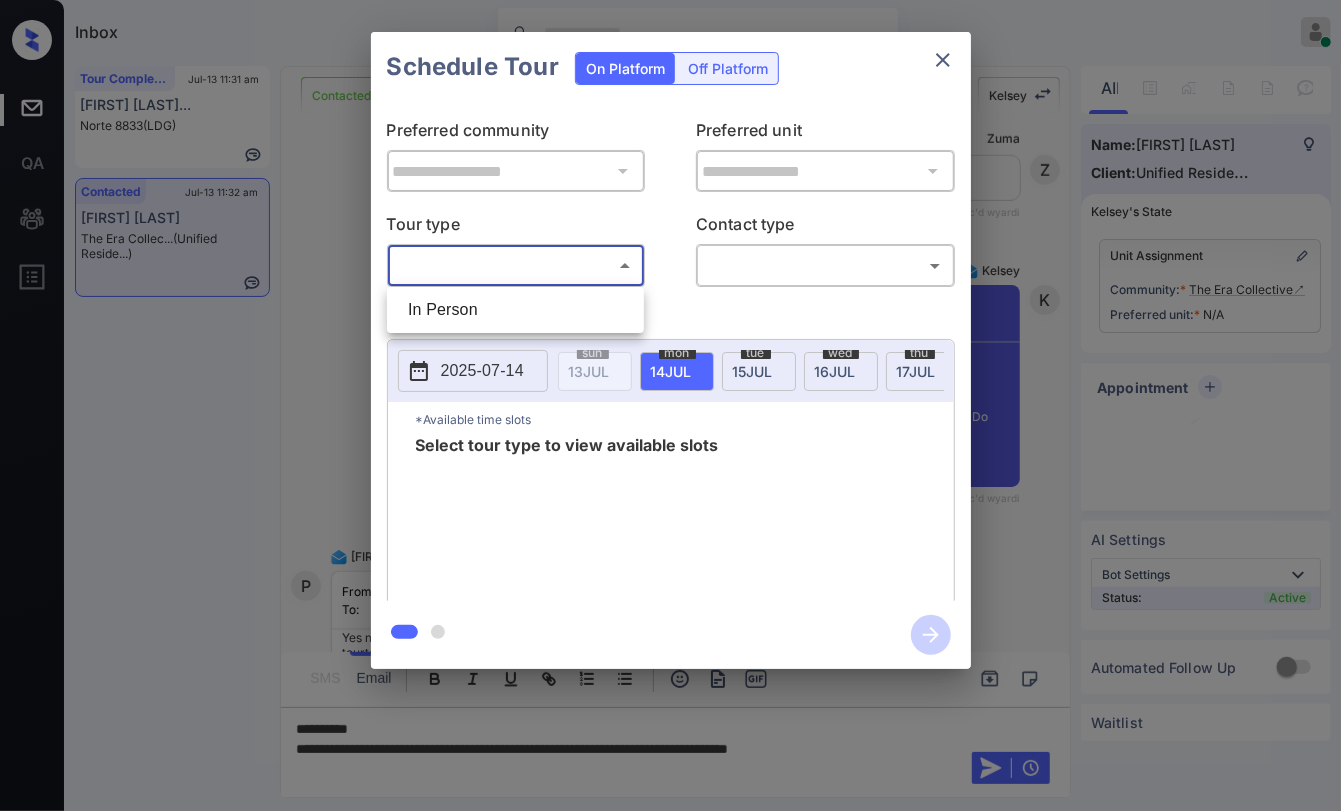 drag, startPoint x: 557, startPoint y: 275, endPoint x: 544, endPoint y: 272, distance: 13.341664 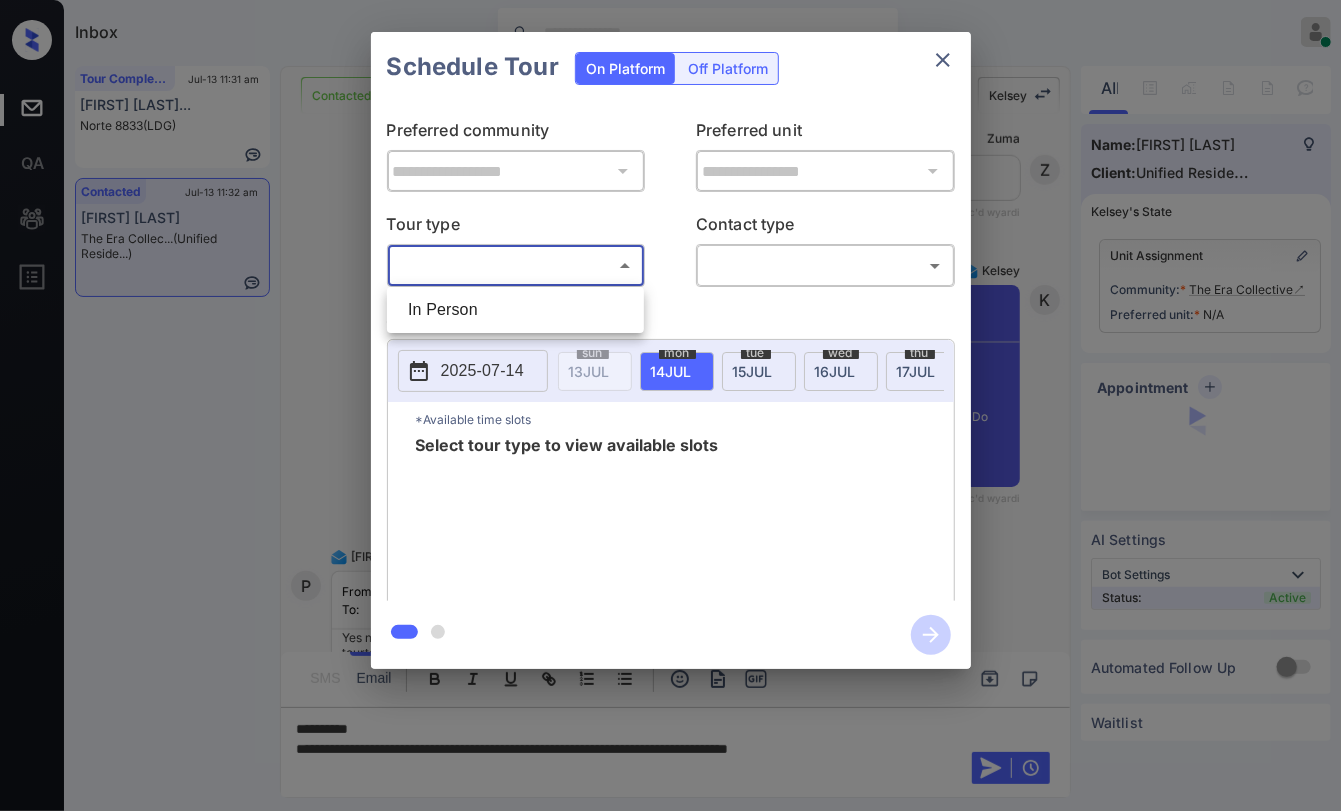 click on "Inbox [FIRST] [LAST] Online Set yourself   offline Set yourself   on break Profile Switch to  dark  mode Sign out Tour Completed Jul-13 11:31 am   [FIRST] [LAST]... [CITY] 8833  (LDG) Contacted Jul-13 11:32 am   [FIRST] [LAST] The Era Collec...  (Unified Reside...) Contacted Lost Lead Sentiment: Angry Upon sliding the acknowledgement:  Lead will move to lost stage. * ​ SMS and call option will be set to opt out. AFM will be turned off for the lead. [FIRST] New Message [FIRST] Notes Note: https://conversation.getzuma.com/6872ea53e7e54b9517dce4cd - Paste this link into your browser to view [FIRST]’s conversation with the prospect Jul 12, 2025 04:05 pm  Sync'd w  yardi K New Message Agent Lead created via leadPoller in Inbound stage. Jul 12, 2025 04:05 pm A New Message Zuma Lead transferred to leasing agent: [FIRST] Jul 12, 2025 04:05 pm  Sync'd w  yardi Z New Message Agent AFM Request sent to [FIRST]. Jul 12, 2025 04:05 pm A New Message [FIRST] From:   unifiedresidential@example.com To:" at bounding box center (670, 405) 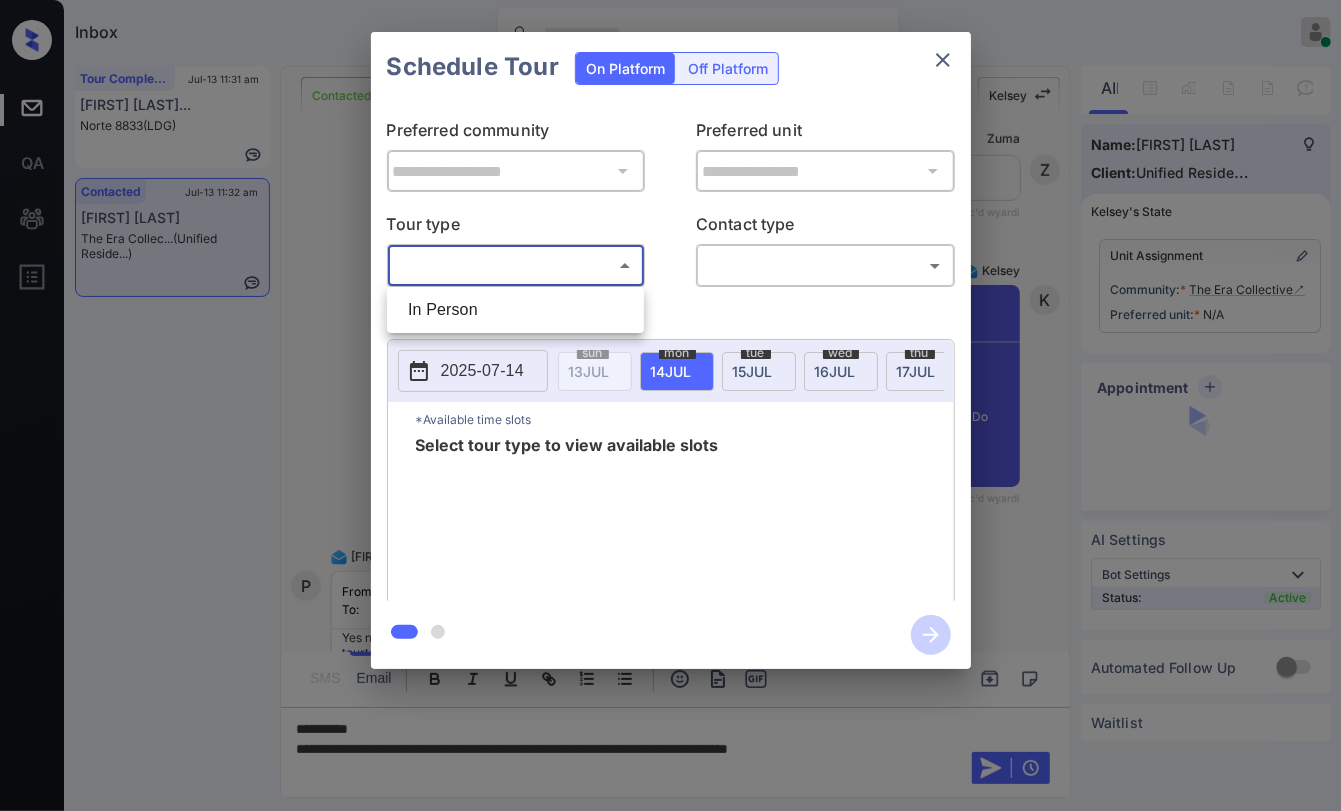 click on "In Person" at bounding box center [515, 310] 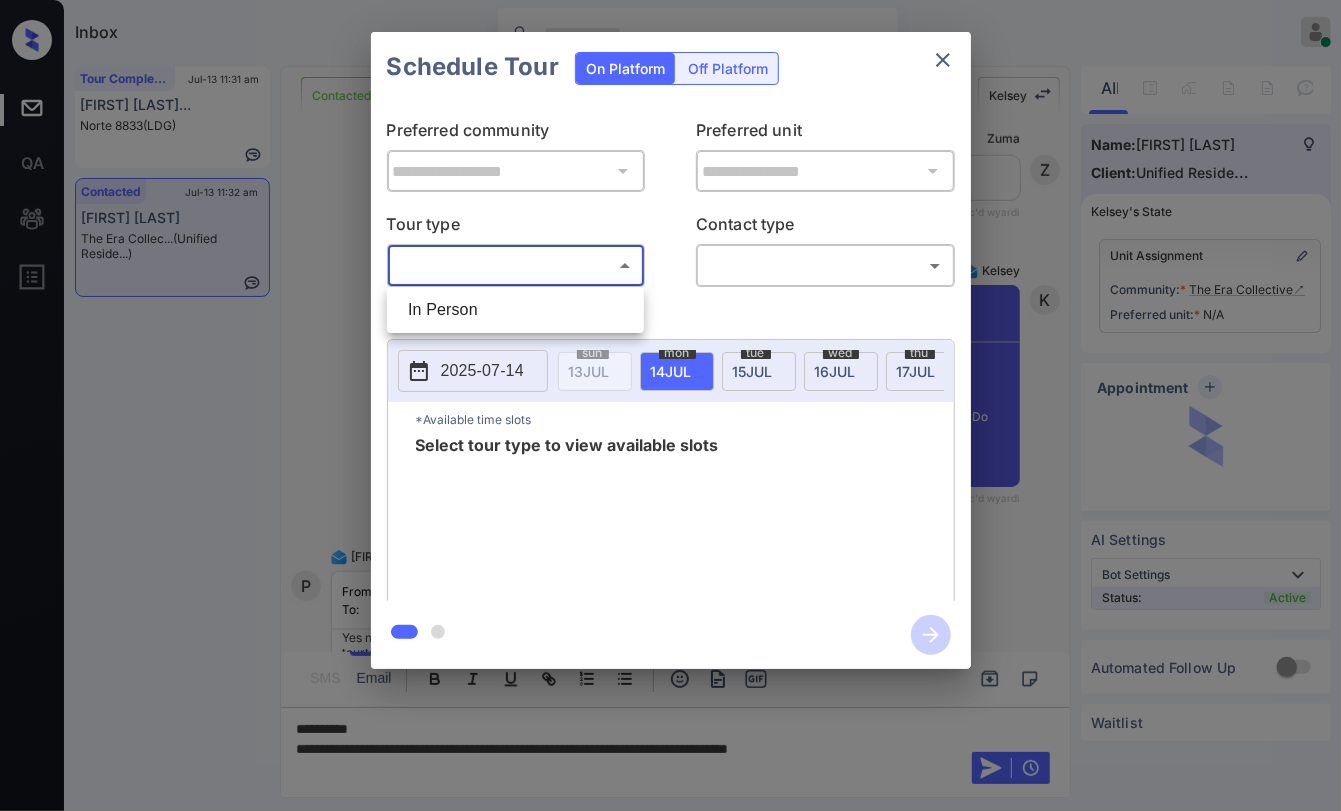 type on "********" 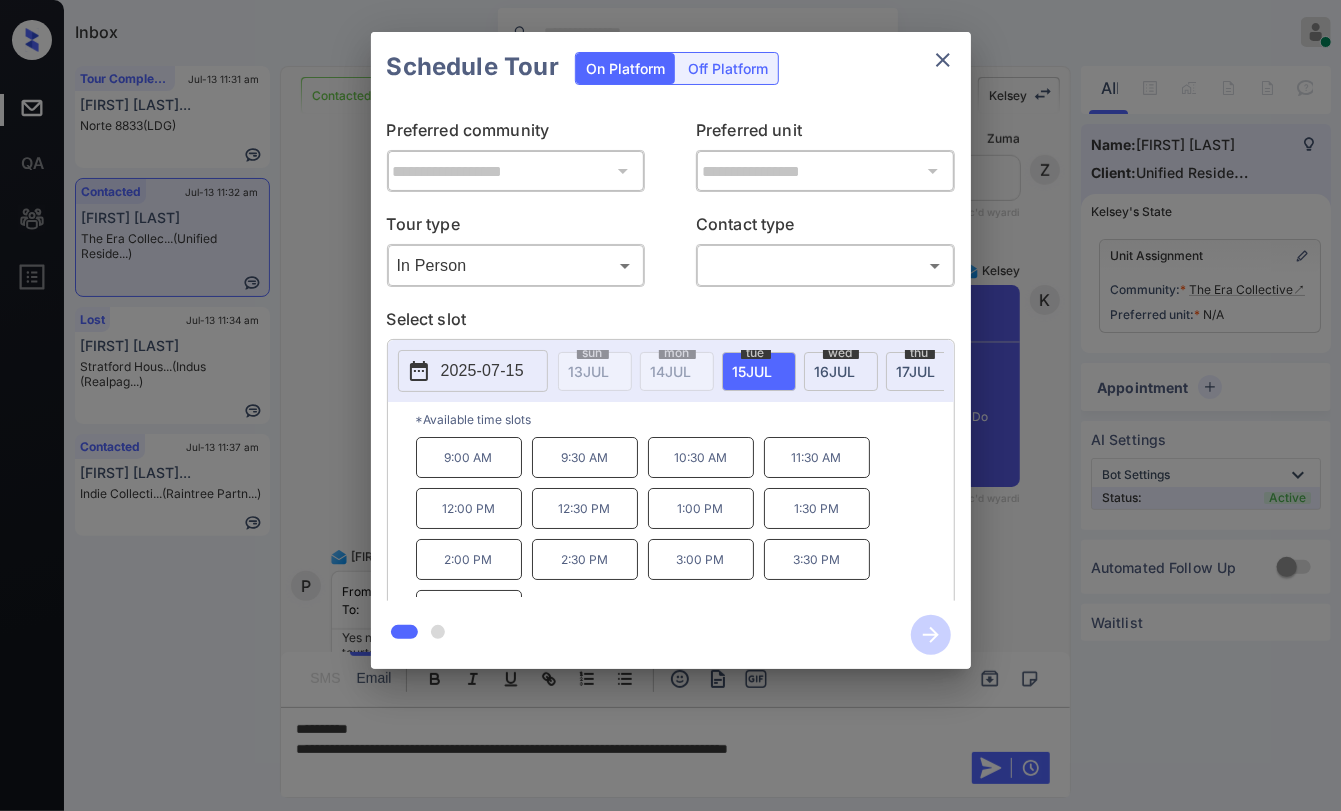 click on "**********" at bounding box center (671, 351) 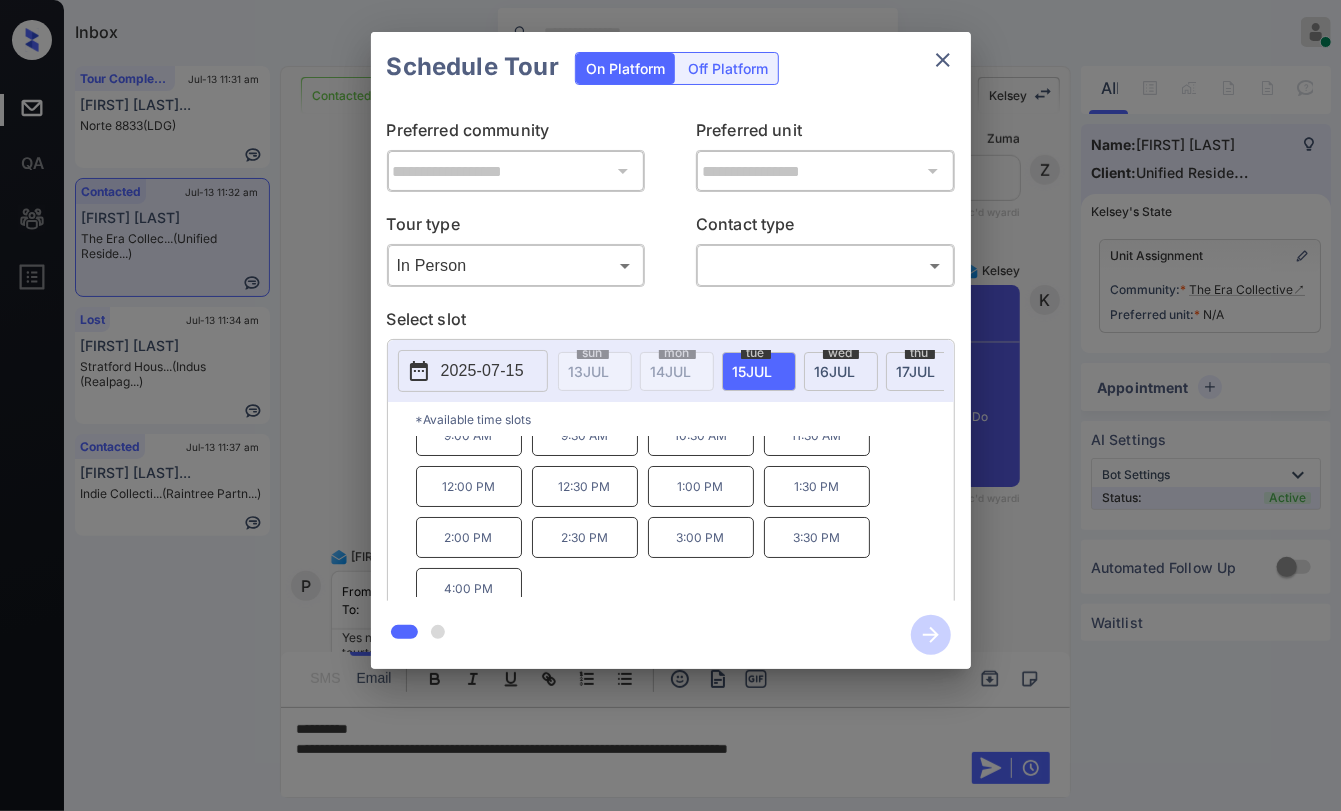 scroll, scrollTop: 32, scrollLeft: 0, axis: vertical 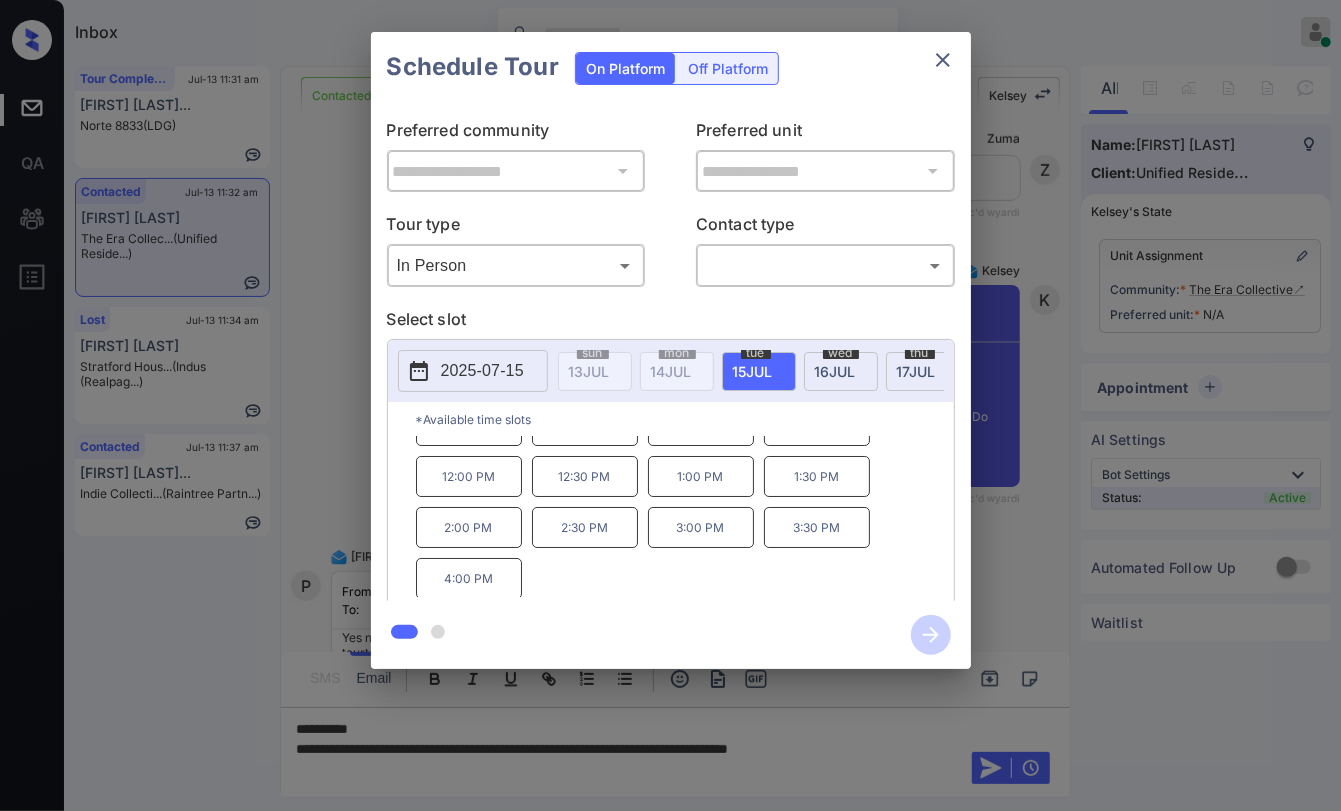 click 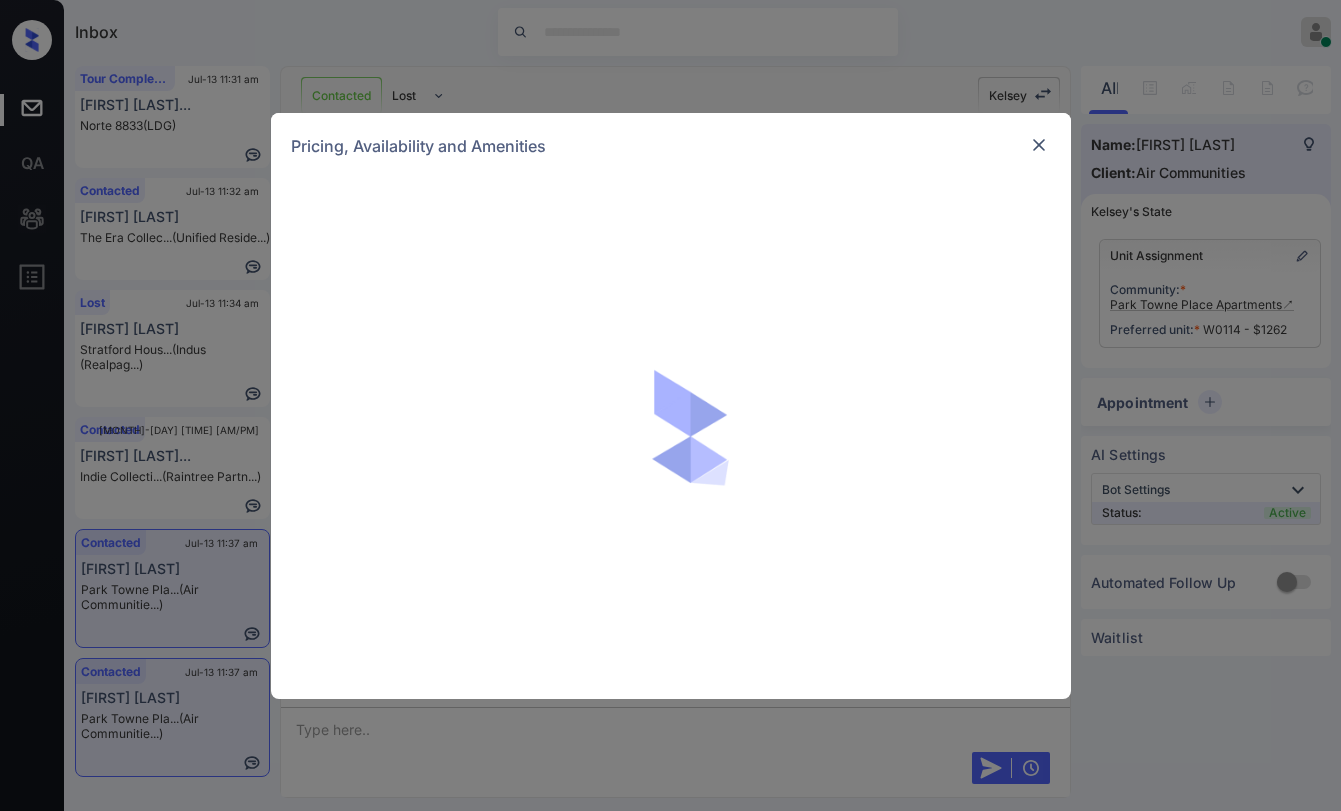 scroll, scrollTop: 0, scrollLeft: 0, axis: both 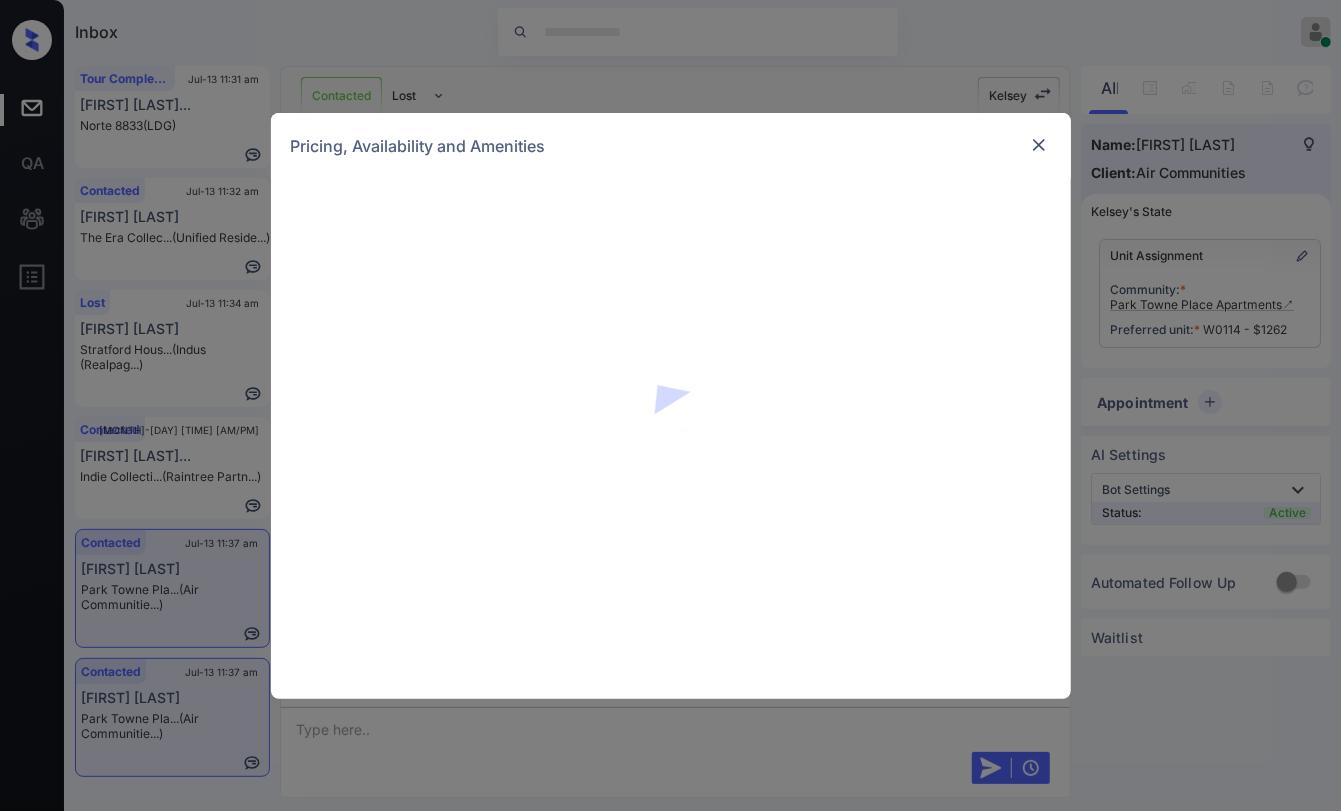 click at bounding box center (1039, 145) 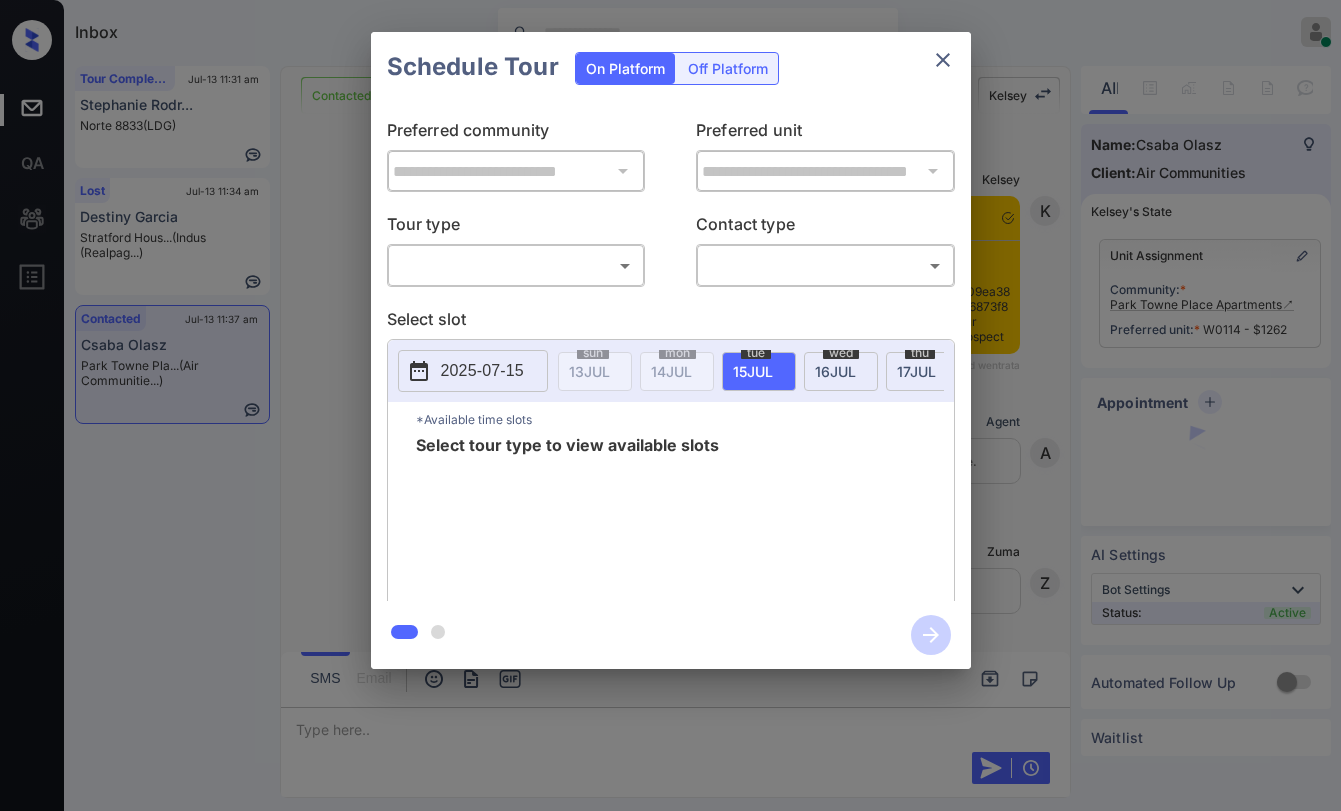 scroll, scrollTop: 0, scrollLeft: 0, axis: both 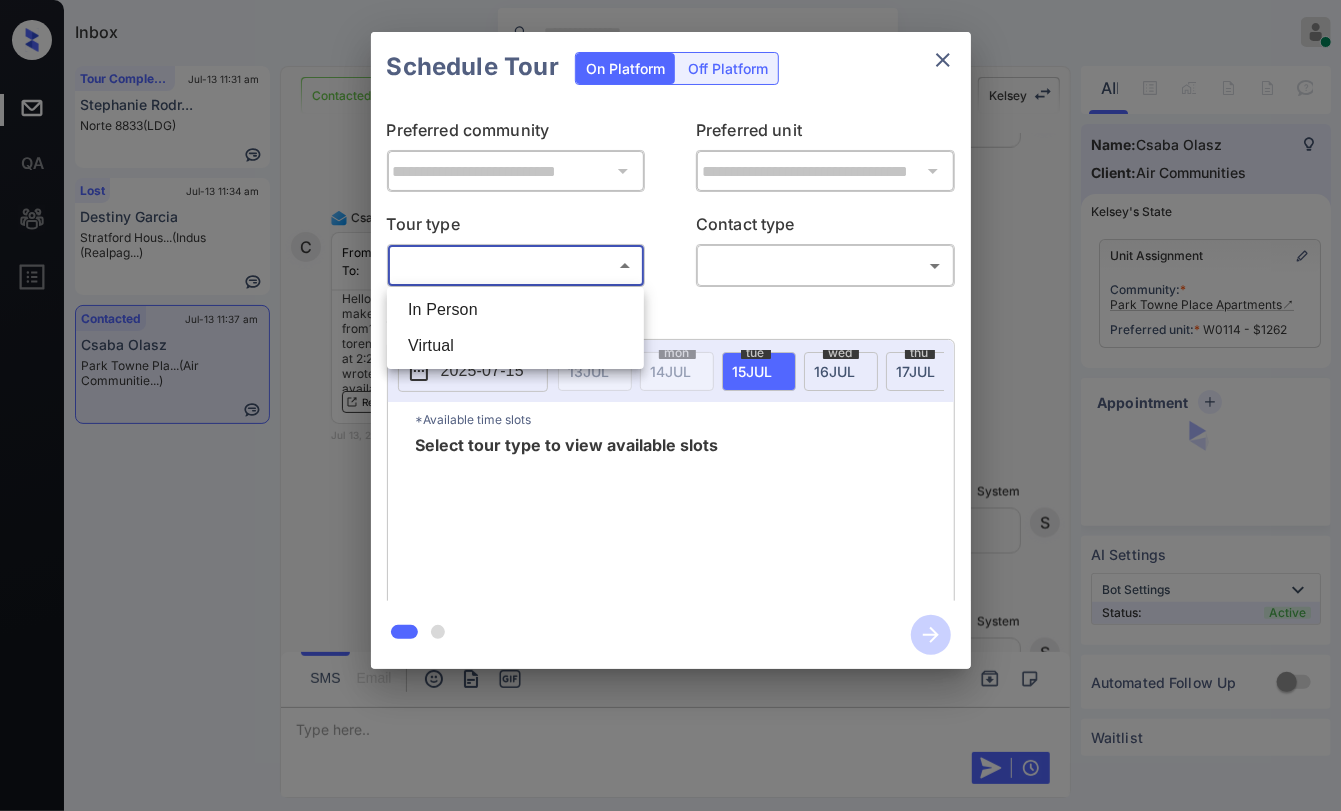 click on "Inbox Danielle Dela Cruz Online Set yourself   offline Set yourself   on break Profile Switch to  dark  mode Sign out Tour Completed Jul-13 11:31 am   Stephanie Rodr... Norte 8833  (LDG) Lost Jul-13 11:34 am   Destiny Garcia Stratford Hous...  (Indus (Realpag...) Contacted Jul-13 11:37 am   Csaba Olasz Park Towne Pla...  (Air Communitie...) Contacted Lost Lead Sentiment: Angry Upon sliding the acknowledgement:  Lead will move to lost stage. * ​ SMS and call option will be set to opt out. AFM will be turned off for the lead. Kelsey New Message Kelsey Notes Note: <a href="https://conversation.getzuma.com/6873f8b09ea38e588f9e2faa">https://conversation.getzuma.com/6873f8b09ea38e588f9e2faa</a> - Paste this link into your browser to view Kelsey’s conversation with the prospect Jul 13, 2025 11:19 am  Sync'd w  entrata K New Message Agent Lead created via ilsWebhook in Inbound stage. Jul 13, 2025 11:19 am A New Message Zuma Lead transferred to leasing agent: kelsey Jul 13, 2025 11:19 am Z New Message Kelsey K A A" at bounding box center (670, 405) 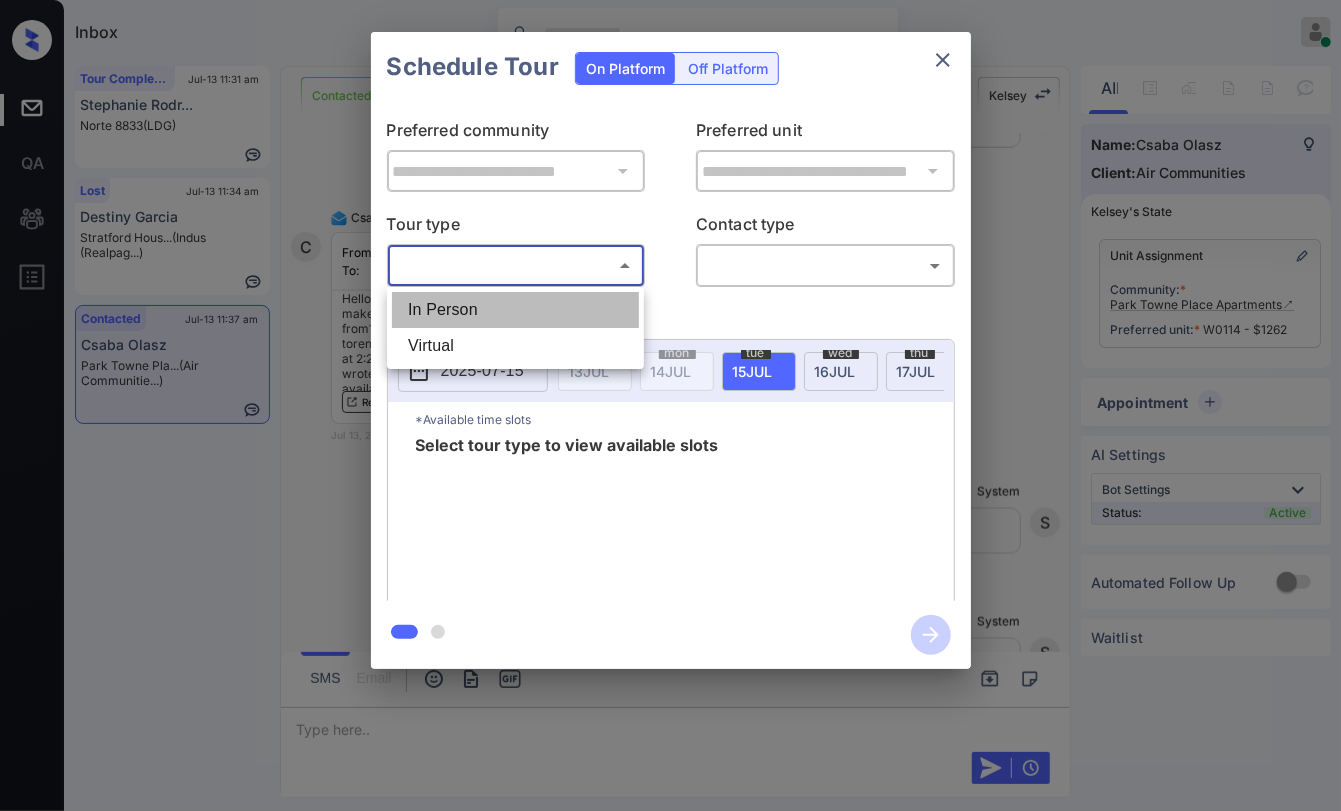 click on "In Person" at bounding box center (515, 310) 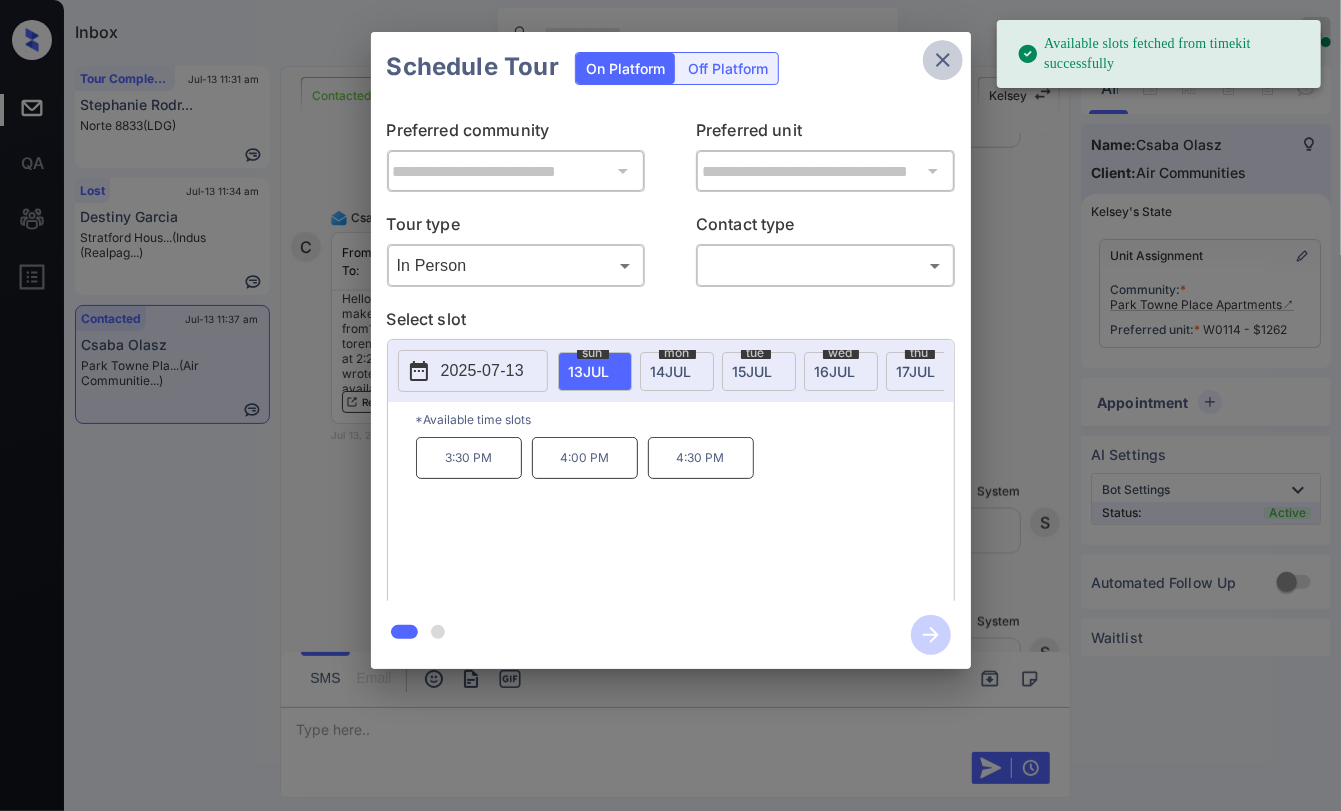 click 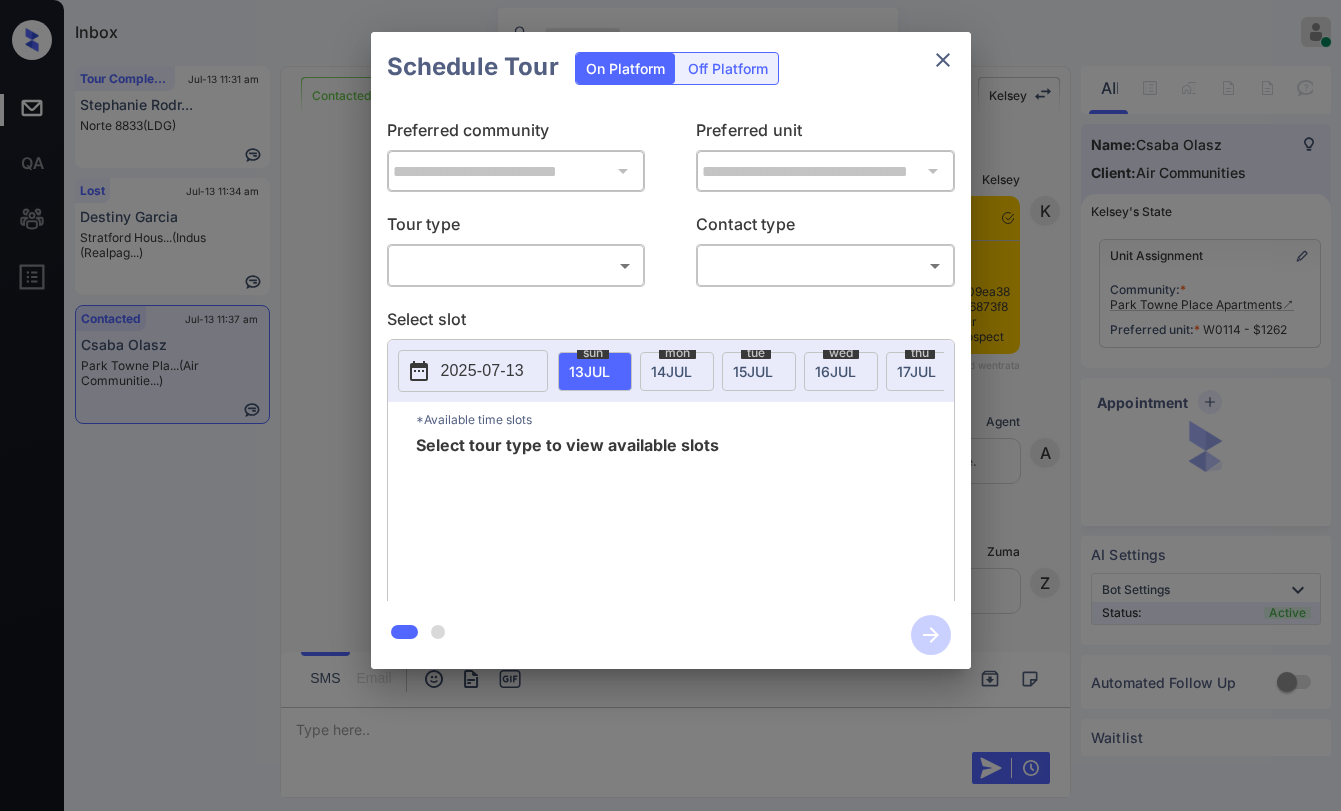 scroll, scrollTop: 0, scrollLeft: 0, axis: both 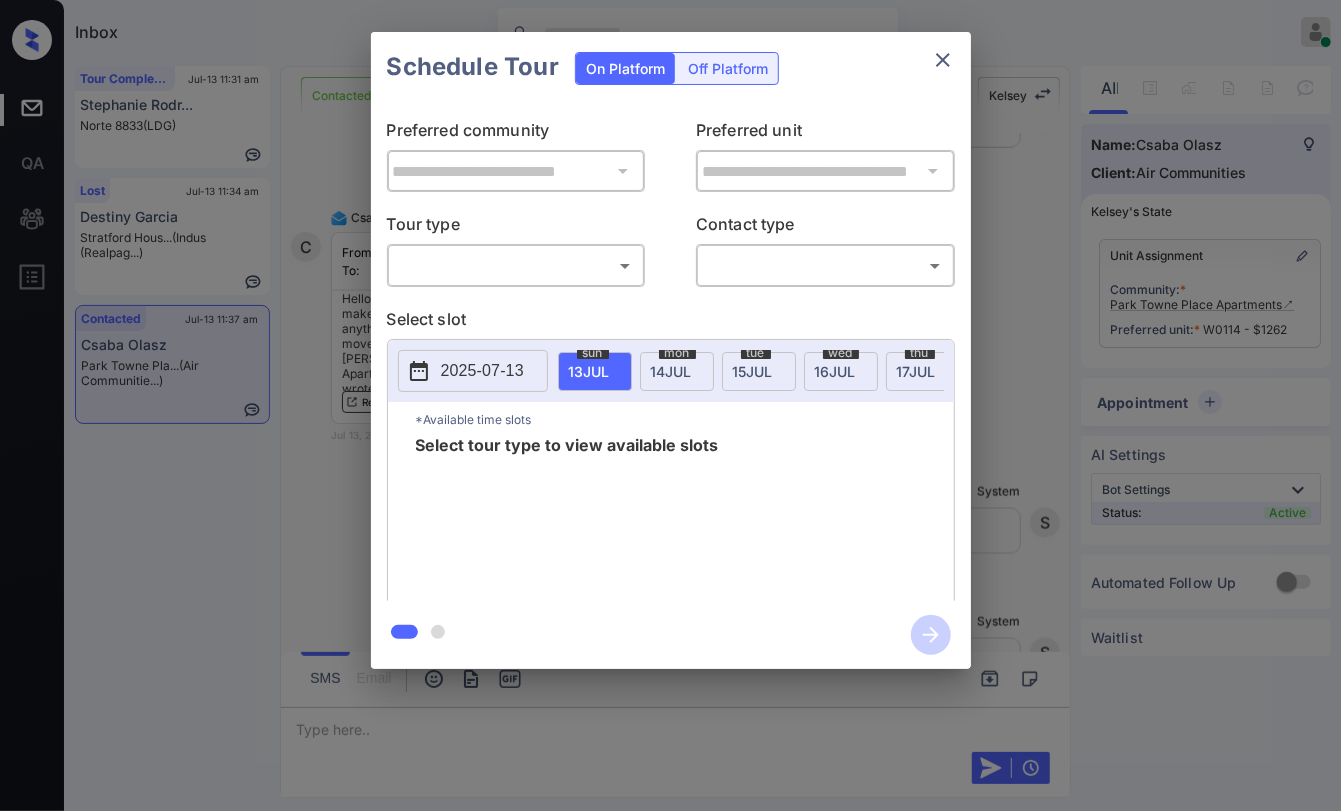click on "Inbox Danielle Dela Cruz Online Set yourself   offline Set yourself   on break Profile Switch to  dark  mode Sign out Tour Completed Jul-13 11:31 am   Stephanie Rodr... Norte 8833  (LDG) Lost Jul-13 11:34 am   Destiny Garcia Stratford Hous...  (Indus (Realpag...) Contacted Jul-13 11:37 am   Csaba Olasz Park Towne Pla...  (Air Communitie...) Contacted Lost Lead Sentiment: Angry Upon sliding the acknowledgement:  Lead will move to lost stage. * ​ SMS and call option will be set to opt out. AFM will be turned off for the lead. Kelsey New Message Kelsey Notes Note: <a href="https://conversation.getzuma.com/6873f8b09ea38e588f9e2faa">https://conversation.getzuma.com/6873f8b09ea38e588f9e2faa</a> - Paste this link into your browser to view Kelsey’s conversation with the prospect Jul 13, 2025 11:19 am  Sync'd w  entrata K New Message Agent Lead created via ilsWebhook in Inbound stage. Jul 13, 2025 11:19 am A New Message Zuma Lead transferred to leasing agent: kelsey Jul 13, 2025 11:19 am Z New Message Kelsey K A A" at bounding box center [670, 405] 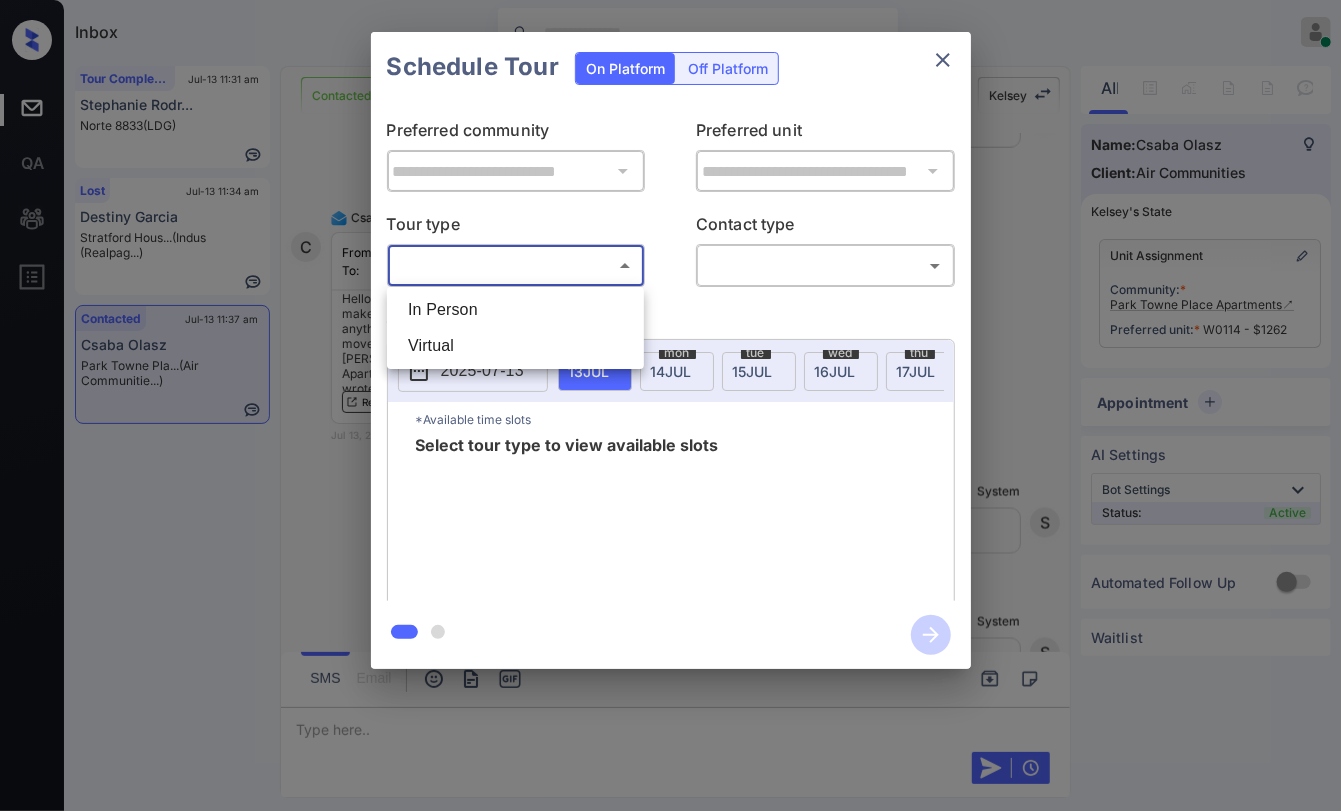 click on "In Person" at bounding box center [515, 310] 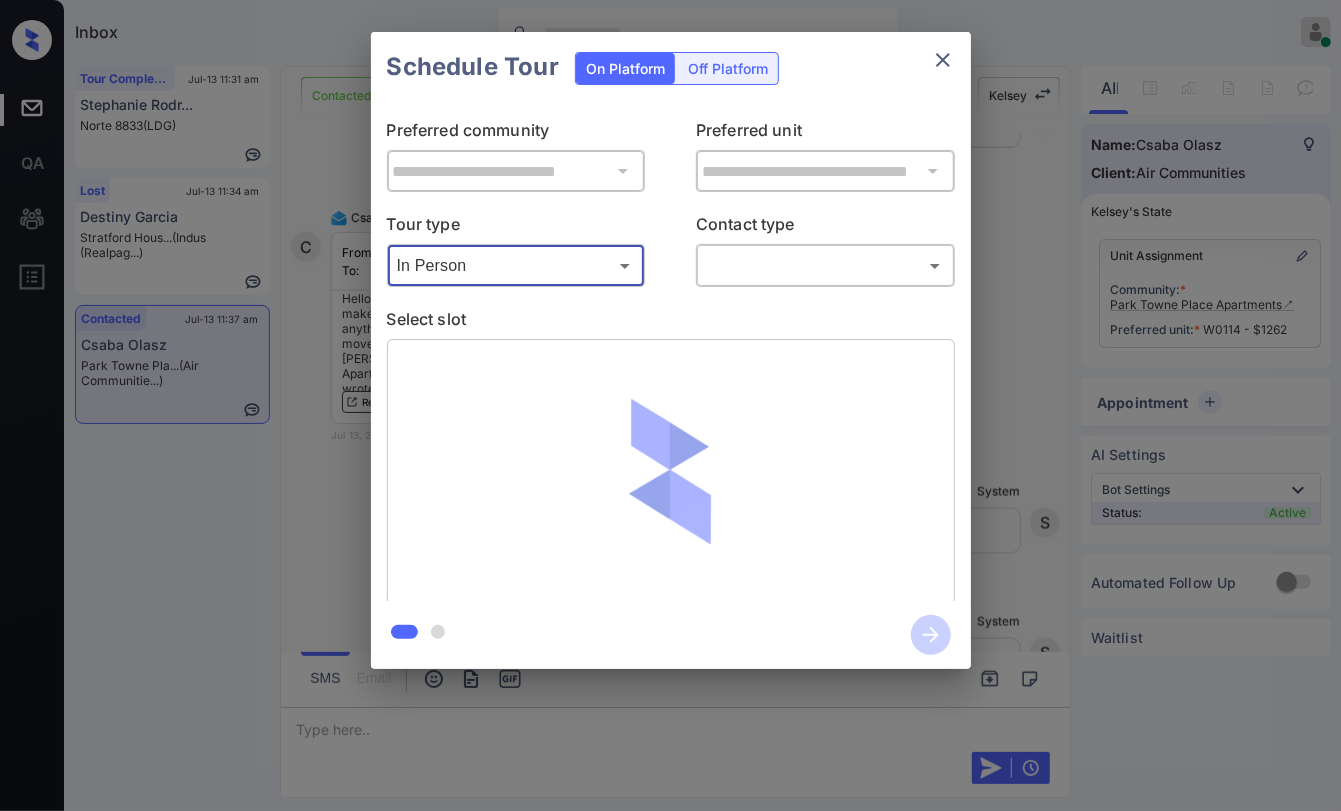 click on "Inbox Danielle Dela Cruz Online Set yourself   offline Set yourself   on break Profile Switch to  dark  mode Sign out Tour Completed Jul-13 11:31 am   Stephanie Rodr... Norte 8833  (LDG) Lost Jul-13 11:34 am   Destiny Garcia Stratford Hous...  (Indus (Realpag...) Contacted Jul-13 11:37 am   Csaba Olasz Park Towne Pla...  (Air Communitie...) Contacted Lost Lead Sentiment: Angry Upon sliding the acknowledgement:  Lead will move to lost stage. * ​ SMS and call option will be set to opt out. AFM will be turned off for the lead. Kelsey New Message Kelsey Notes Note: <a href="https://conversation.getzuma.com/6873f8b09ea38e588f9e2faa">https://conversation.getzuma.com/6873f8b09ea38e588f9e2faa</a> - Paste this link into your browser to view Kelsey’s conversation with the prospect Jul 13, 2025 11:19 am  Sync'd w  entrata K New Message Agent Lead created via ilsWebhook in Inbound stage. Jul 13, 2025 11:19 am A New Message Zuma Lead transferred to leasing agent: kelsey Jul 13, 2025 11:19 am Z New Message Kelsey K A A" at bounding box center [670, 405] 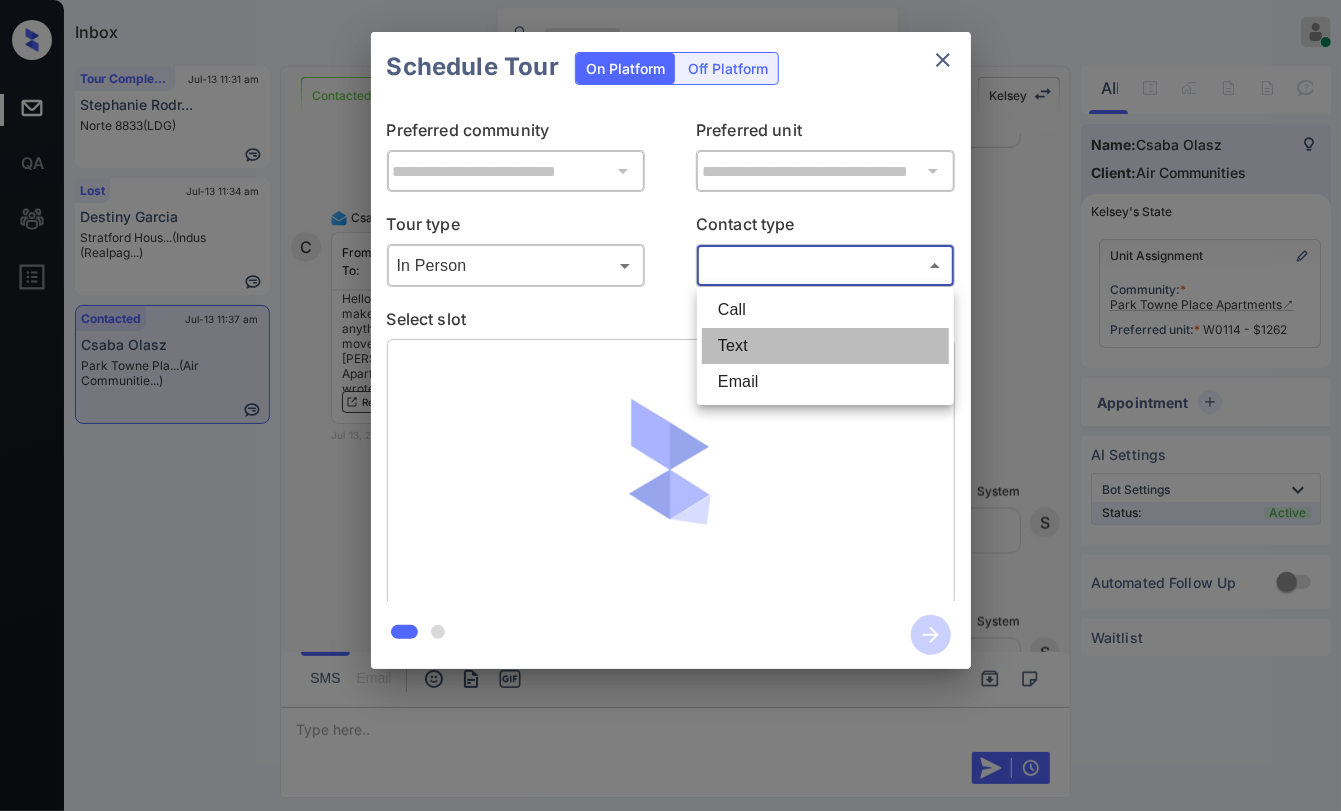 click on "Text" at bounding box center [825, 346] 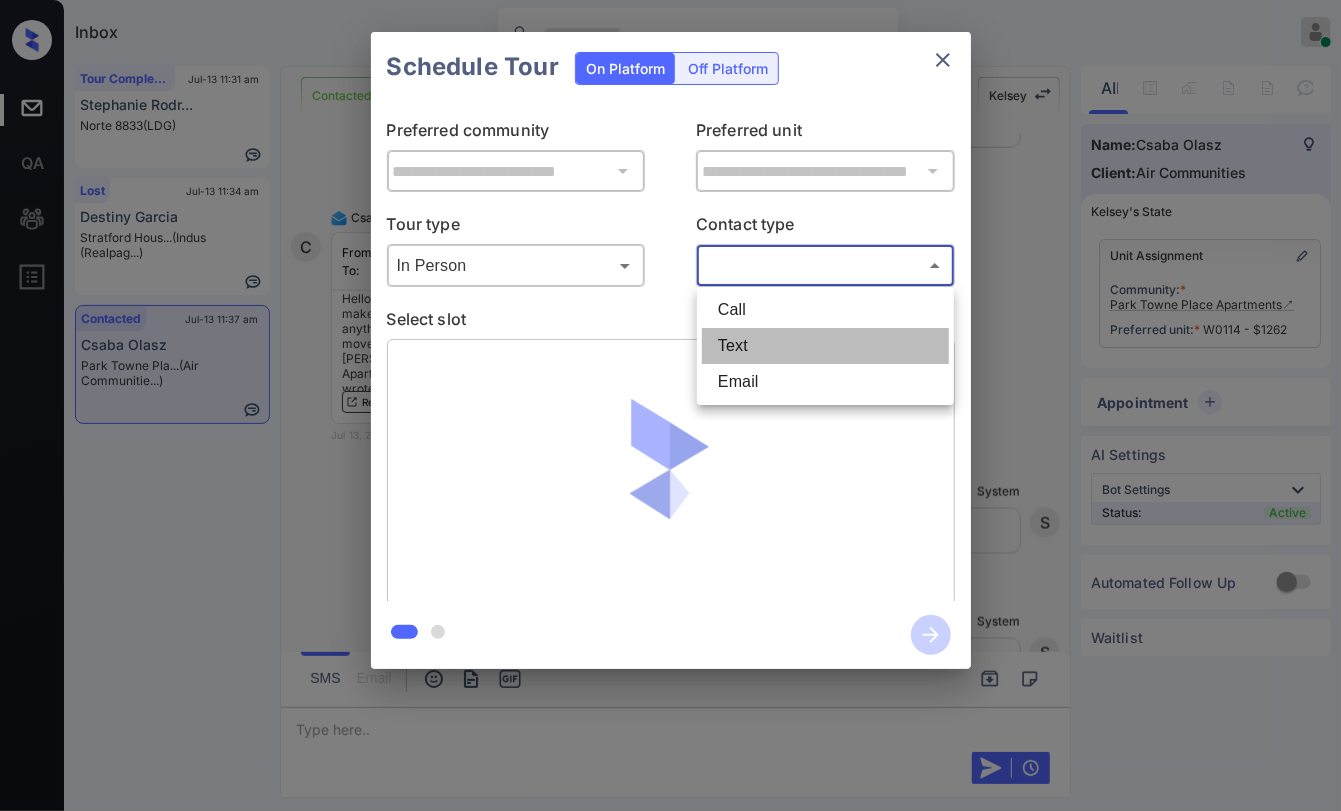 type on "****" 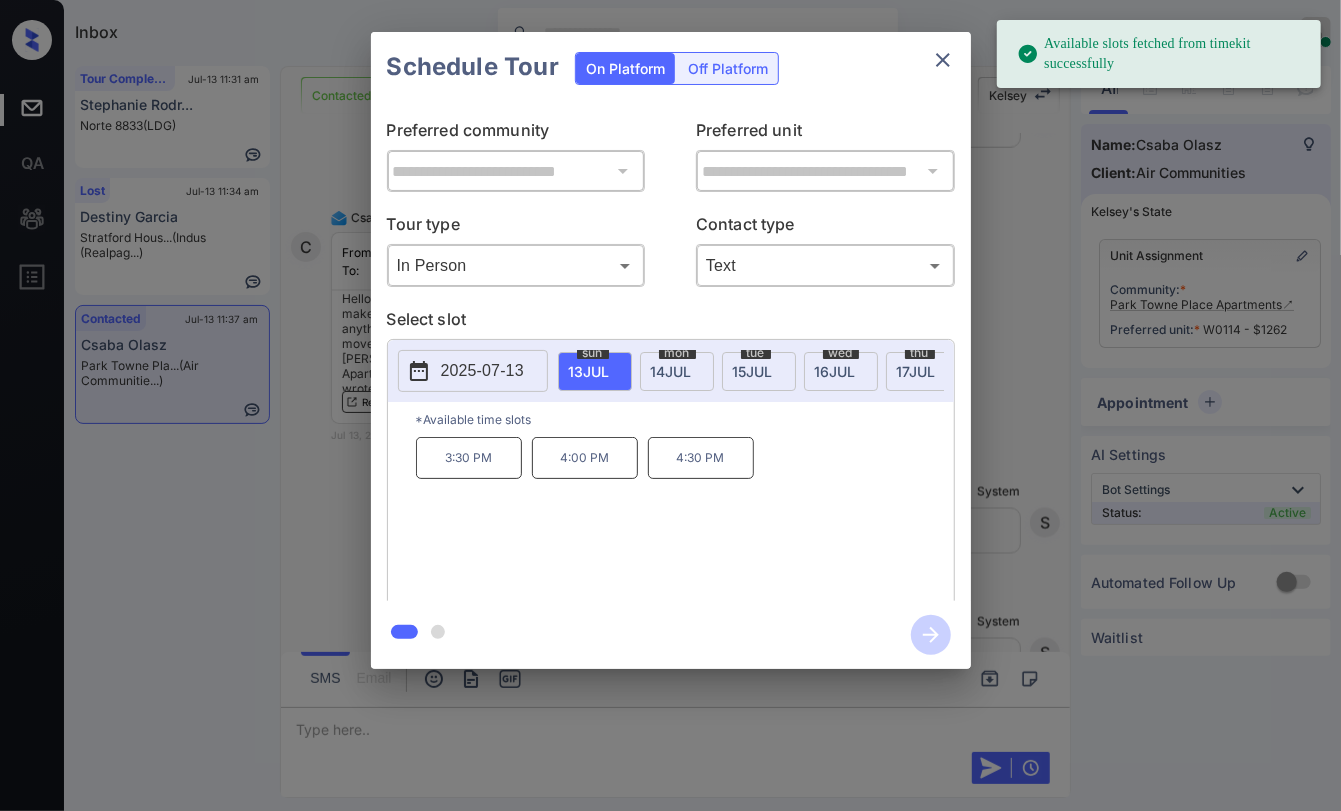 click on "16 JUL" at bounding box center (589, 371) 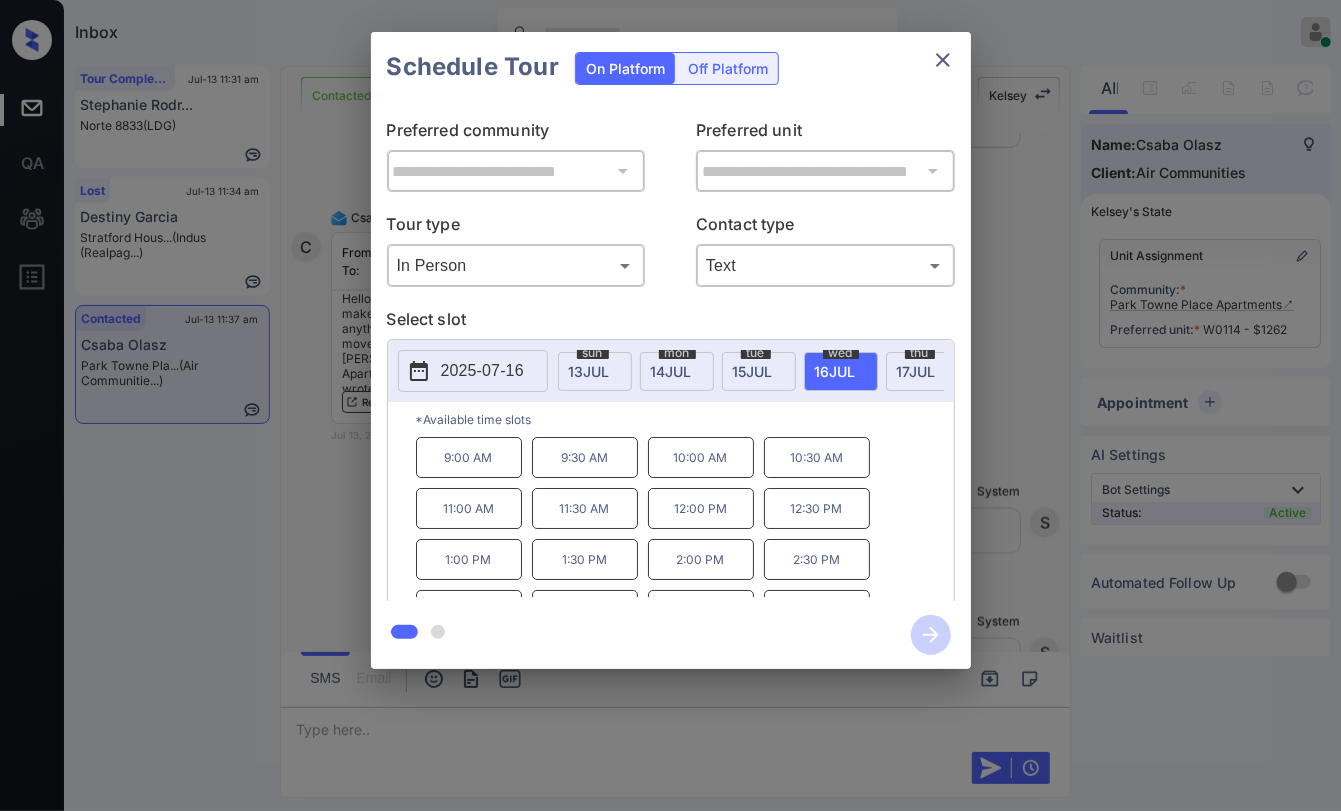 click on "10:00 AM" at bounding box center (701, 457) 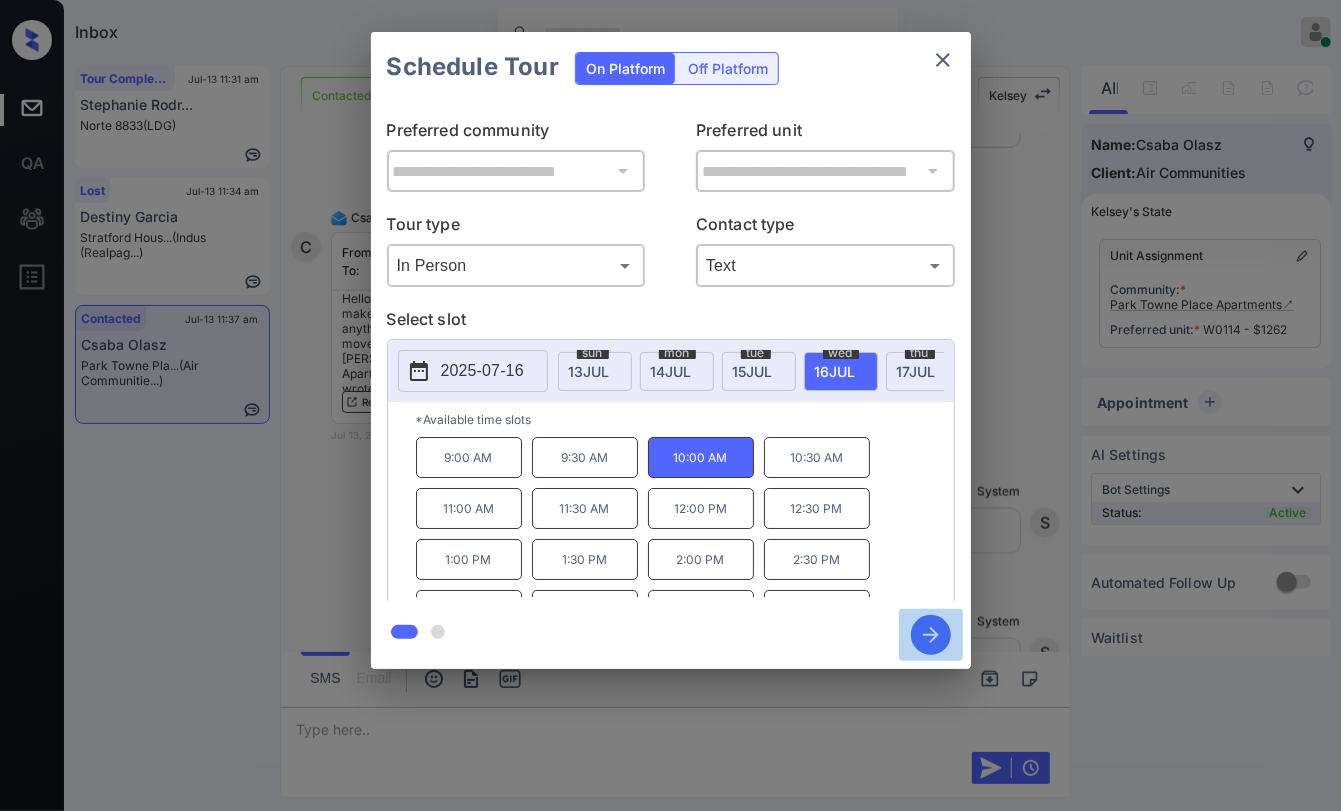 click 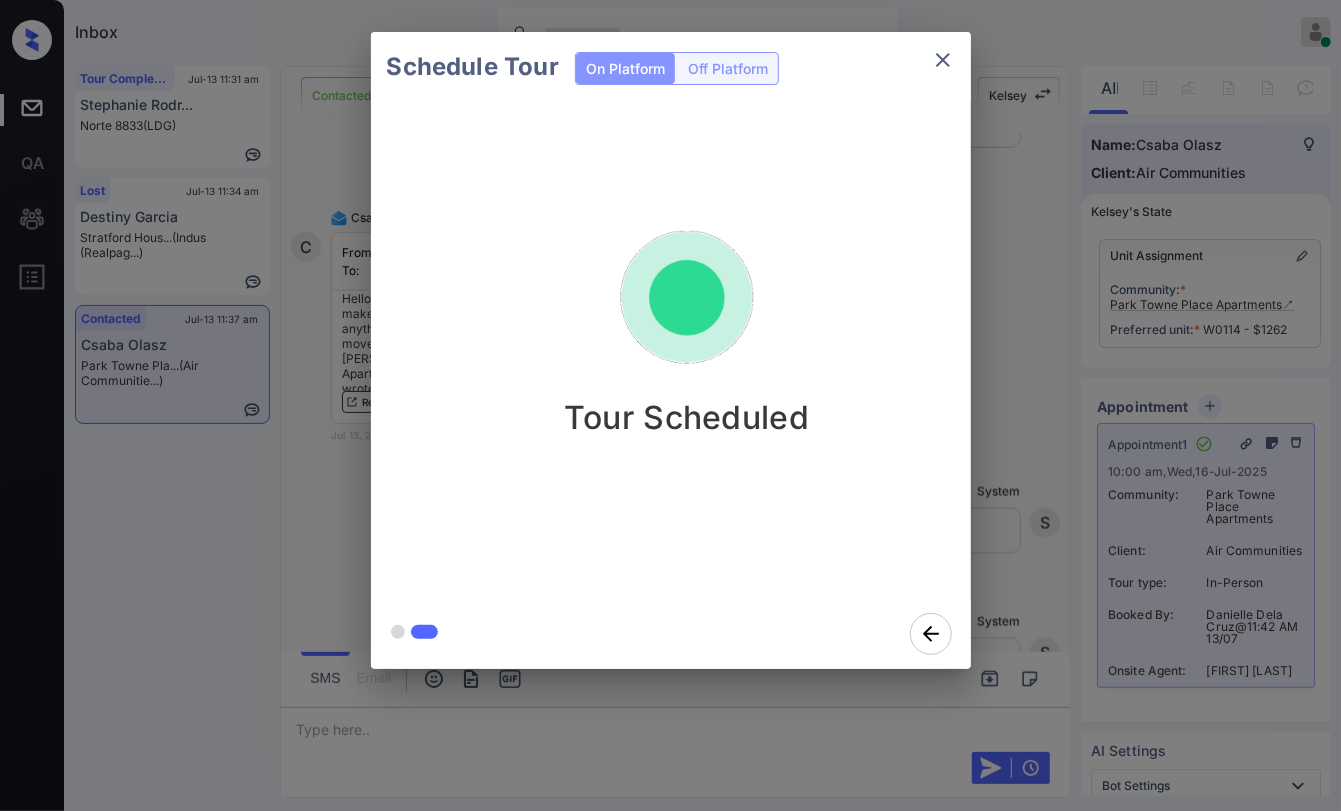 click 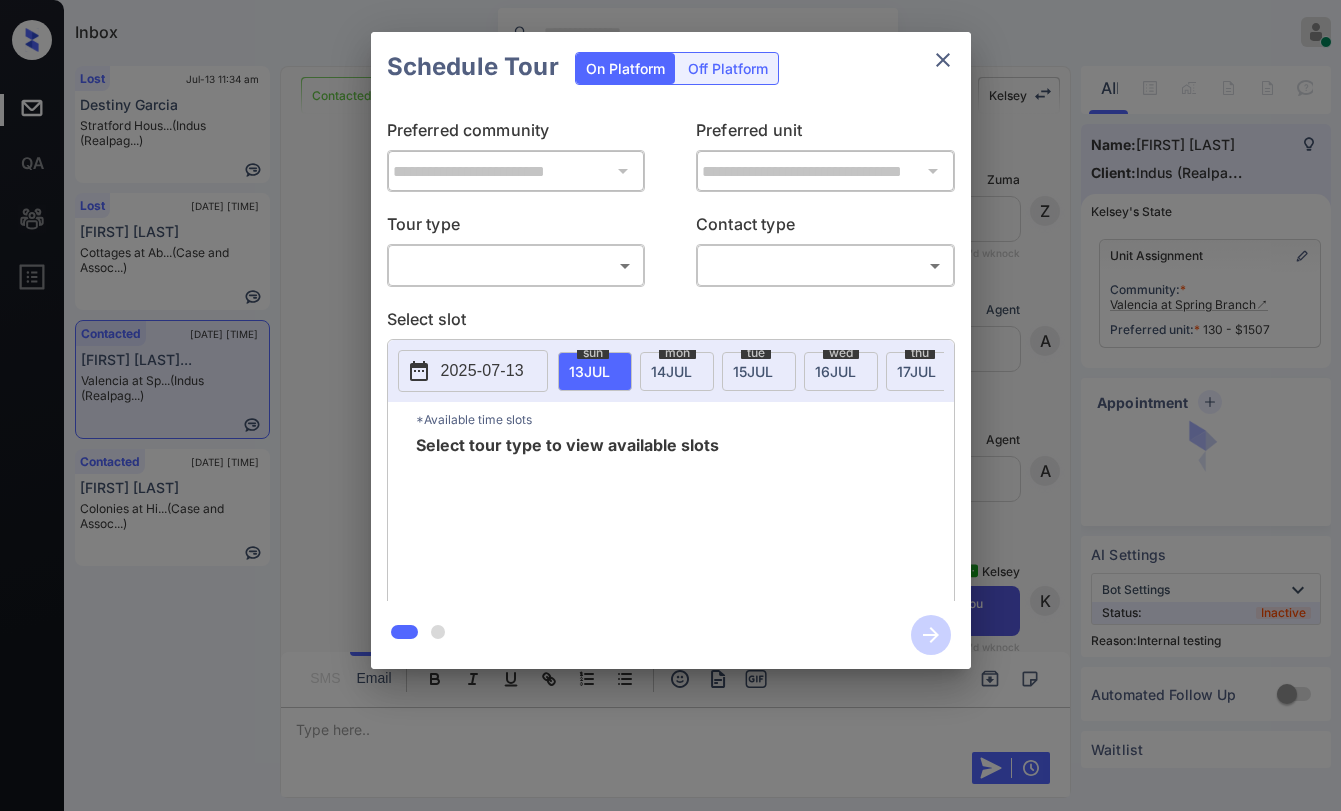 scroll, scrollTop: 0, scrollLeft: 0, axis: both 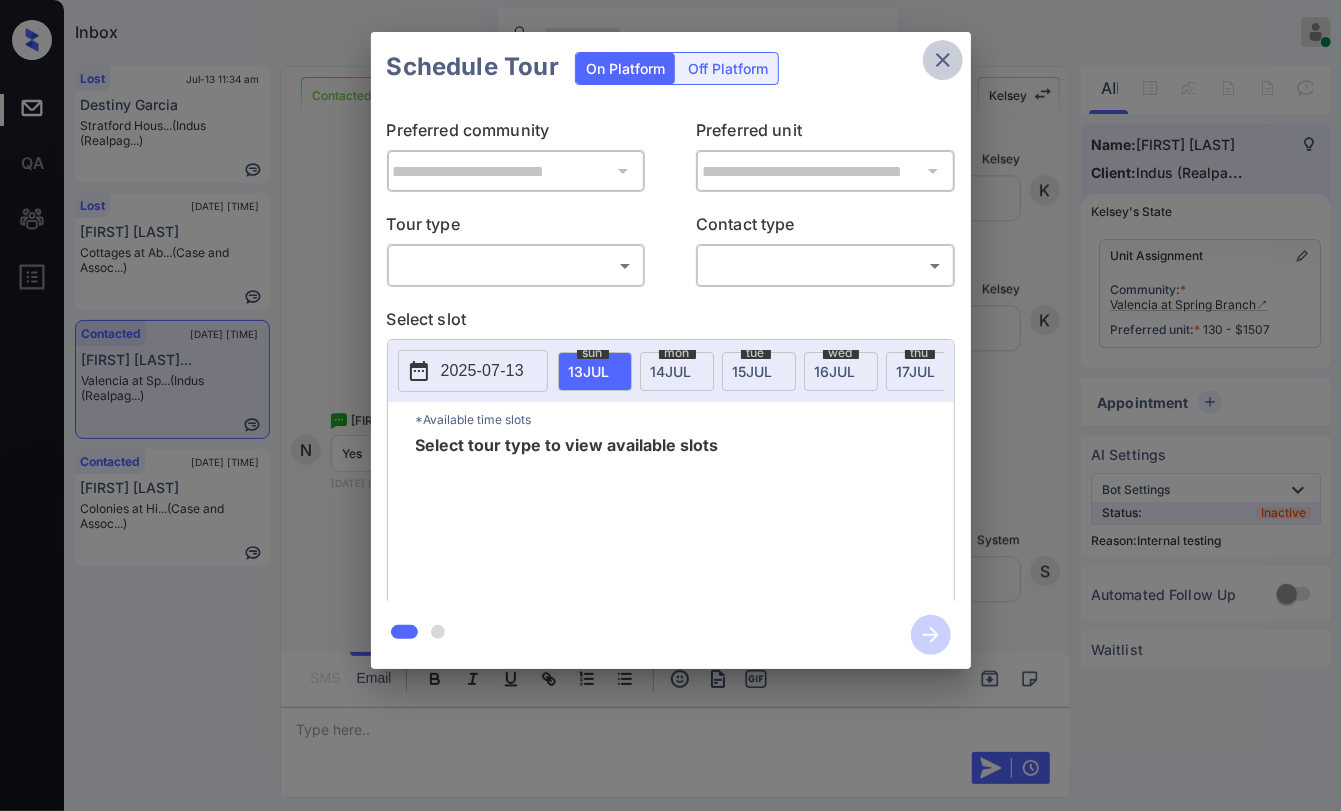 click 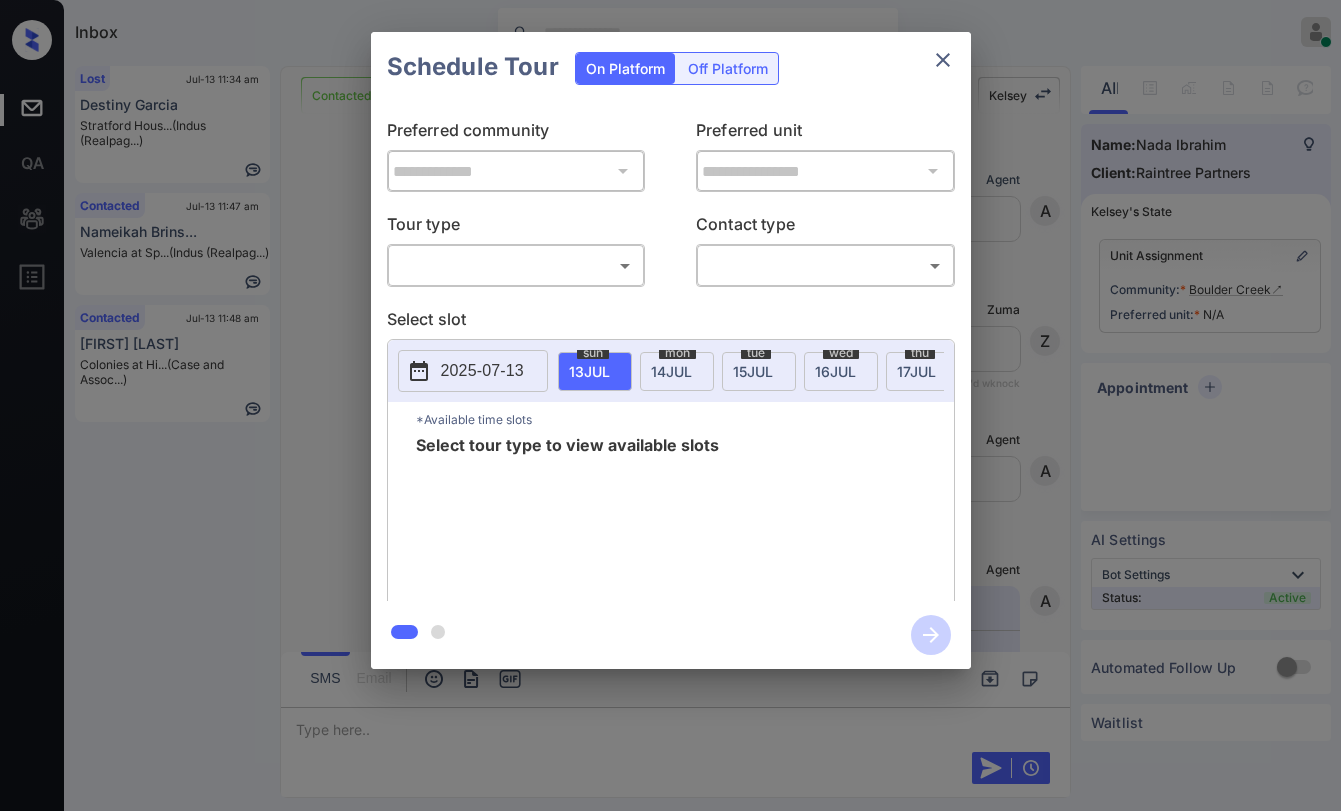 scroll, scrollTop: 0, scrollLeft: 0, axis: both 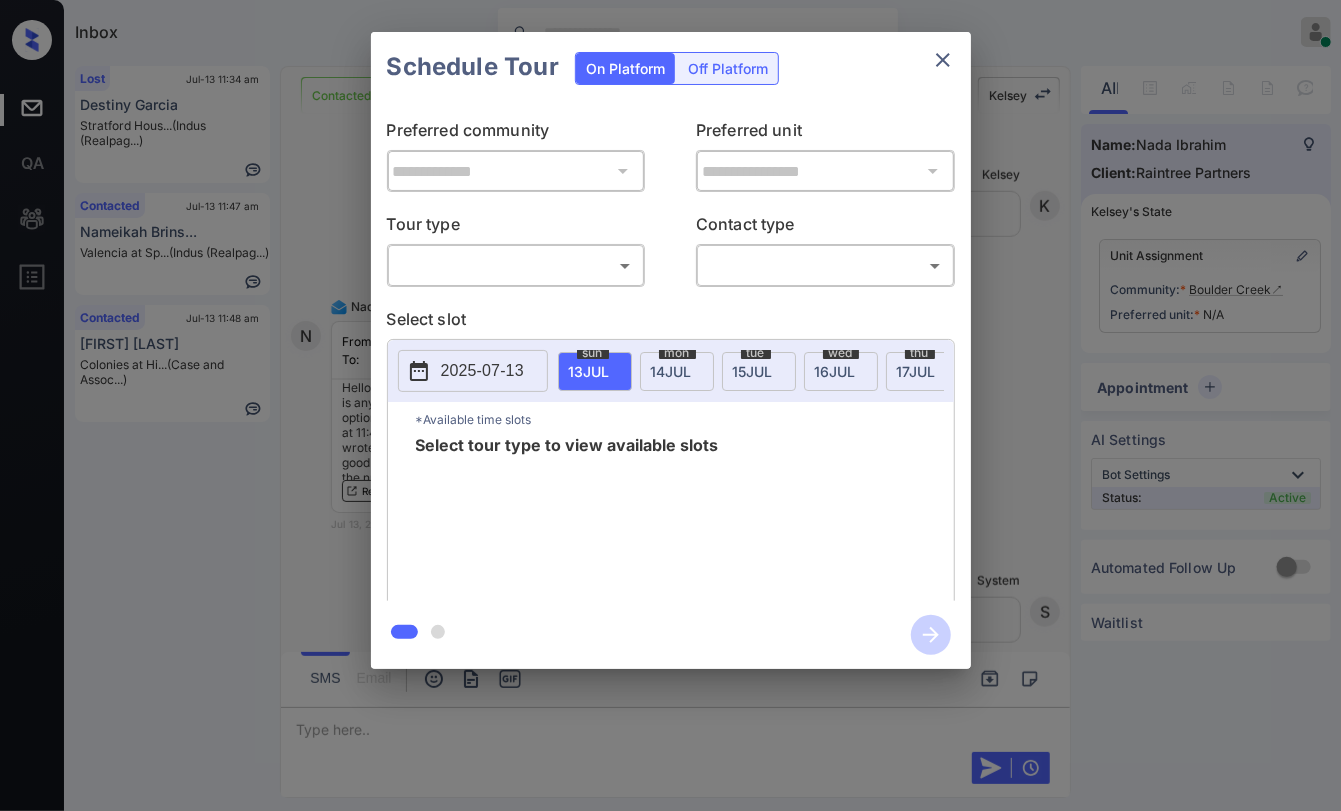 click on "​ ​" at bounding box center (516, 265) 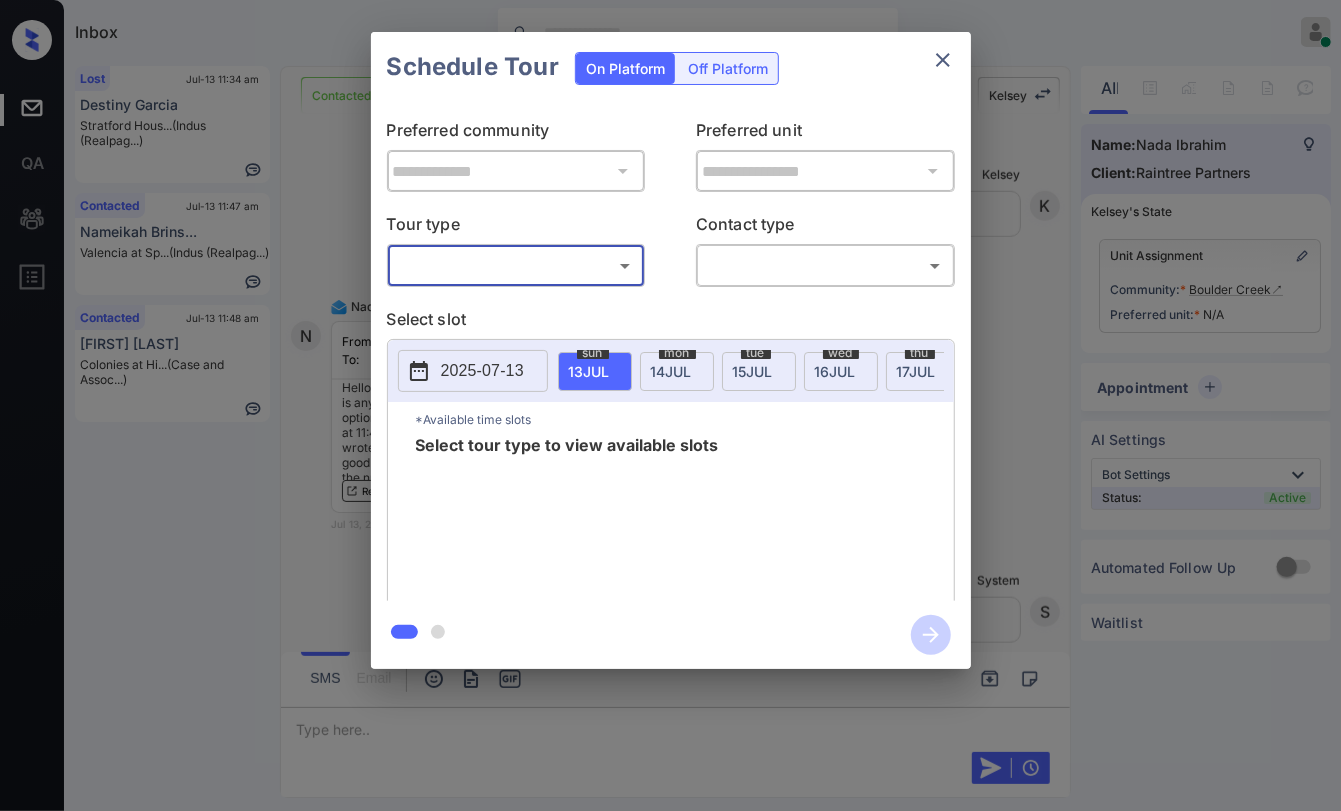 click on "Inbox Danielle Dela Cruz Online Set yourself   offline Set yourself   on break Profile Switch to  dark  mode Sign out Lost Jul-13 11:34 am   Destiny Garcia Stratford Hous...  (Indus (Realpag...) Contacted Jul-13 11:47 am   Nameikah Brins... Valencia at Sp...  (Indus (Realpag...) Contacted Jul-13 11:48 am   Kim Chasteen Colonies at Hi...  (Case and Assoc...) Contacted Lost Lead Sentiment: Angry Upon sliding the acknowledgement:  Lead will move to lost stage. * ​ SMS and call option will be set to opt out. AFM will be turned off for the lead. Kelsey New Message Agent Lead created via webhook in Inbound stage. Jul 13, 2025 11:45 am A New Message Zuma Lead transferred to leasing agent: kelsey Jul 13, 2025 11:45 am  Sync'd w  knock Z New Message Agent AFM Request sent to Kelsey. Jul 13, 2025 11:45 am A New Message Agent Notes Note: Structured Note:
Move In Date: 2025-07-14
Jul 13, 2025 11:45 am A New Message Kelsey Lead Details Updated
Move In Date:  14-7-2025
Jul 13, 2025 11:46 am K New Message Kelsey" at bounding box center (670, 405) 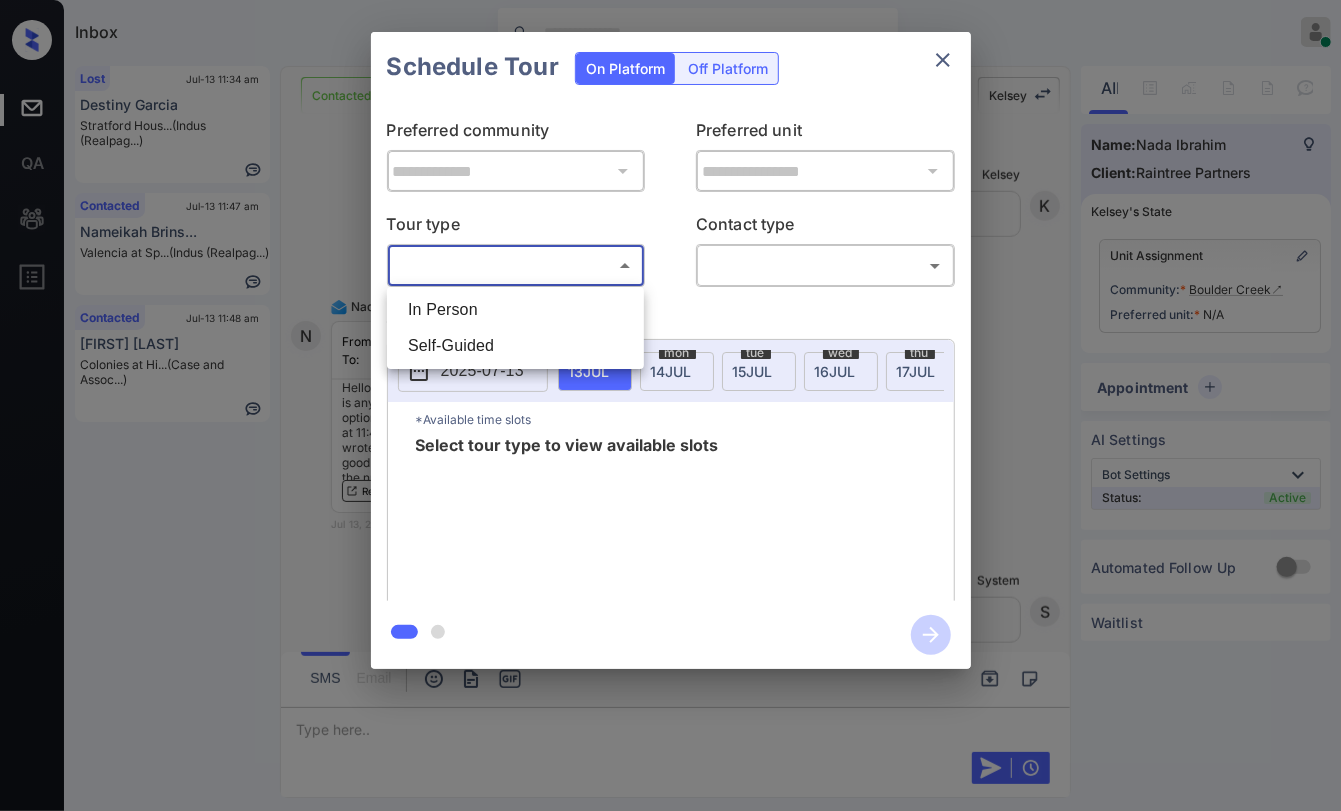 drag, startPoint x: 465, startPoint y: 311, endPoint x: 671, endPoint y: 305, distance: 206.08736 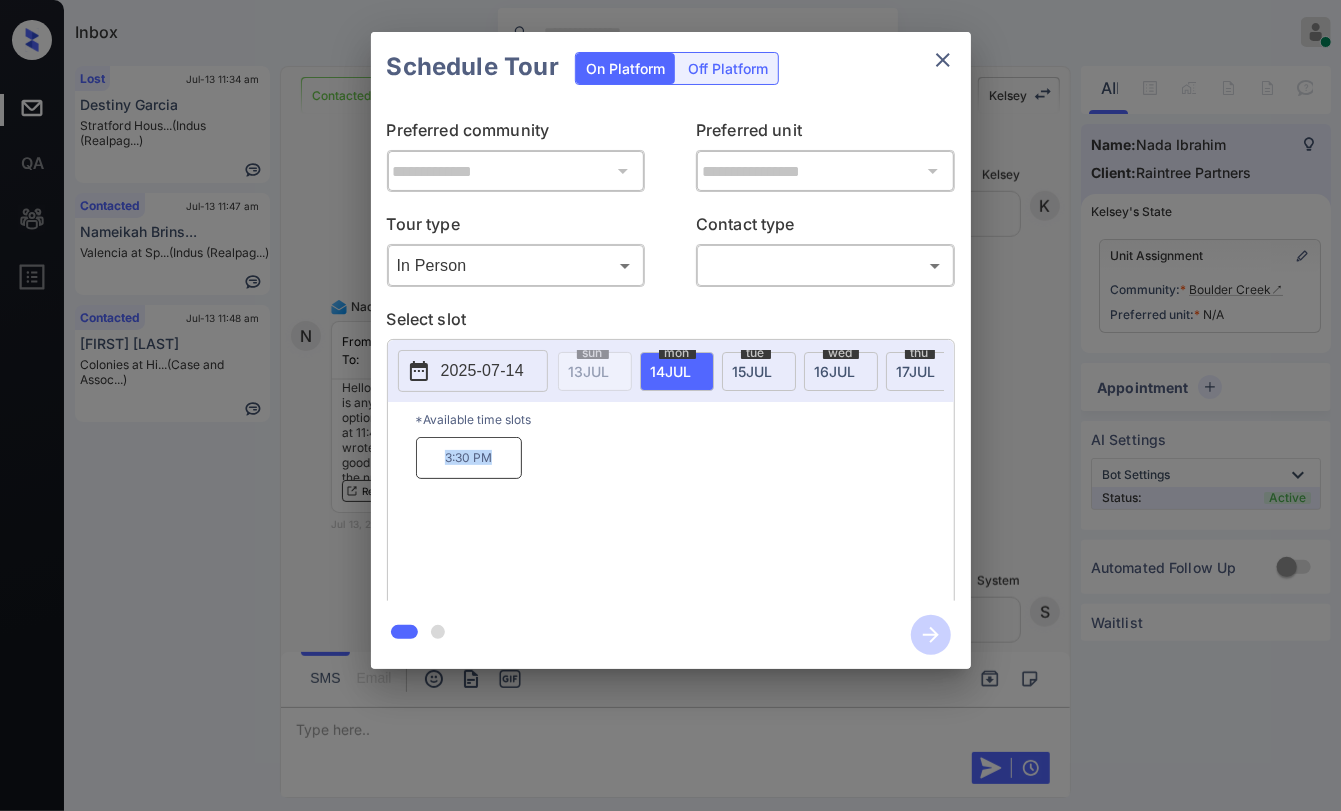 drag, startPoint x: 431, startPoint y: 470, endPoint x: 515, endPoint y: 466, distance: 84.095184 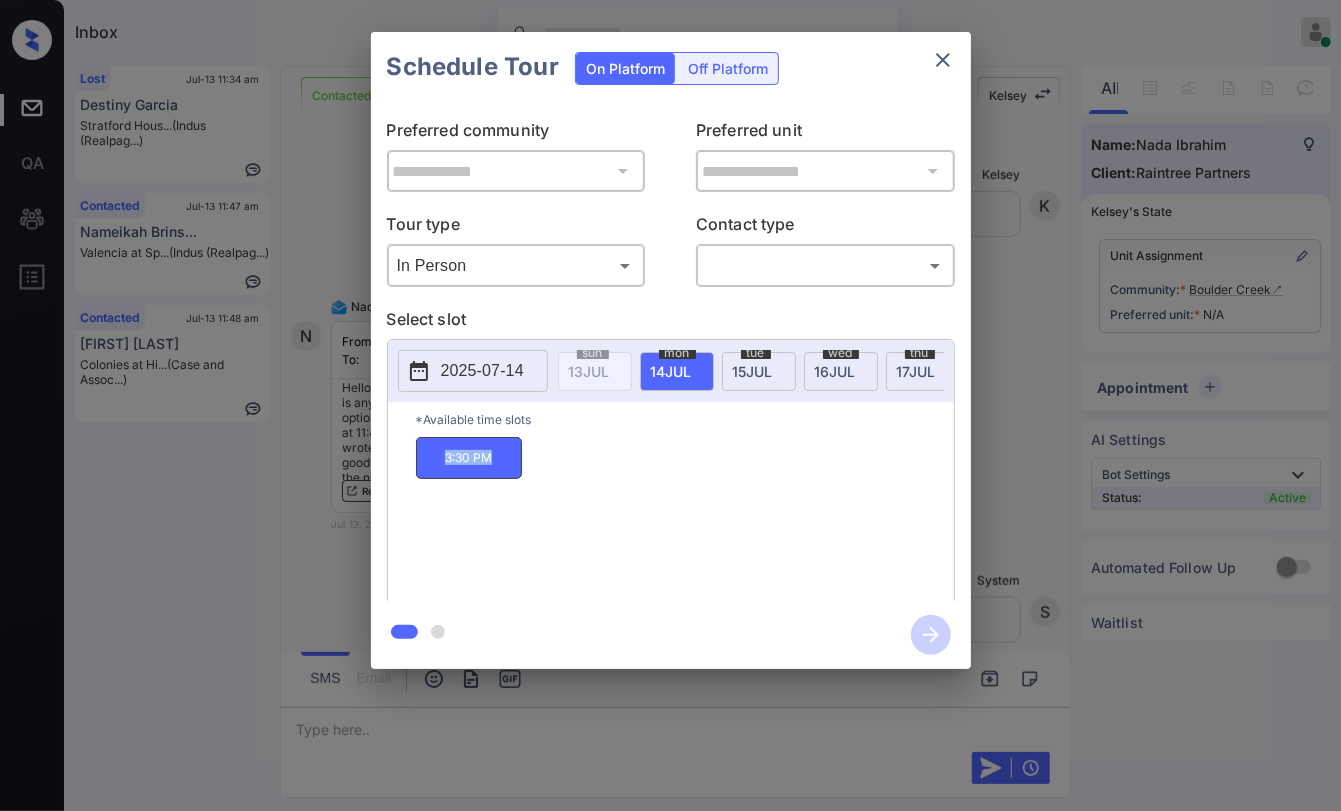 copy on "3:30 PM" 